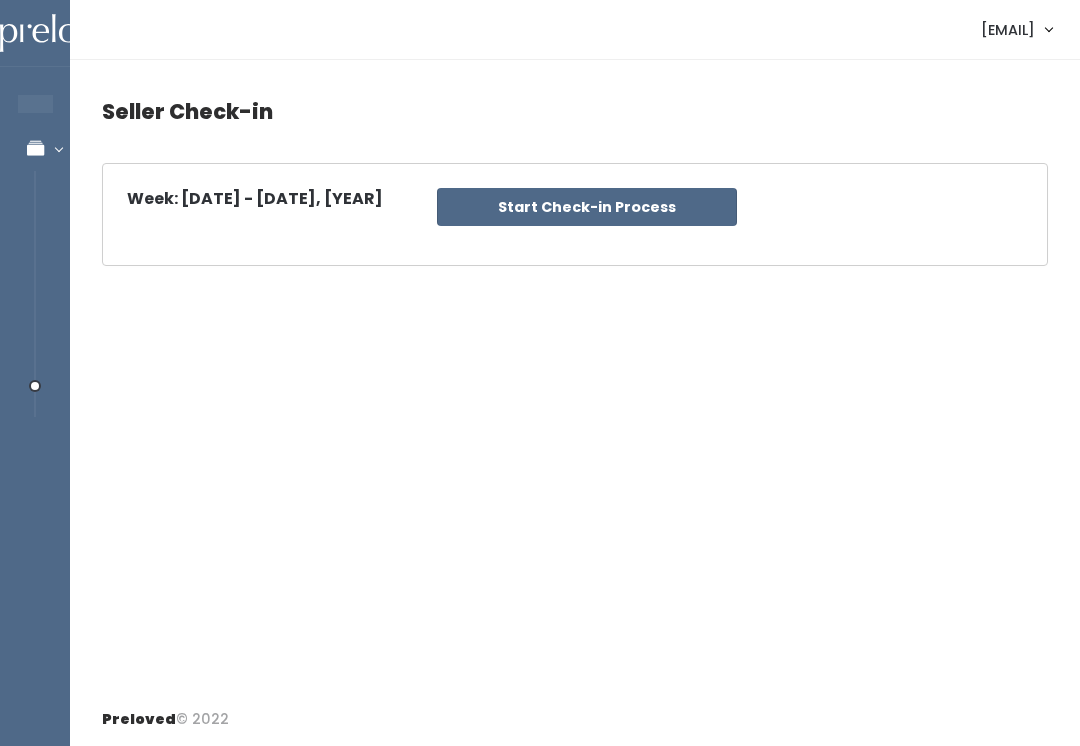 scroll, scrollTop: 0, scrollLeft: 0, axis: both 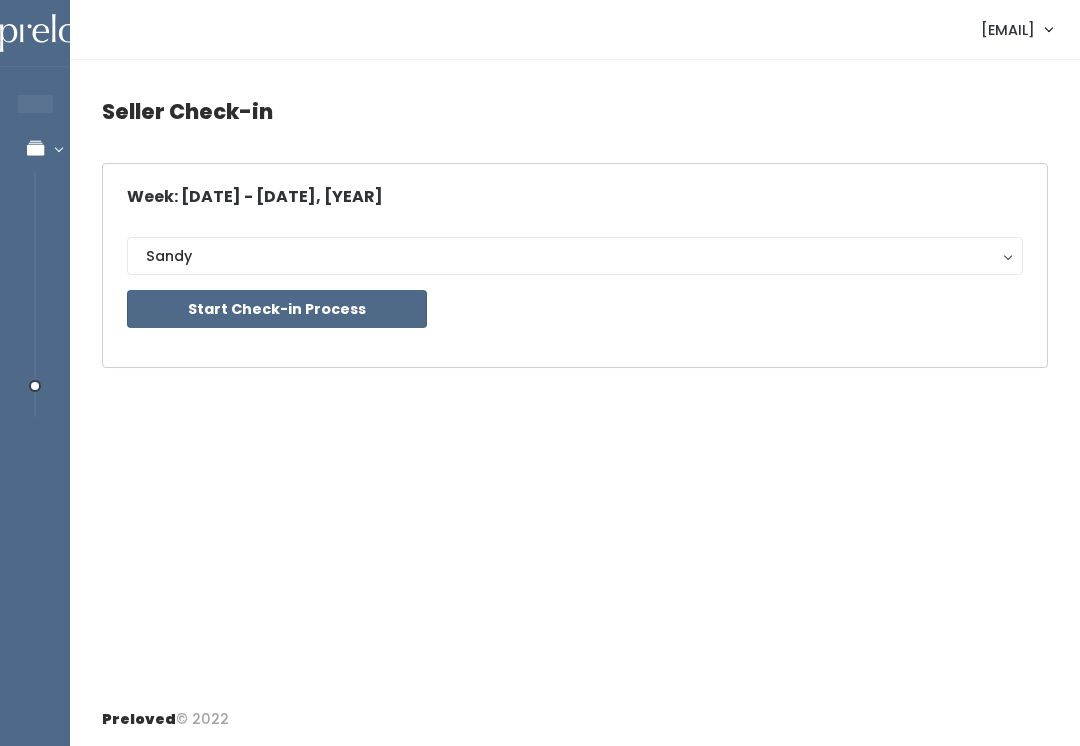 click on "Start Check-in Process" at bounding box center [277, 309] 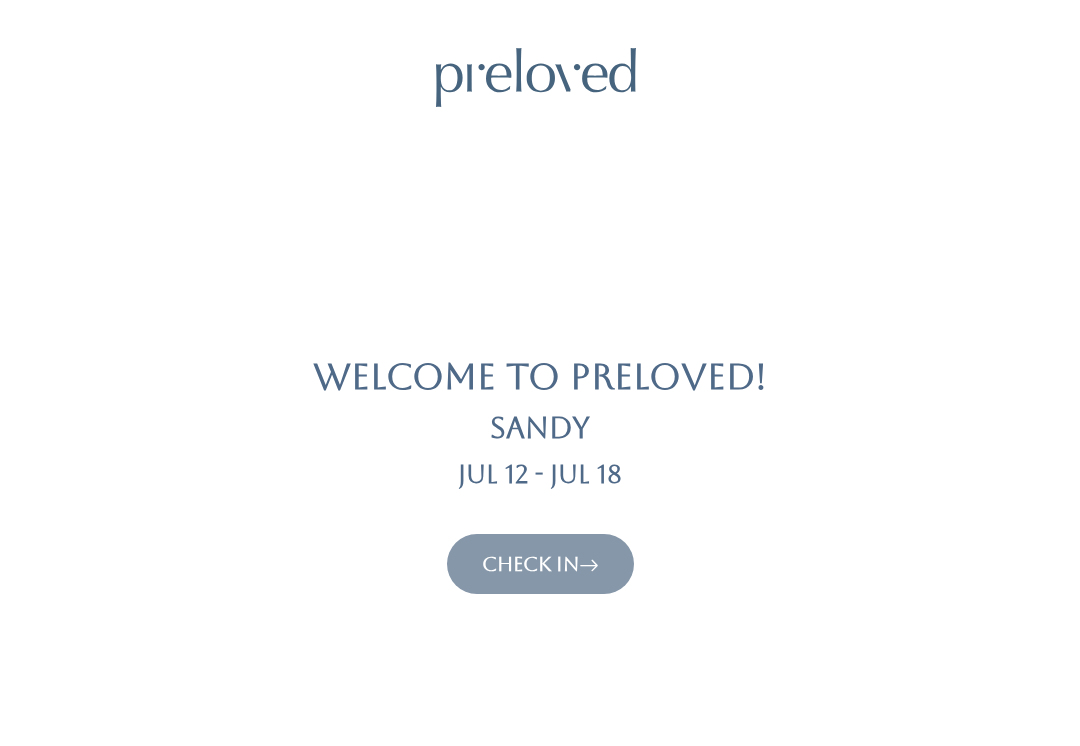 scroll, scrollTop: 0, scrollLeft: 0, axis: both 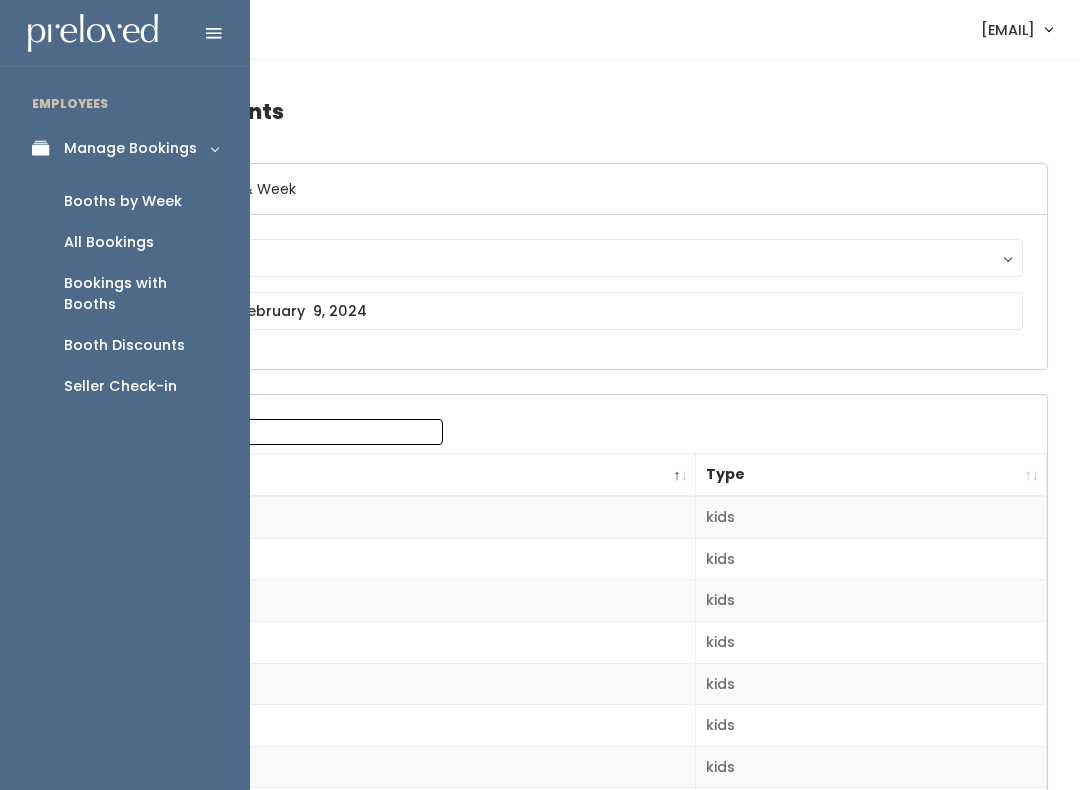 click on "Seller Check-in" at bounding box center (125, 386) 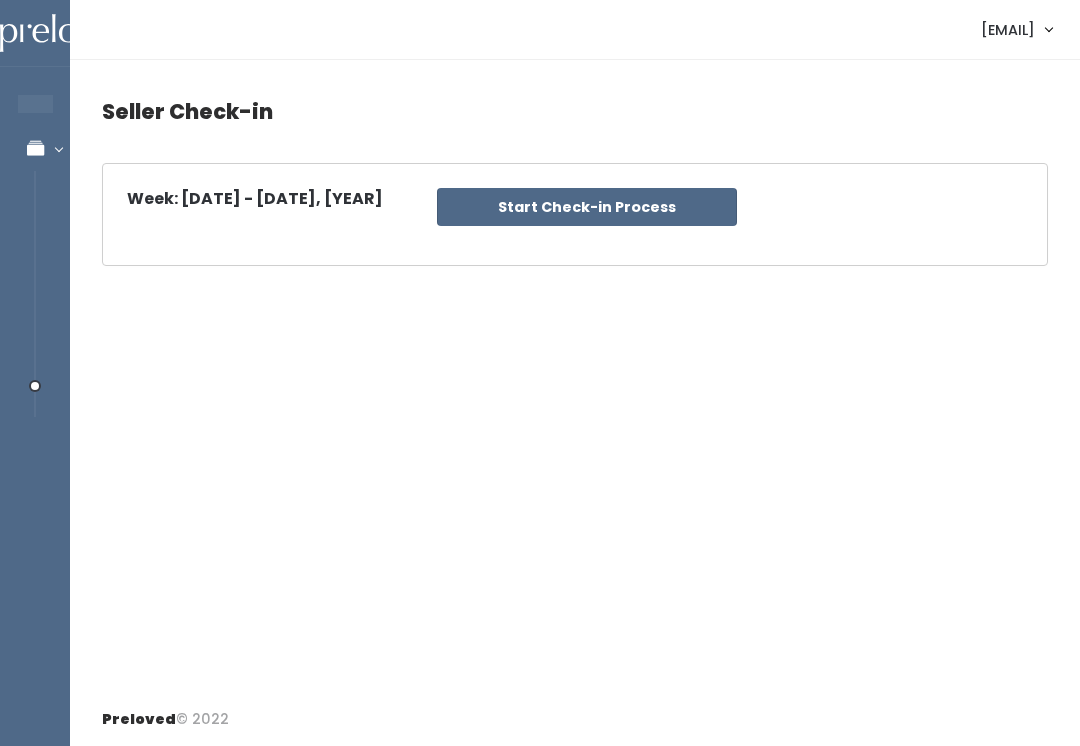 scroll, scrollTop: 0, scrollLeft: 0, axis: both 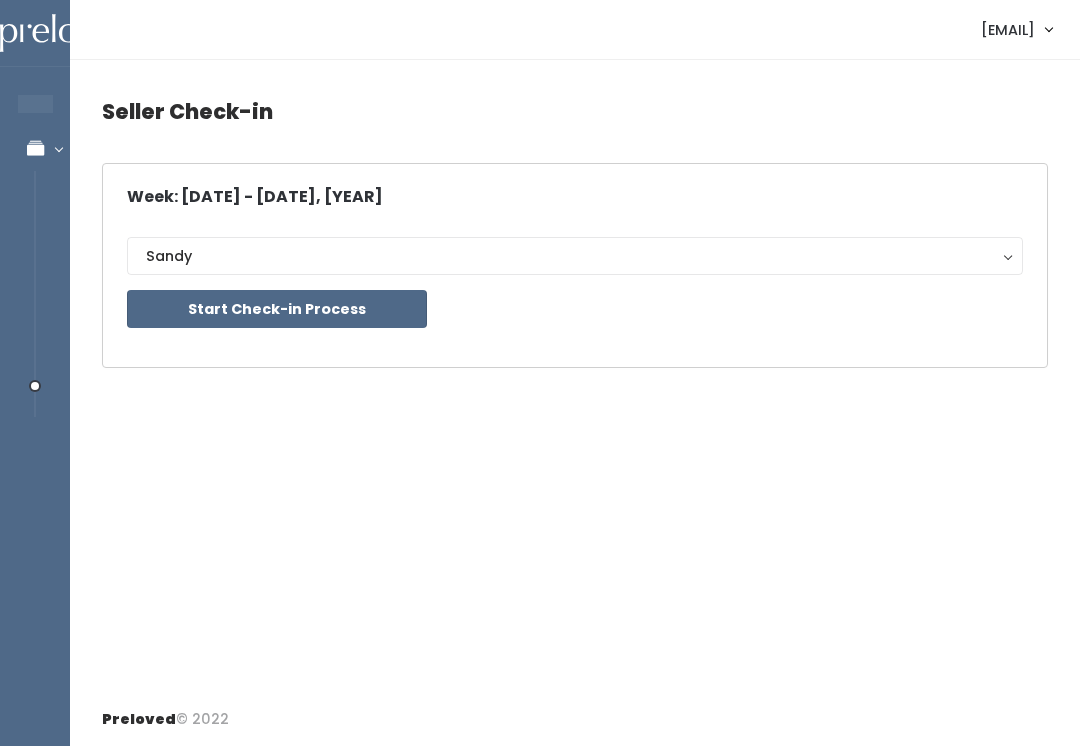 click on "Start Check-in Process" at bounding box center (277, 309) 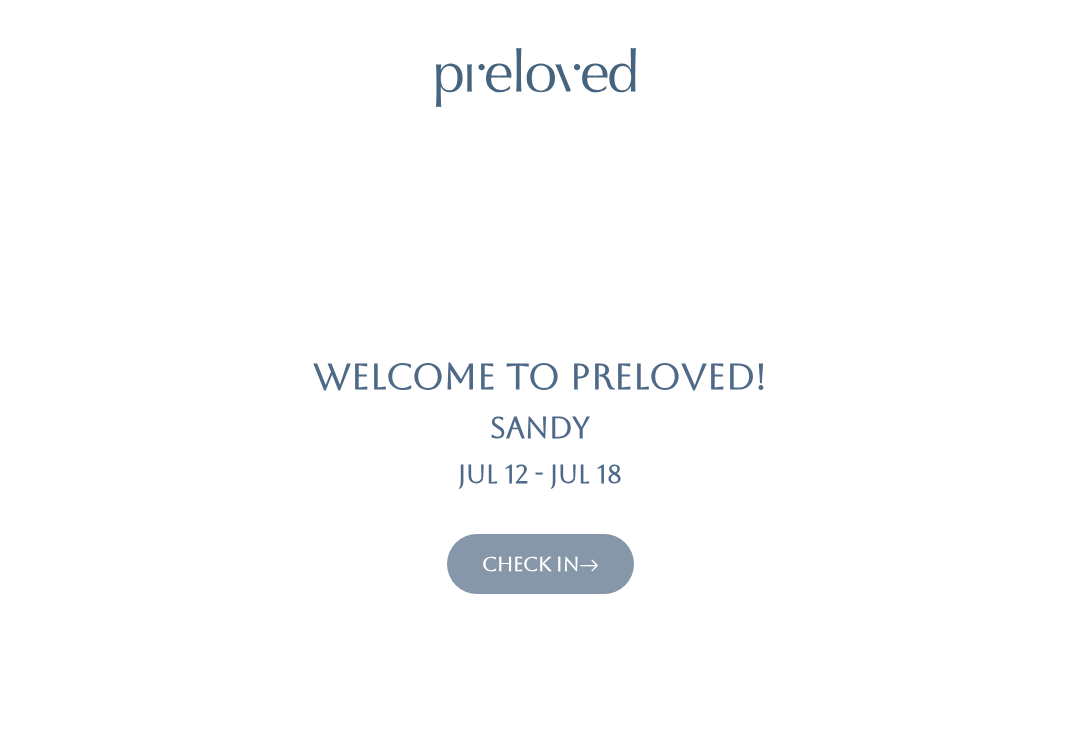 scroll, scrollTop: 0, scrollLeft: 0, axis: both 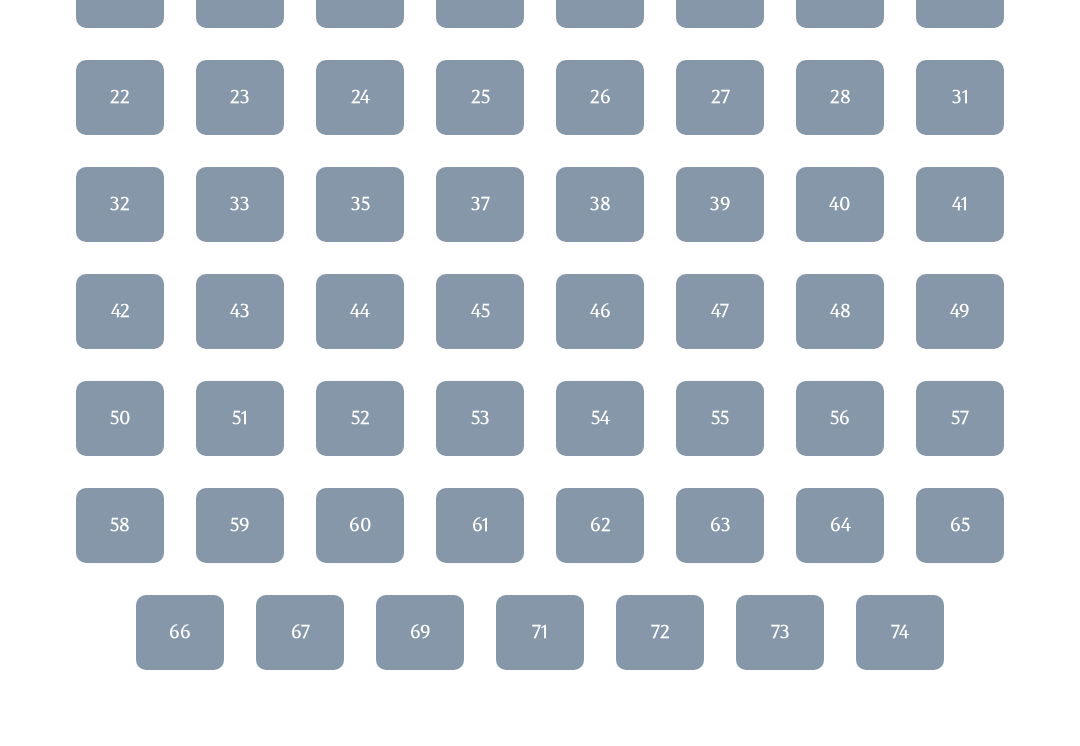 click on "54" at bounding box center (600, 418) 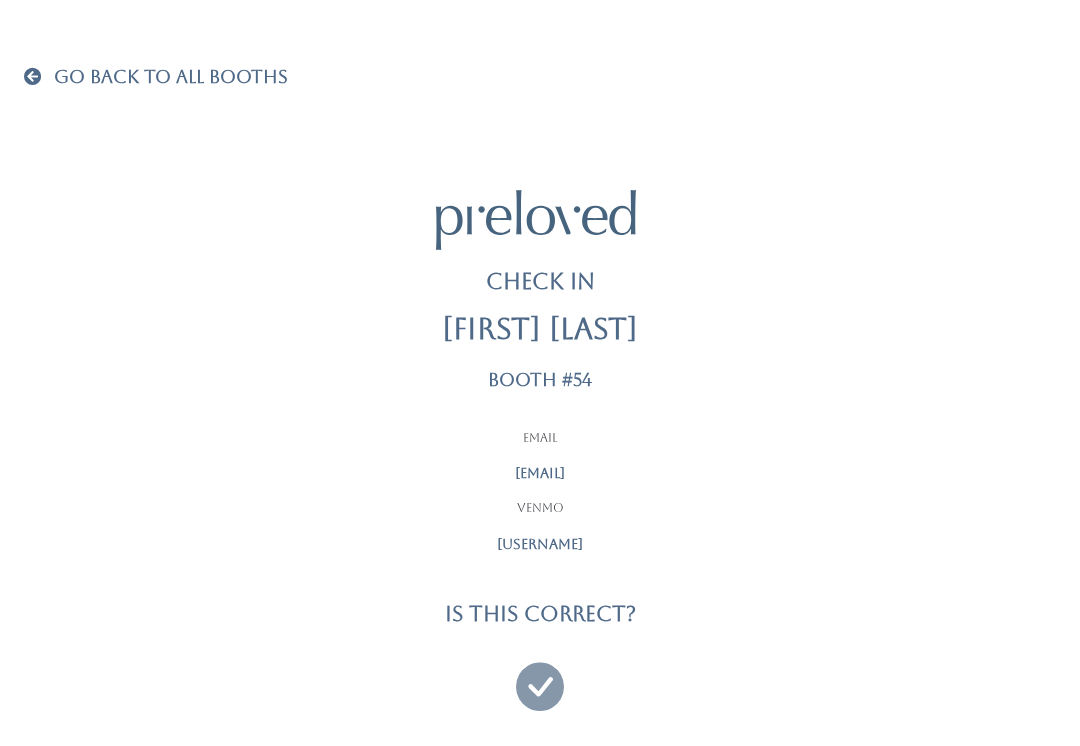 scroll, scrollTop: 0, scrollLeft: 0, axis: both 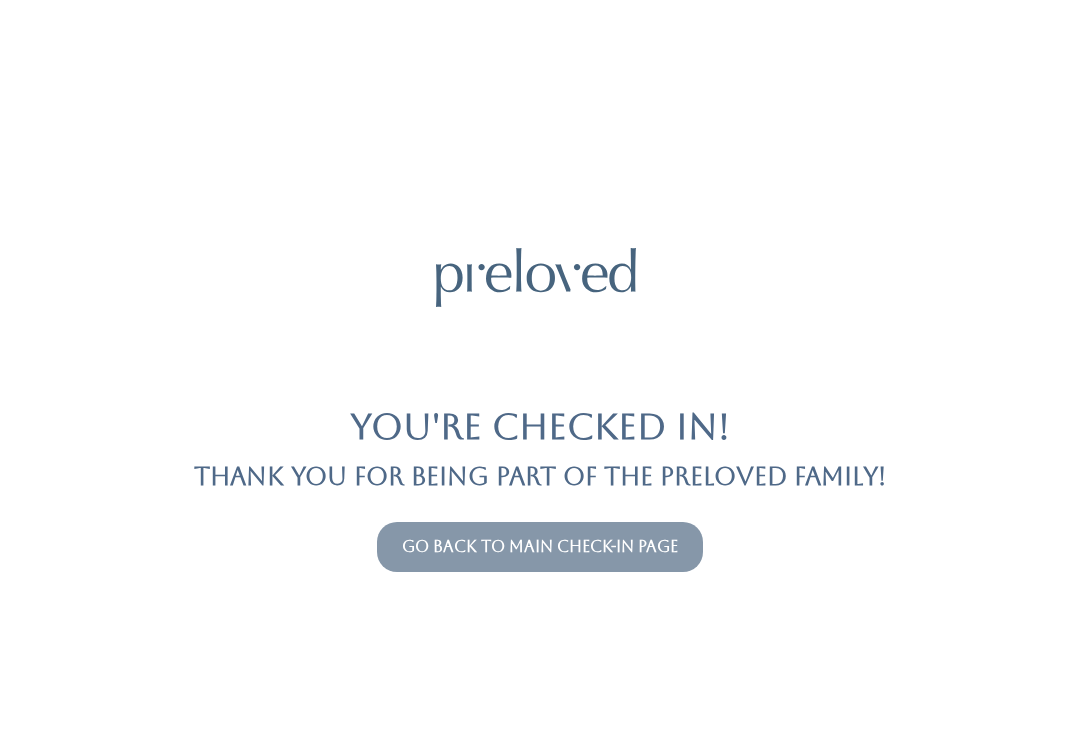 click on "Go back to main check-in page" at bounding box center [540, 546] 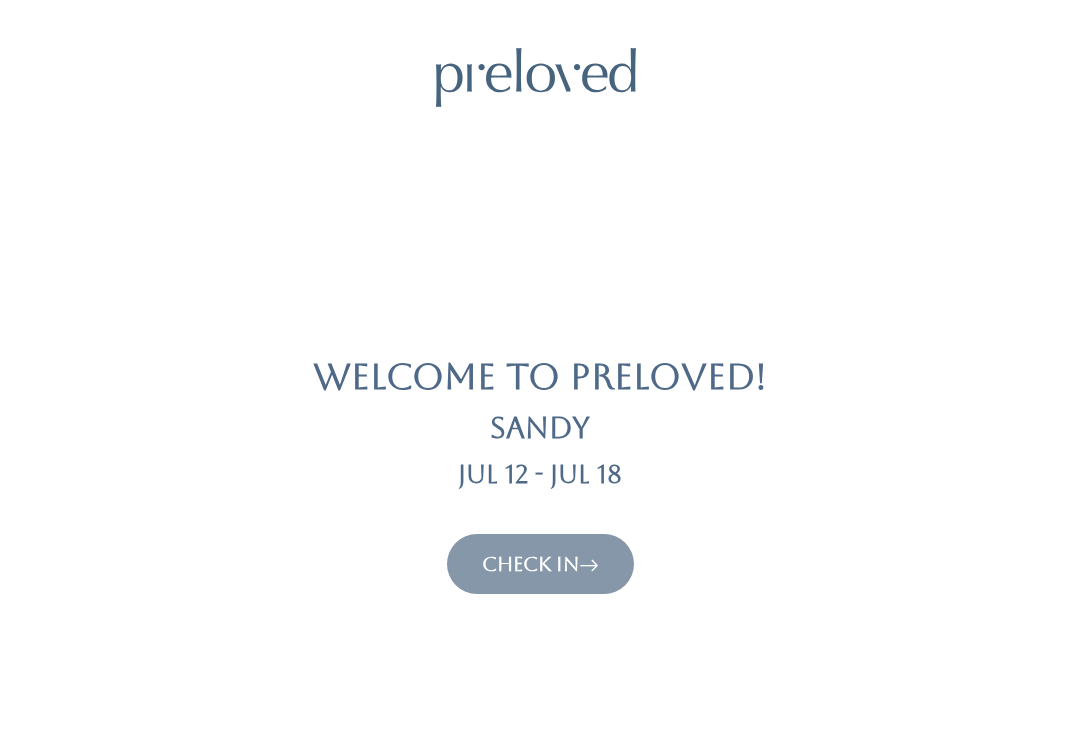 scroll, scrollTop: 0, scrollLeft: 0, axis: both 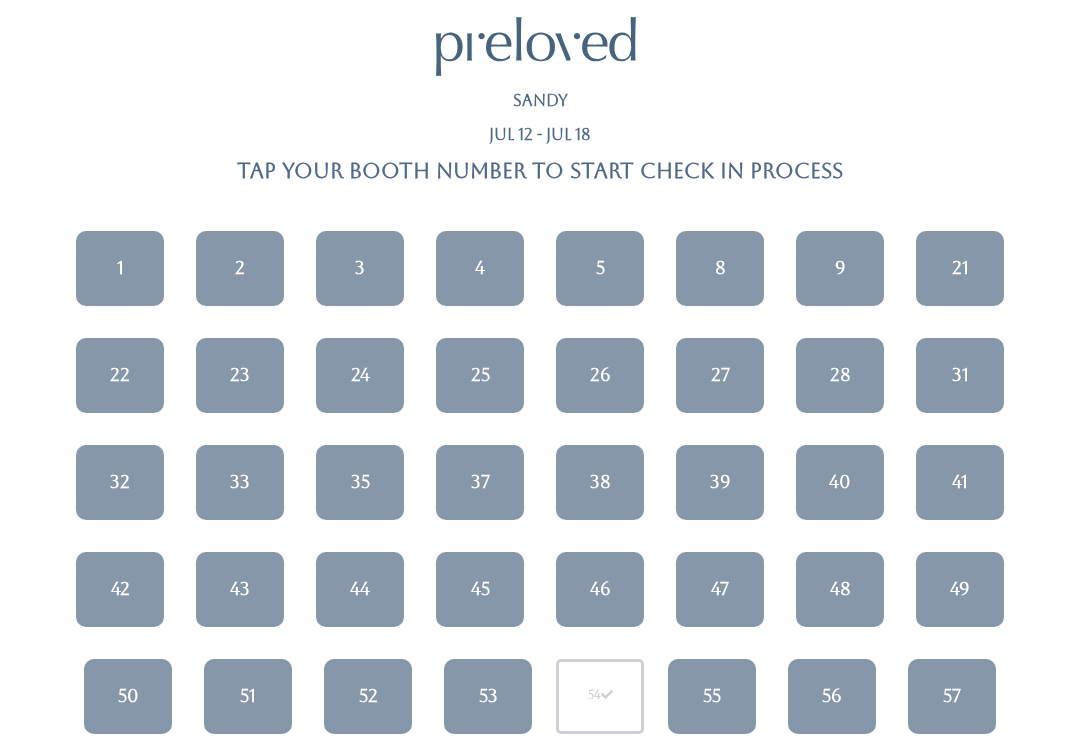 click on "5" at bounding box center (600, 269) 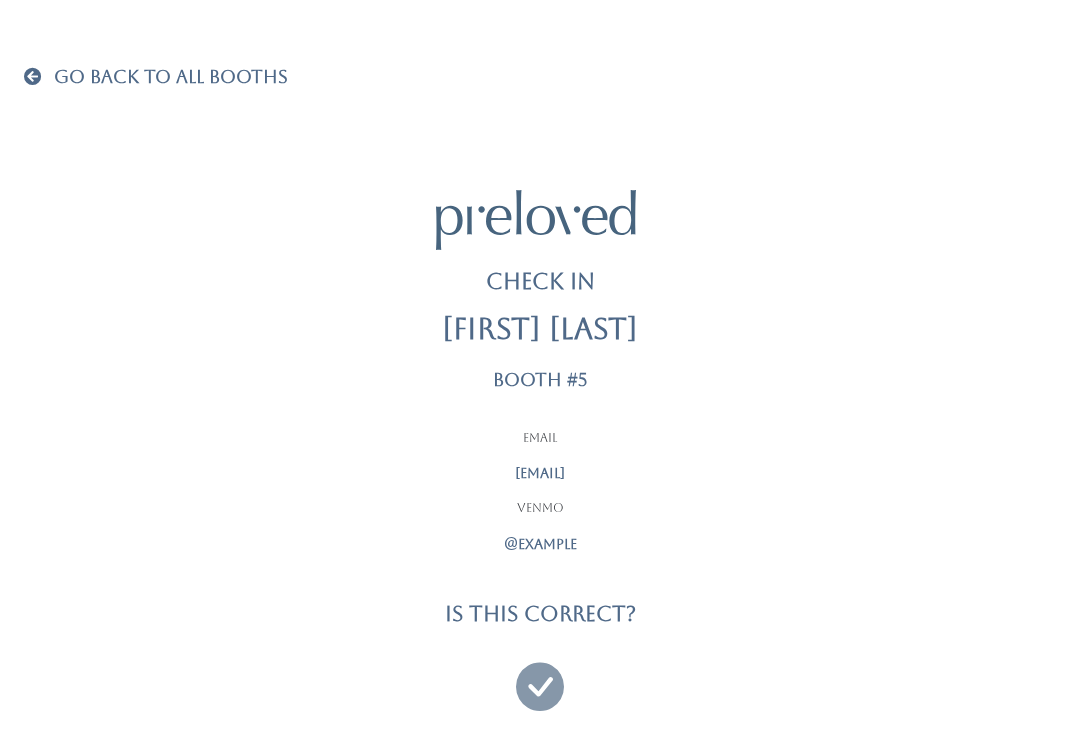 scroll, scrollTop: 0, scrollLeft: 0, axis: both 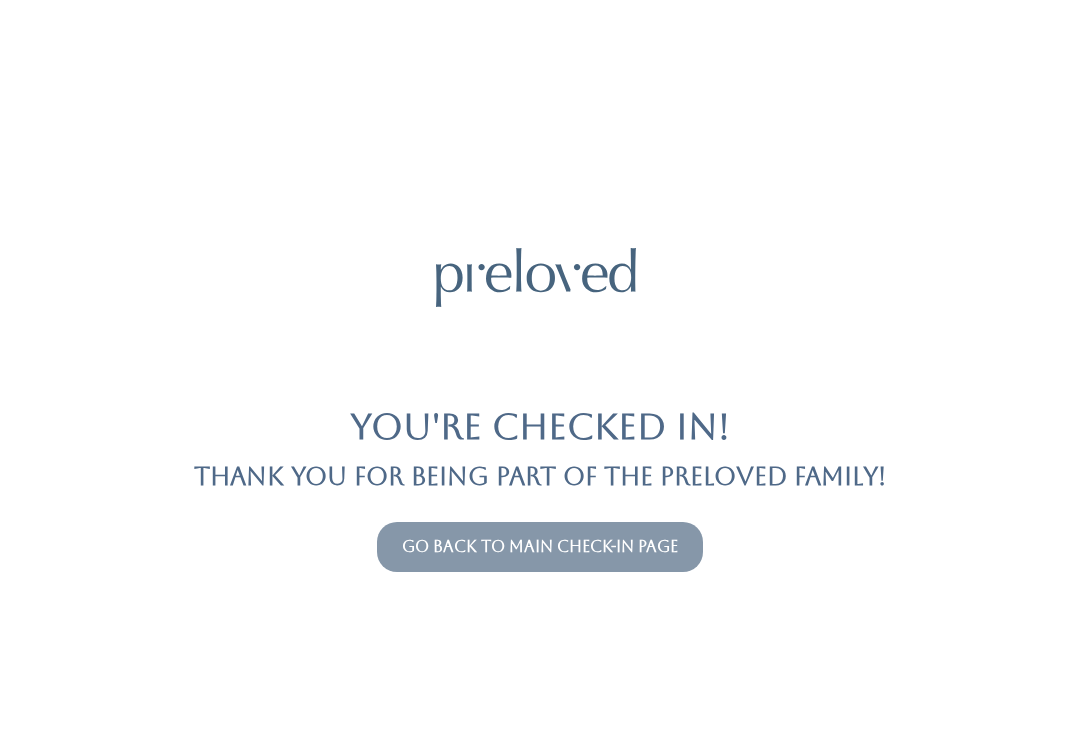 click on "Go back to main check-in page" at bounding box center (540, 546) 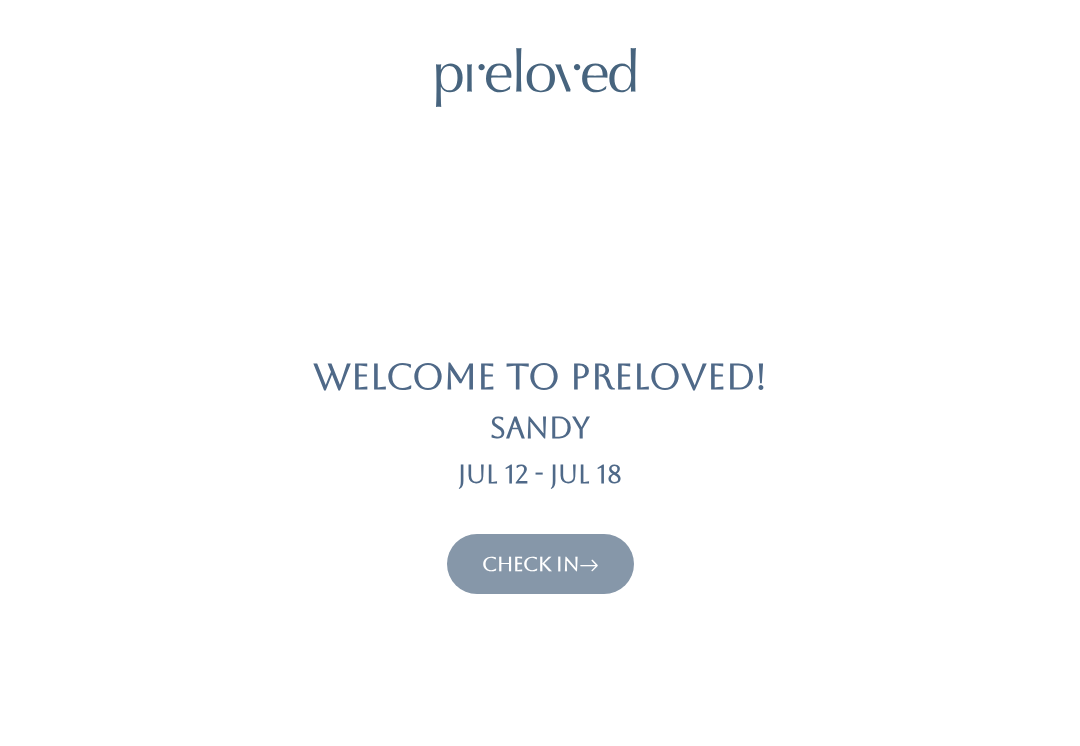 scroll, scrollTop: 0, scrollLeft: 0, axis: both 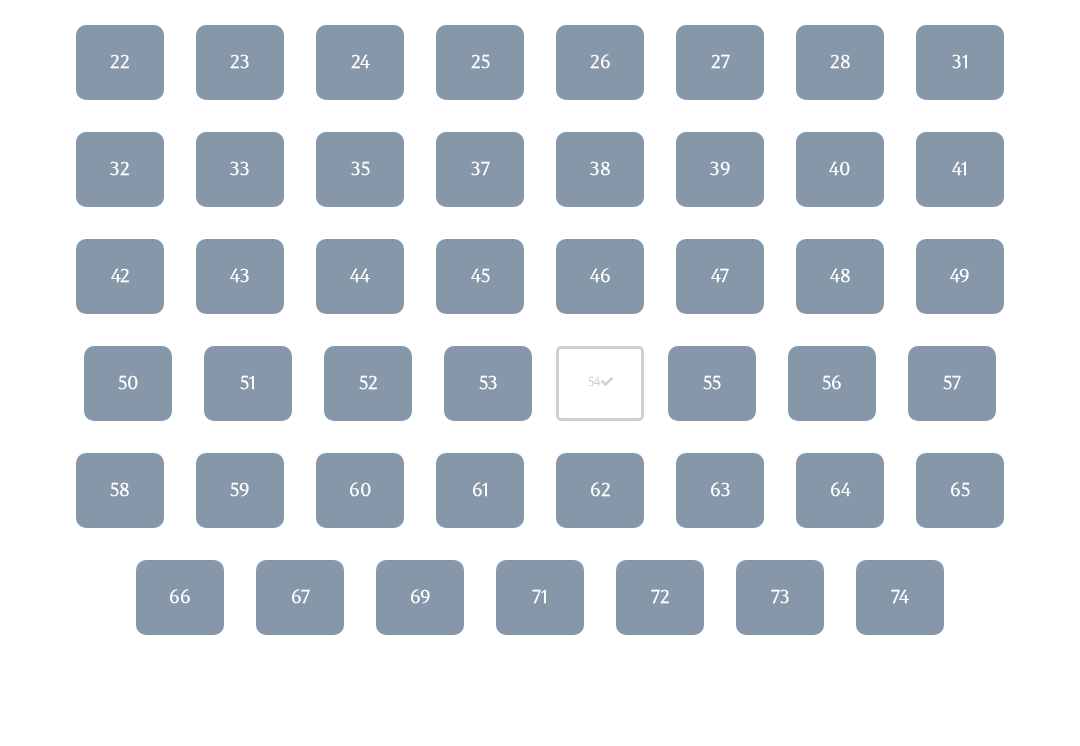 click on "64" at bounding box center (840, 491) 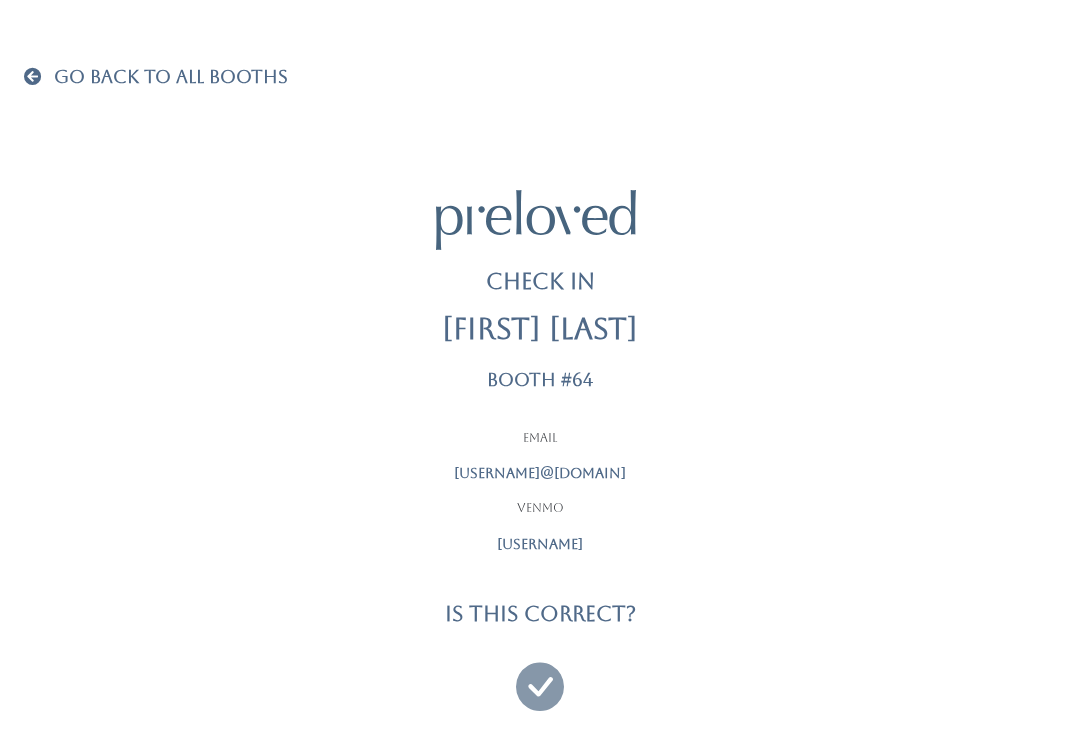scroll, scrollTop: 0, scrollLeft: 0, axis: both 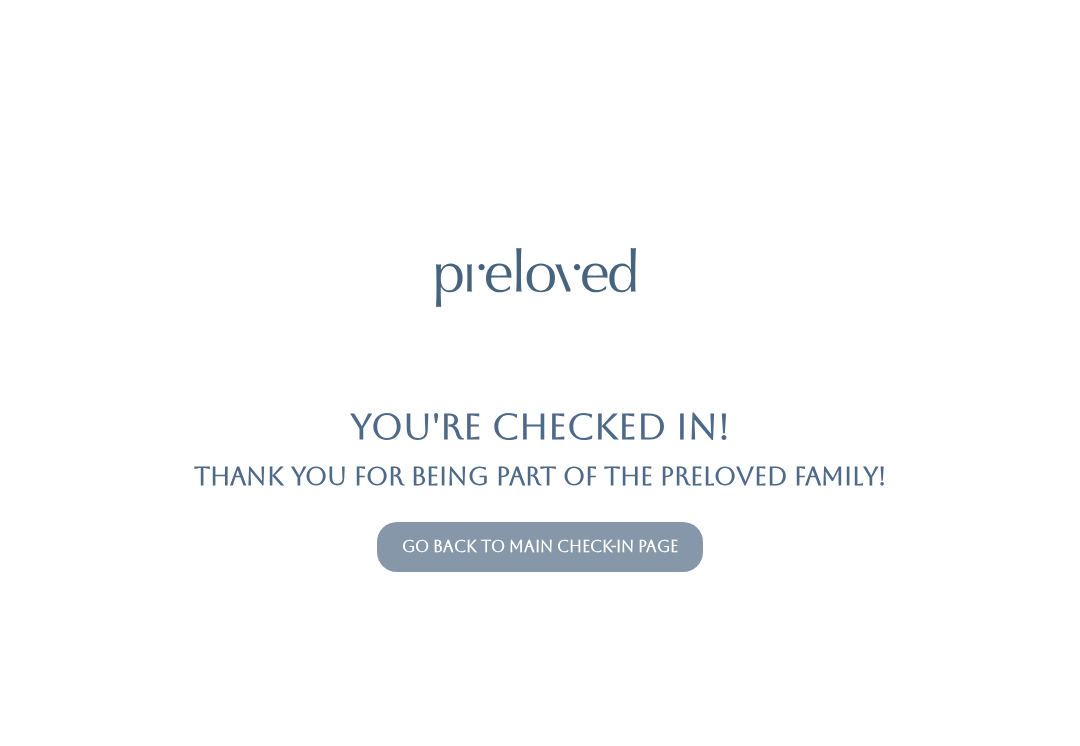click on "Go back to main check-in page" at bounding box center [540, 546] 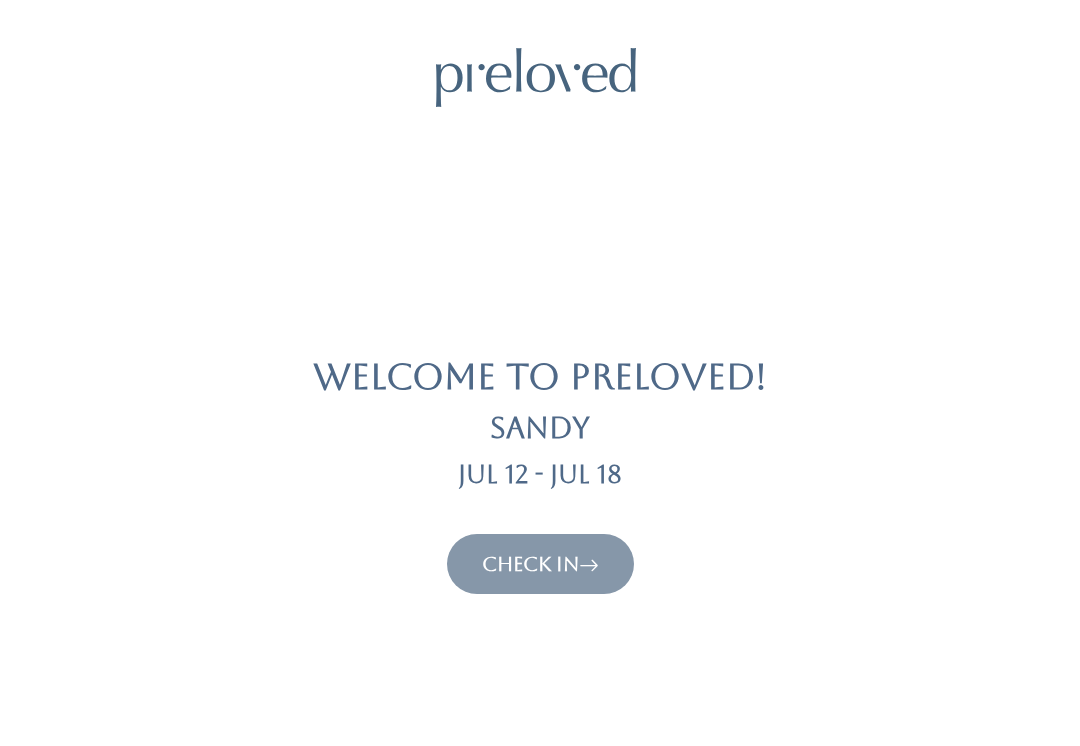 scroll, scrollTop: 0, scrollLeft: 0, axis: both 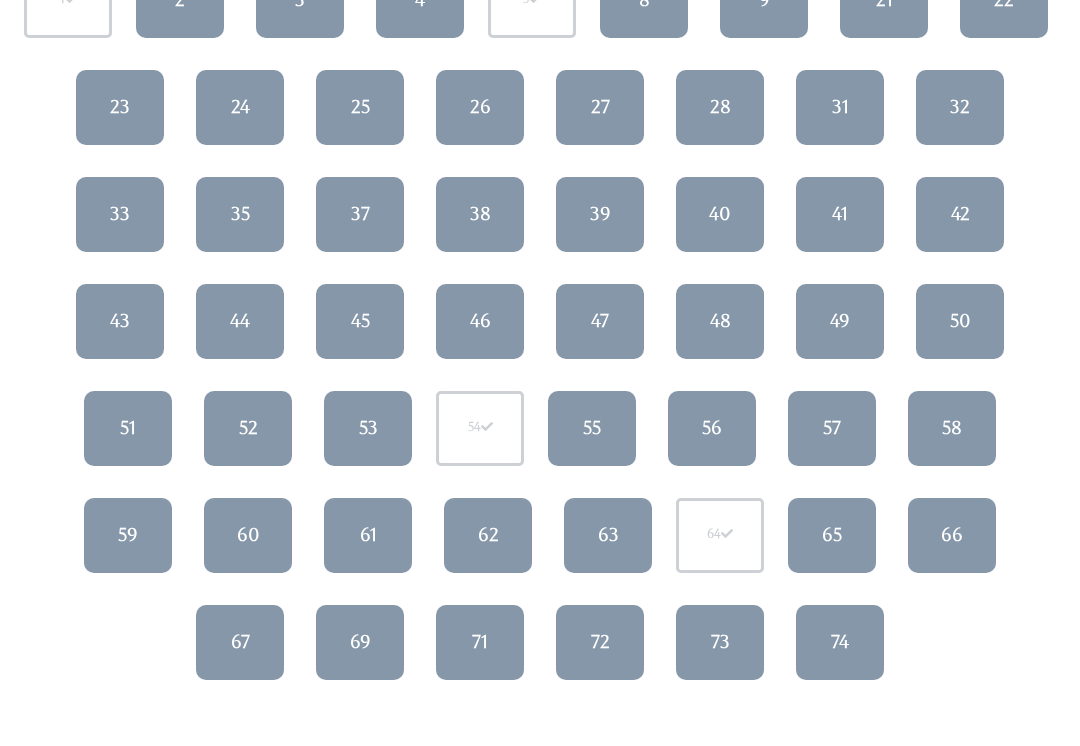click on "43" at bounding box center (120, 322) 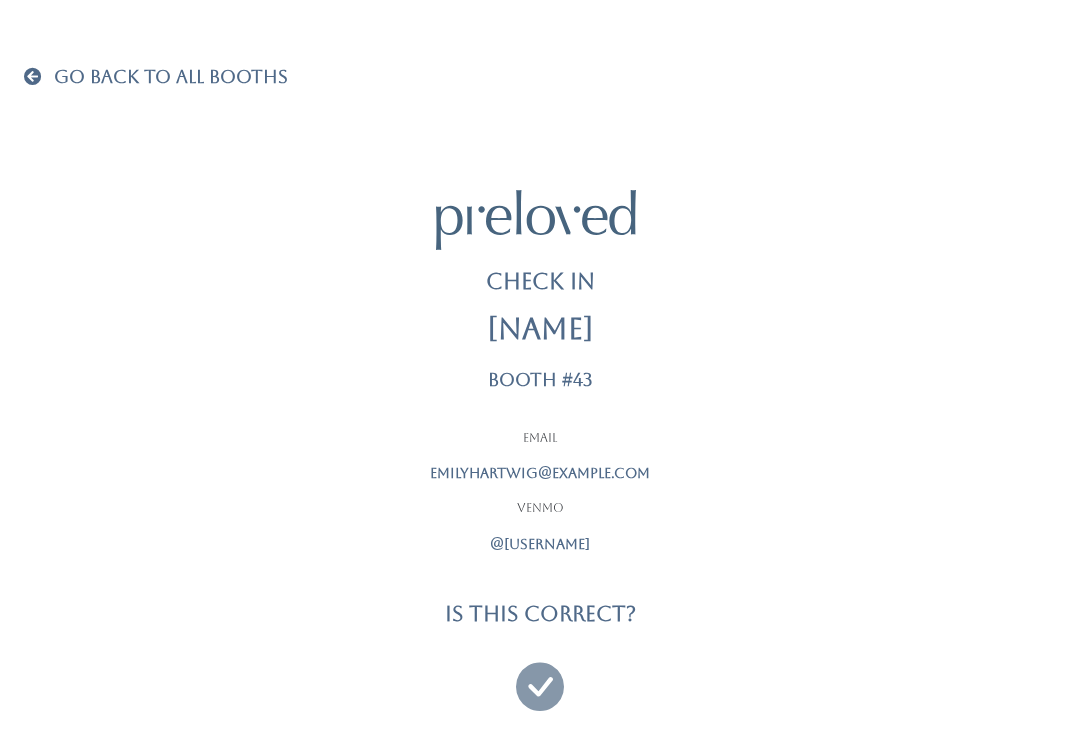 scroll, scrollTop: 0, scrollLeft: 0, axis: both 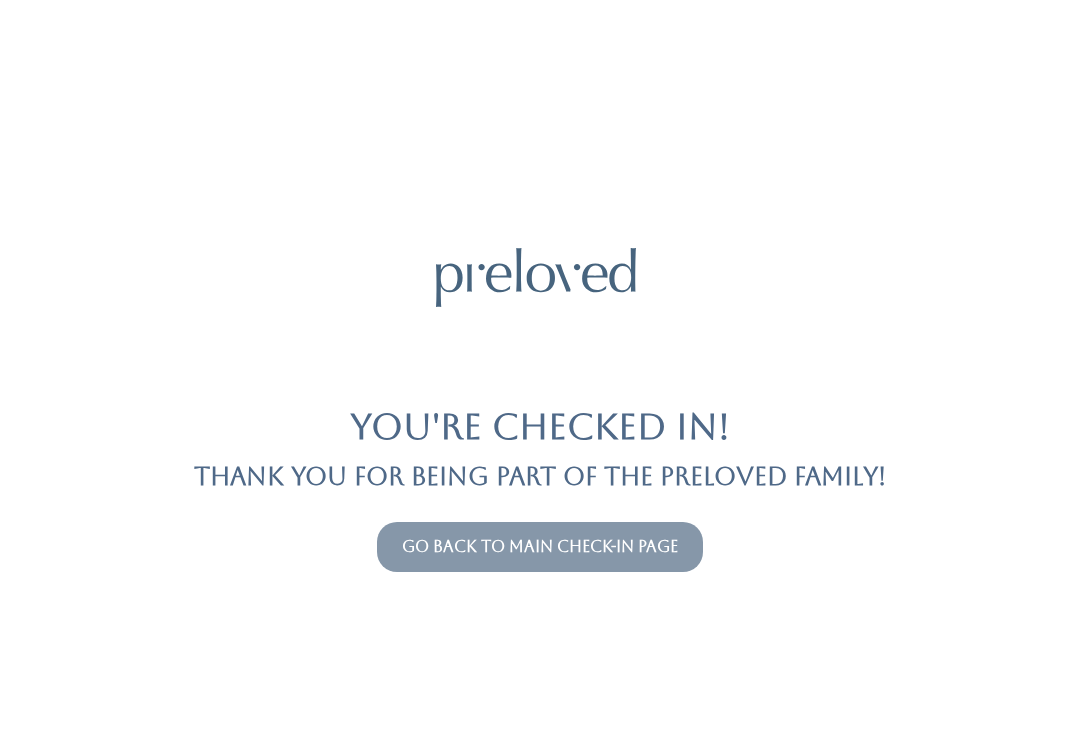 click on "Go back to main check-in page" at bounding box center (540, 546) 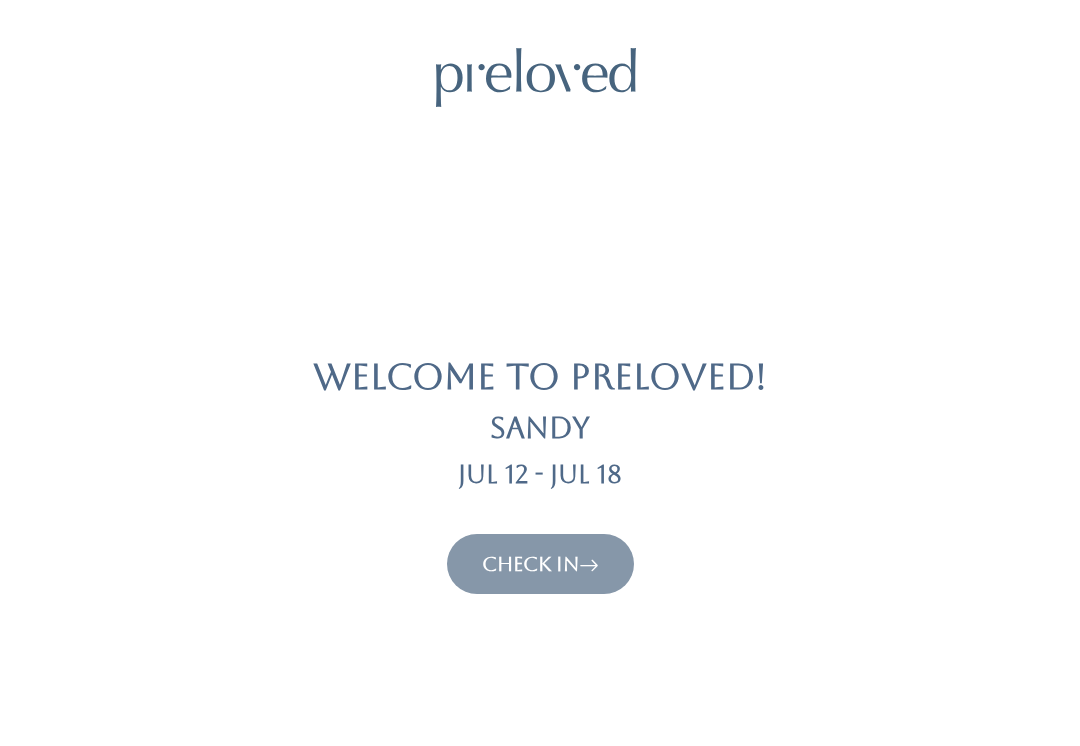 scroll, scrollTop: 0, scrollLeft: 0, axis: both 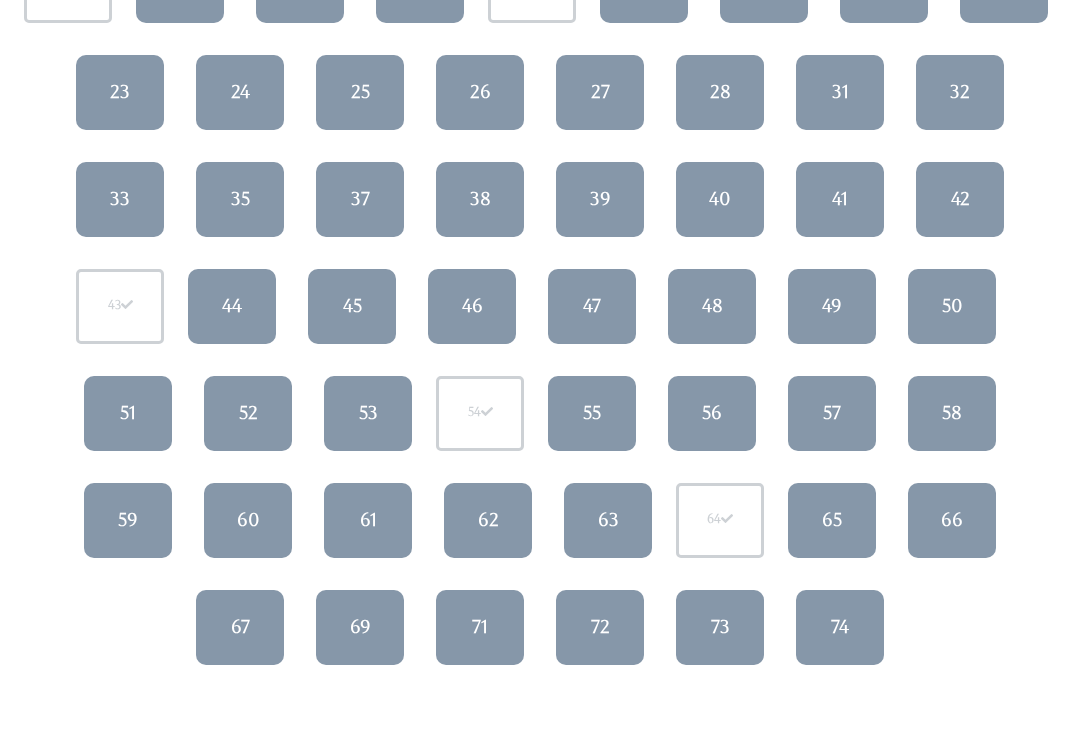 click on "55" at bounding box center (592, 413) 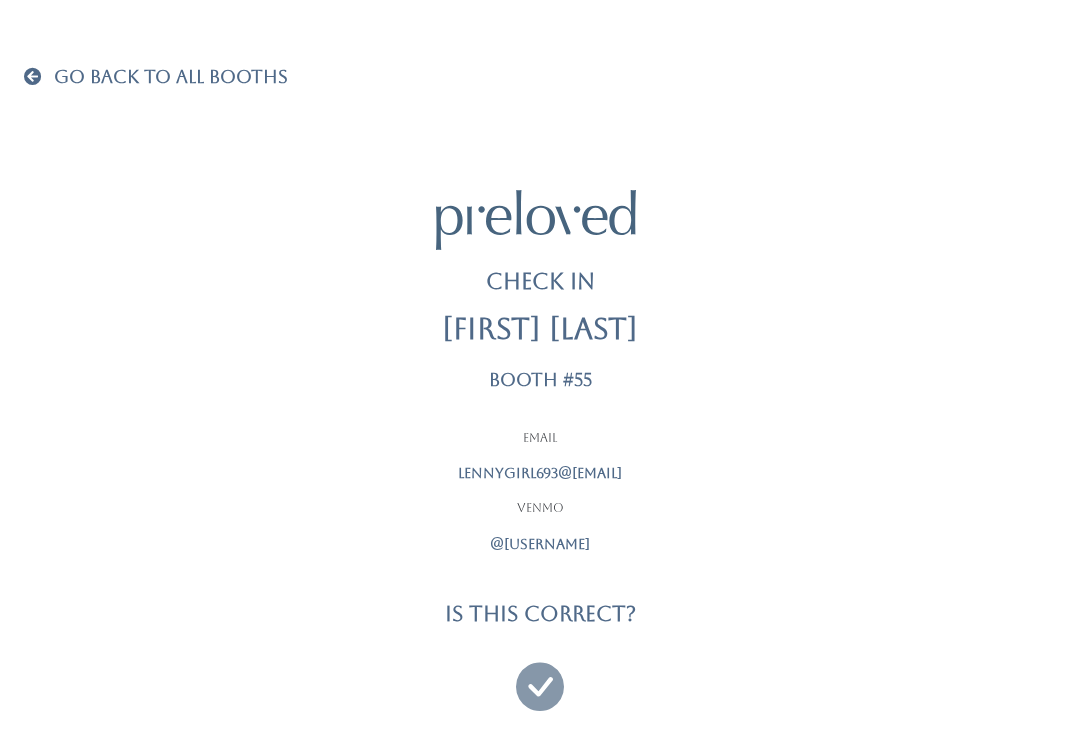 scroll, scrollTop: 0, scrollLeft: 0, axis: both 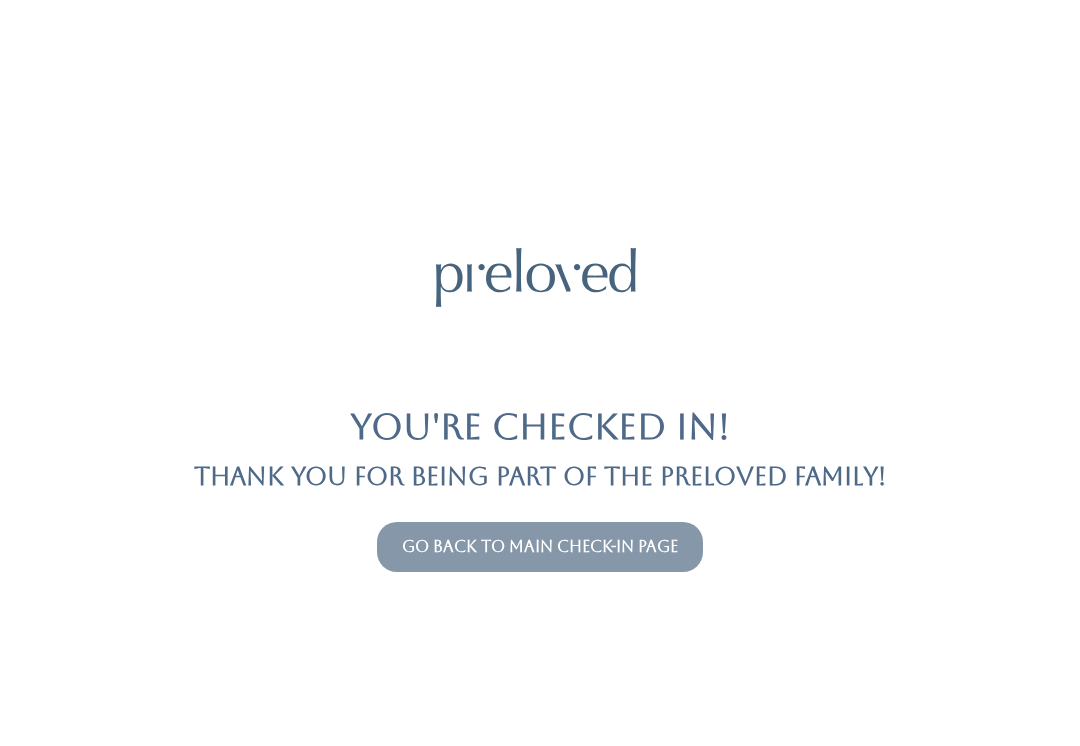 click on "Go back to main check-in page" at bounding box center [540, 546] 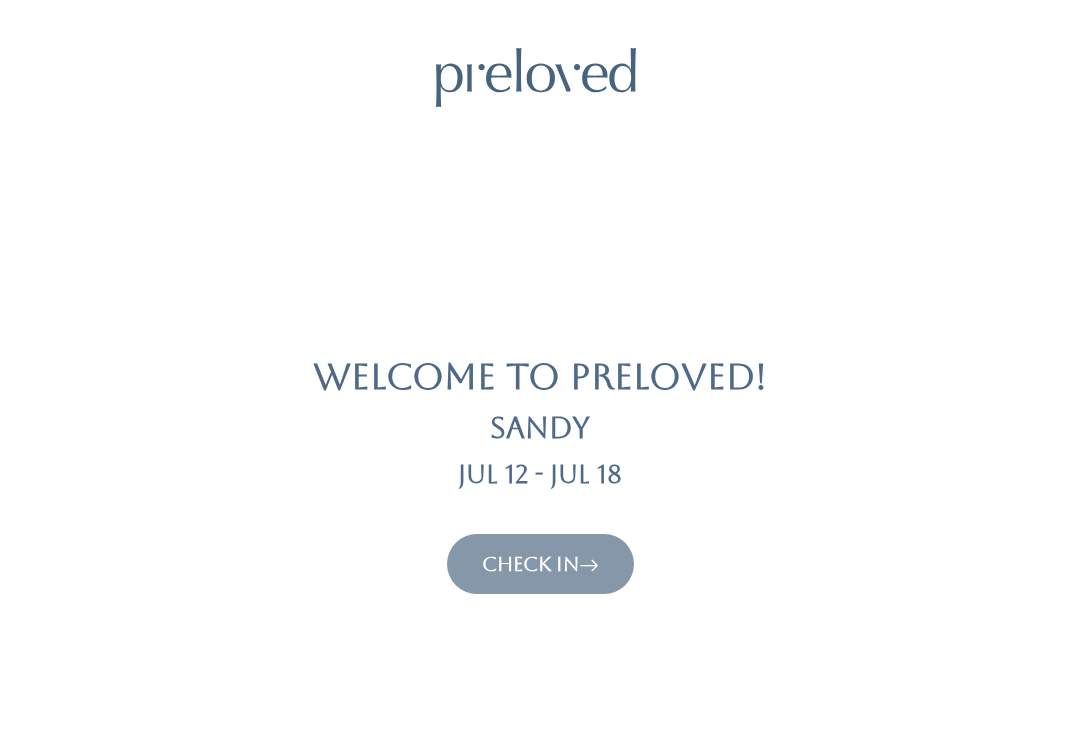 scroll, scrollTop: 0, scrollLeft: 0, axis: both 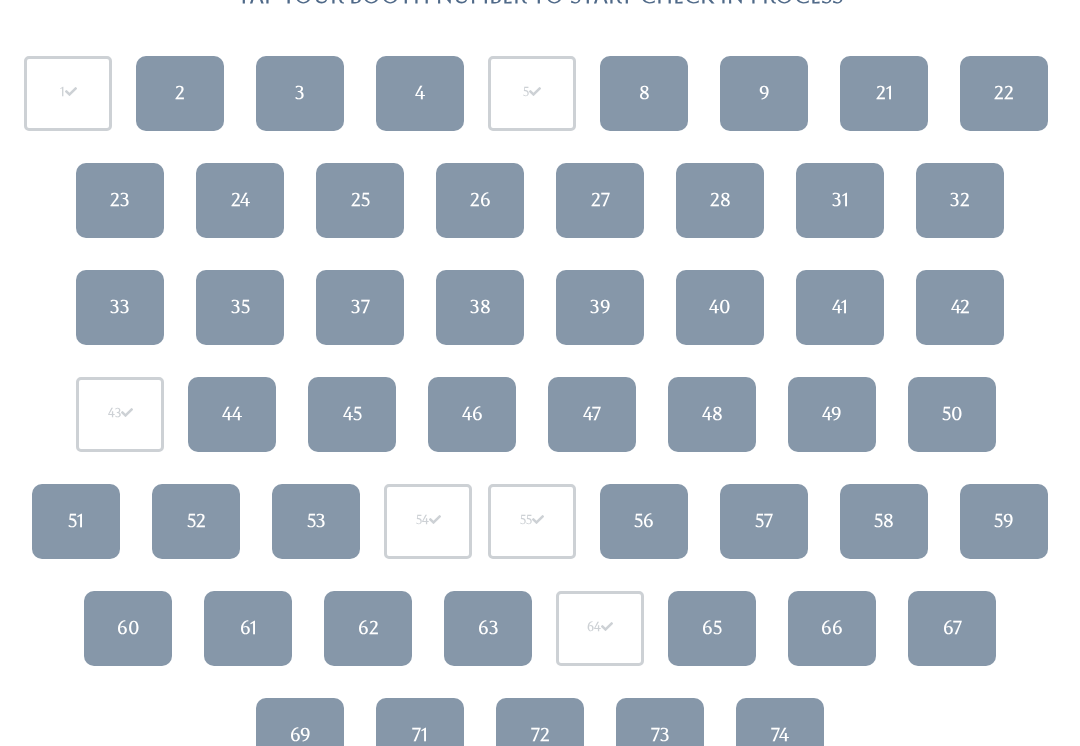 click on "46" at bounding box center [472, 415] 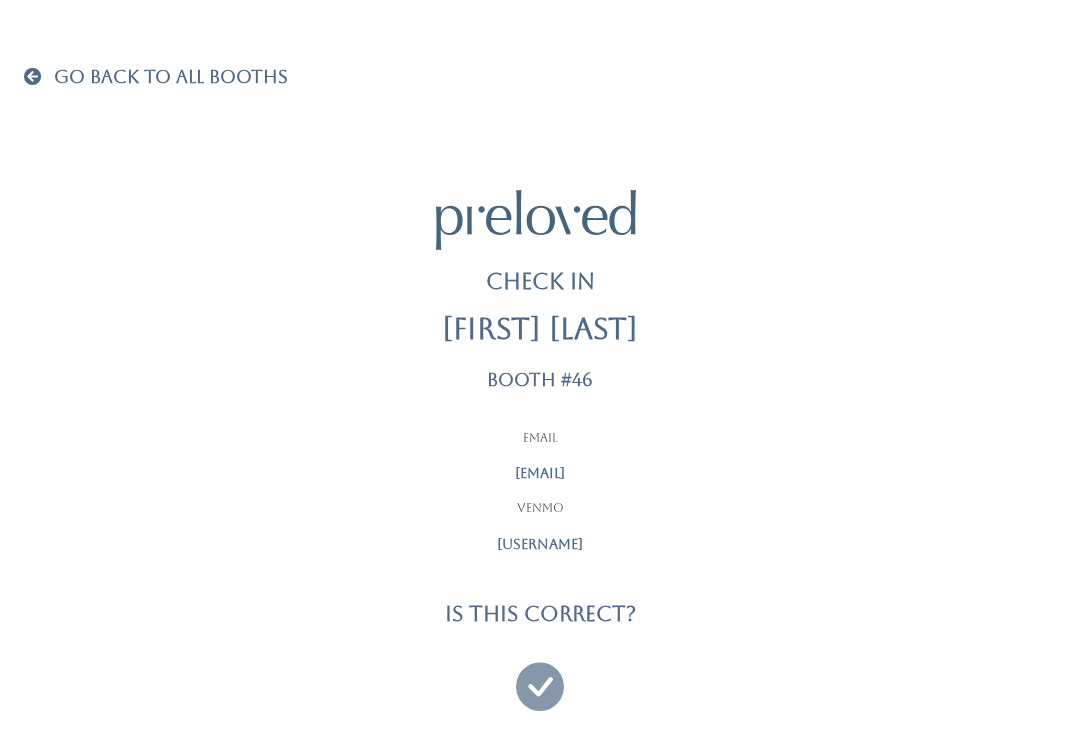 scroll, scrollTop: 0, scrollLeft: 0, axis: both 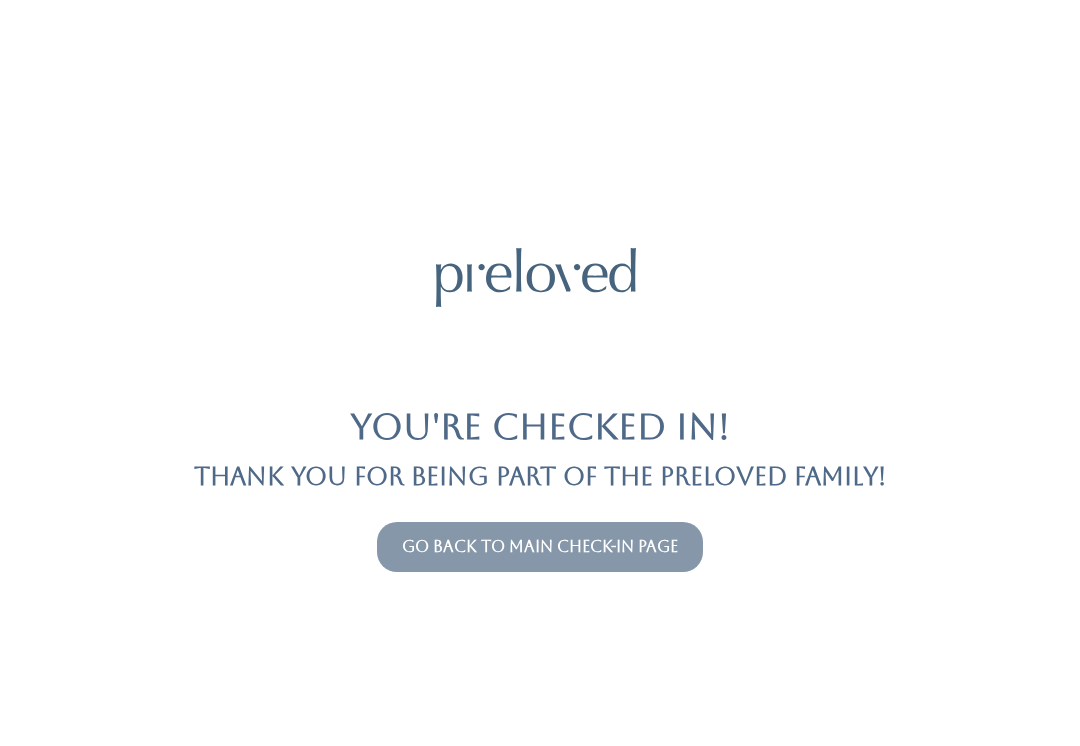 click on "Go back to main check-in page" at bounding box center (540, 546) 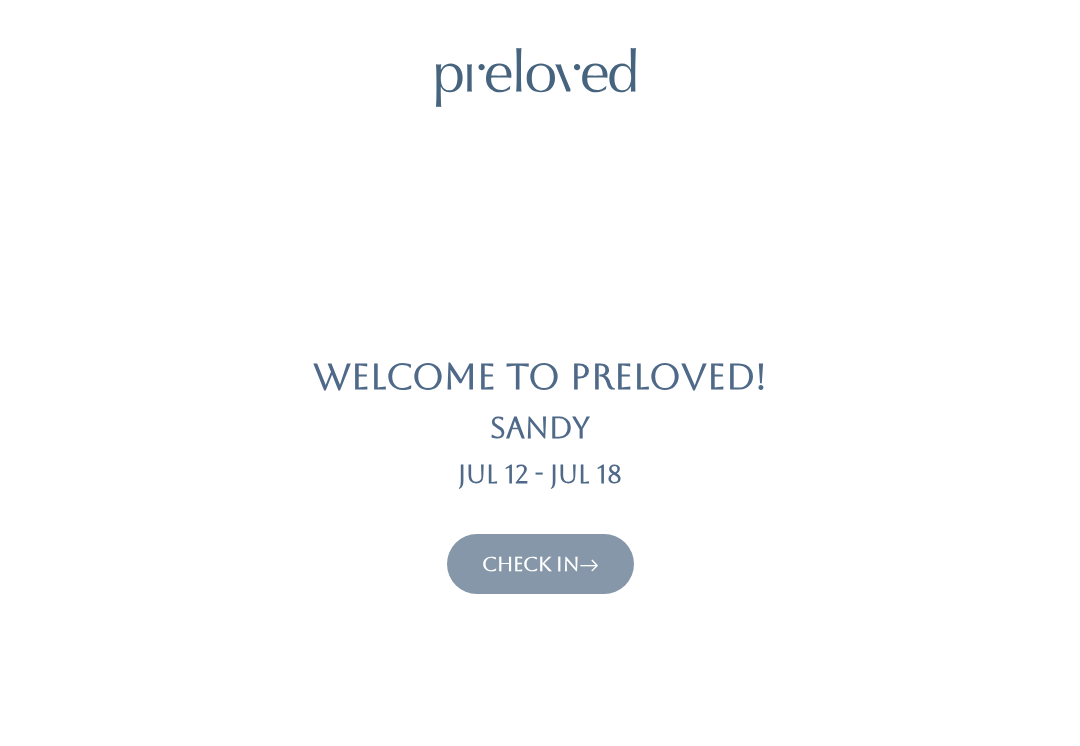 scroll, scrollTop: 0, scrollLeft: 0, axis: both 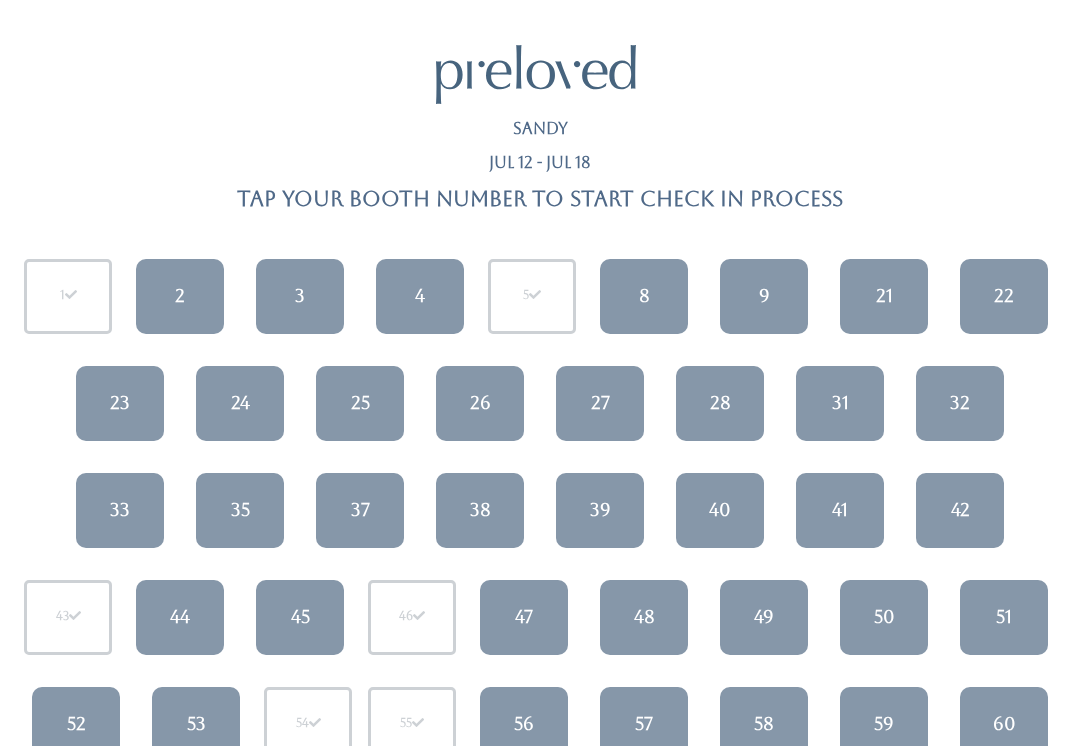 click on "3" at bounding box center (300, 296) 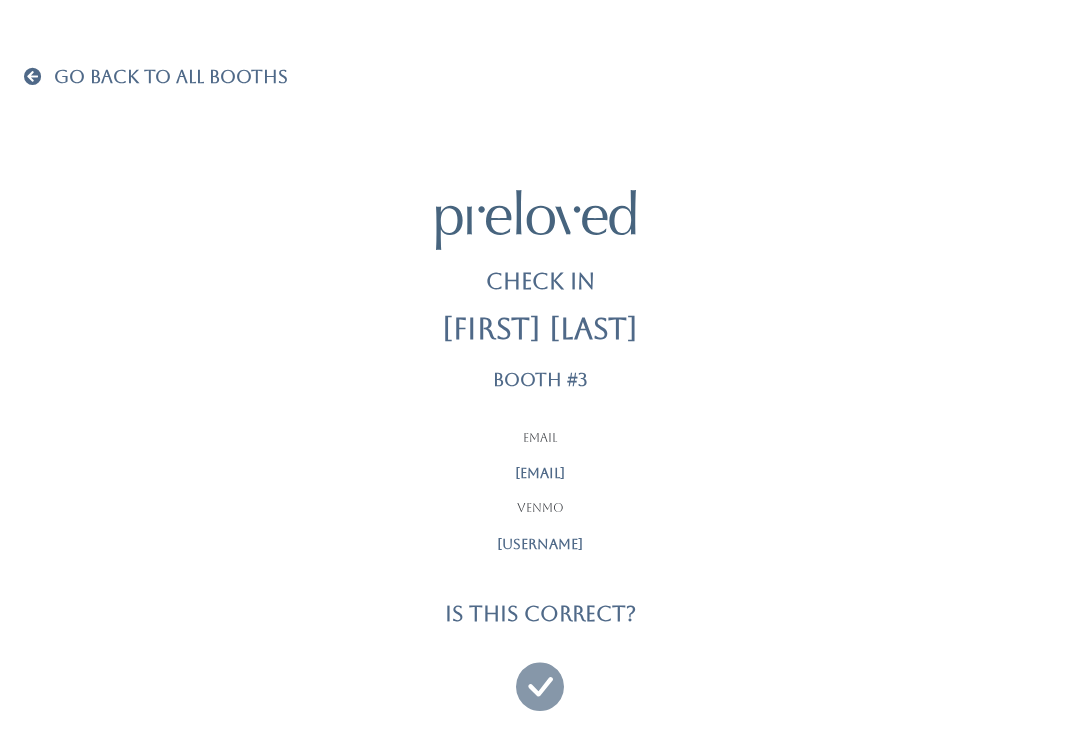 scroll, scrollTop: 0, scrollLeft: 0, axis: both 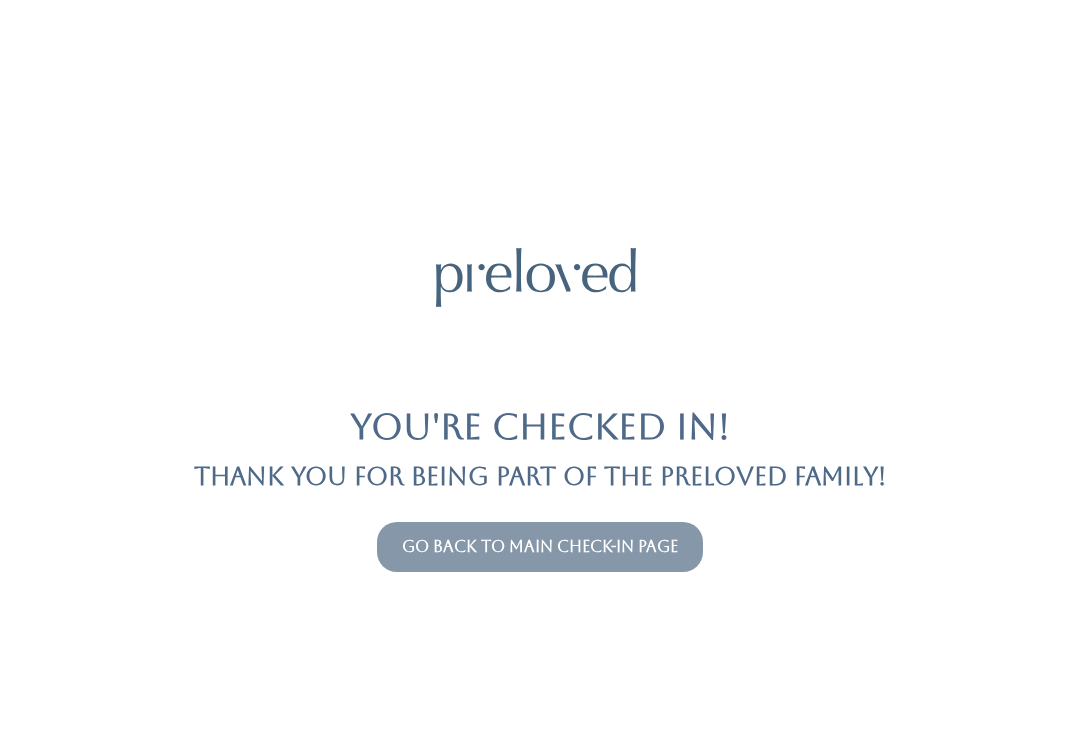 click on "Go back to main check-in page" at bounding box center (540, 546) 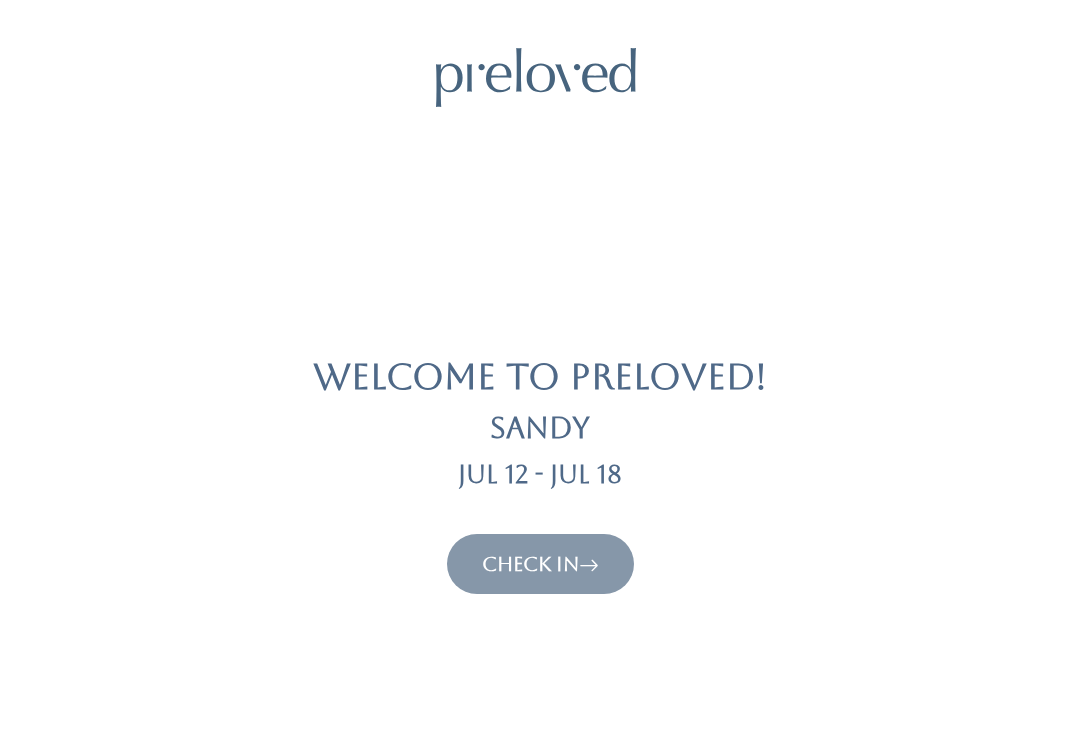 scroll, scrollTop: 0, scrollLeft: 0, axis: both 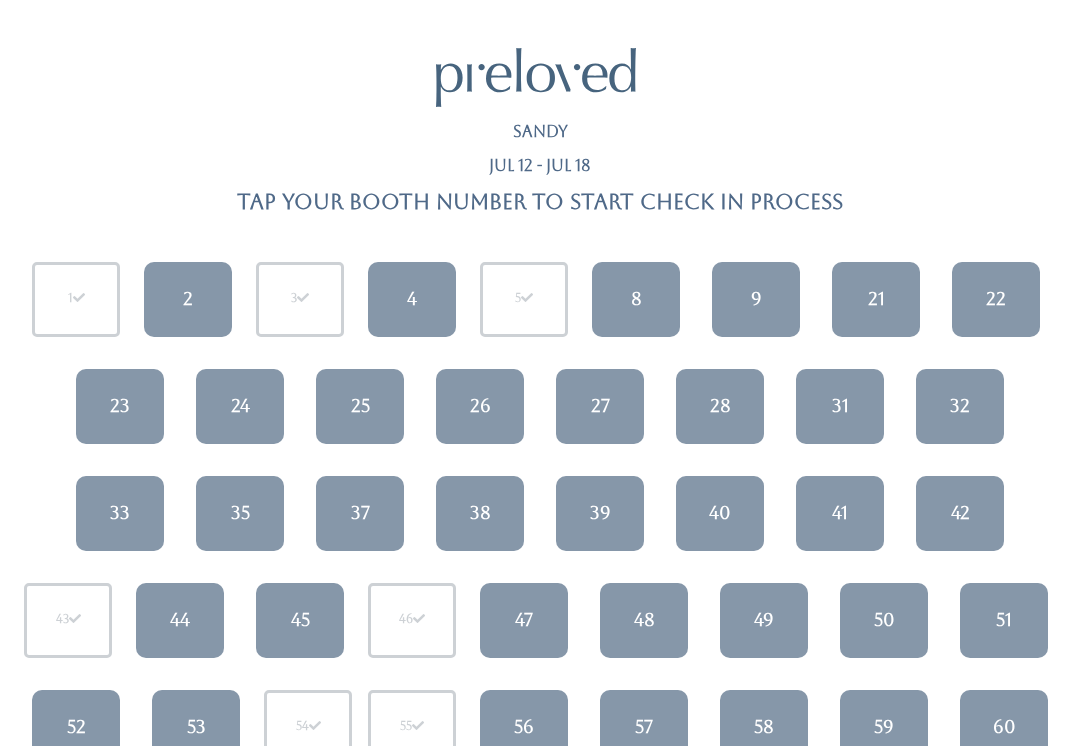click on "2" at bounding box center (188, 299) 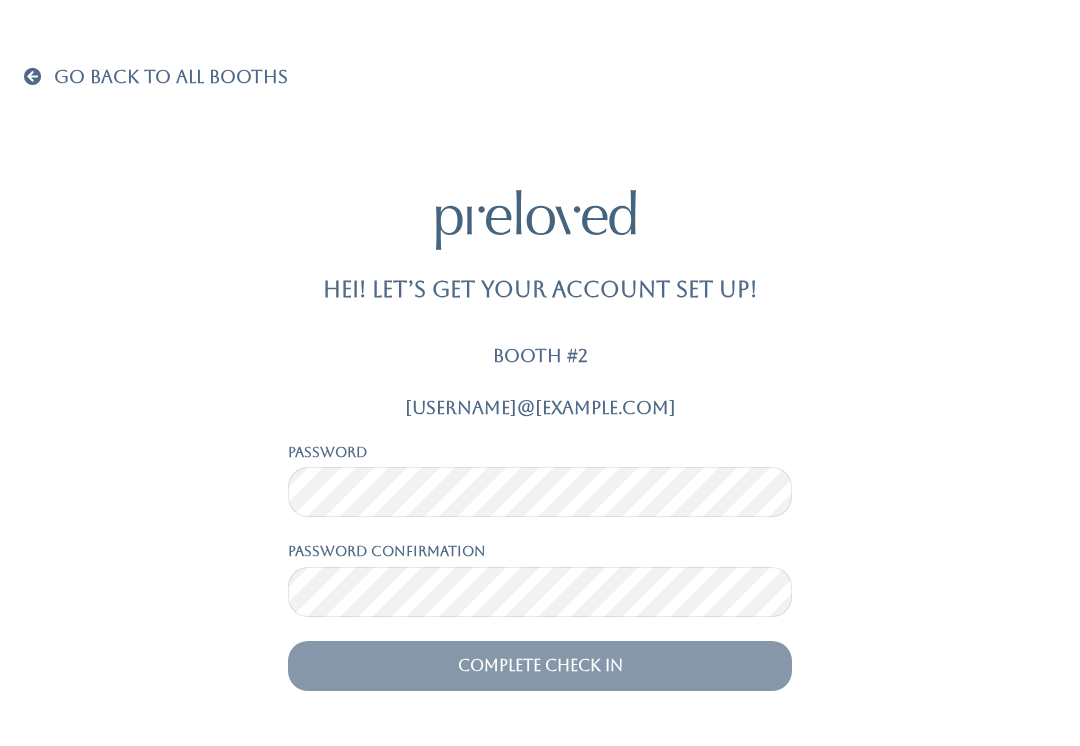 scroll, scrollTop: 0, scrollLeft: 0, axis: both 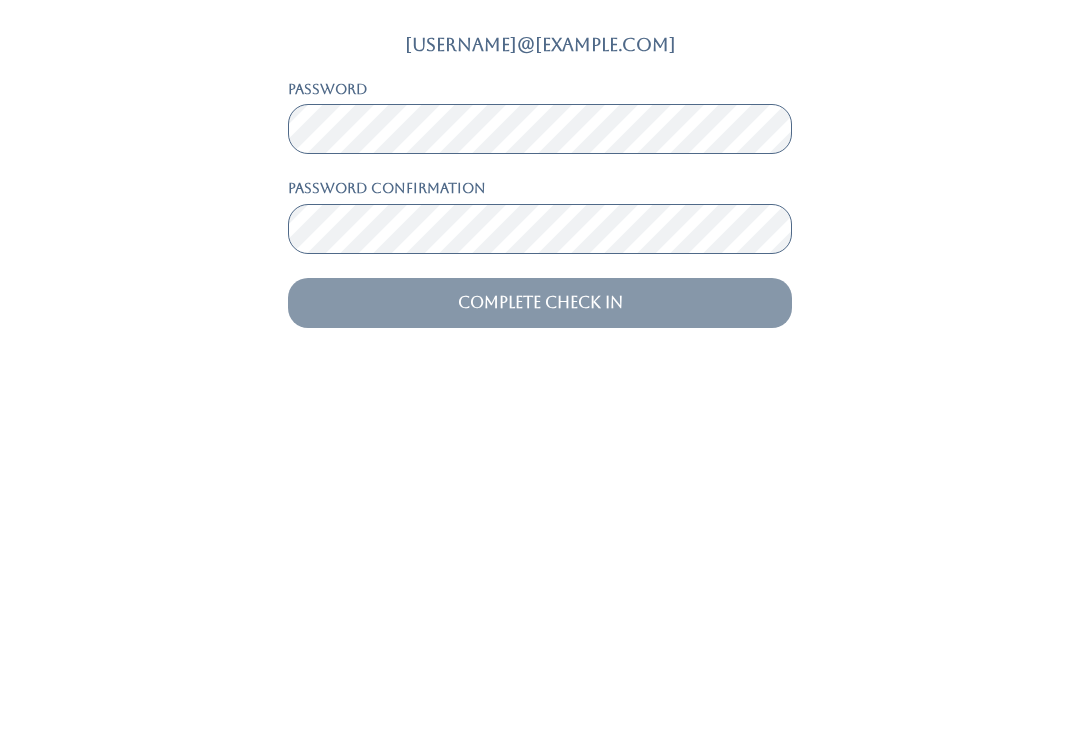 click on "Complete Check In" at bounding box center (540, 666) 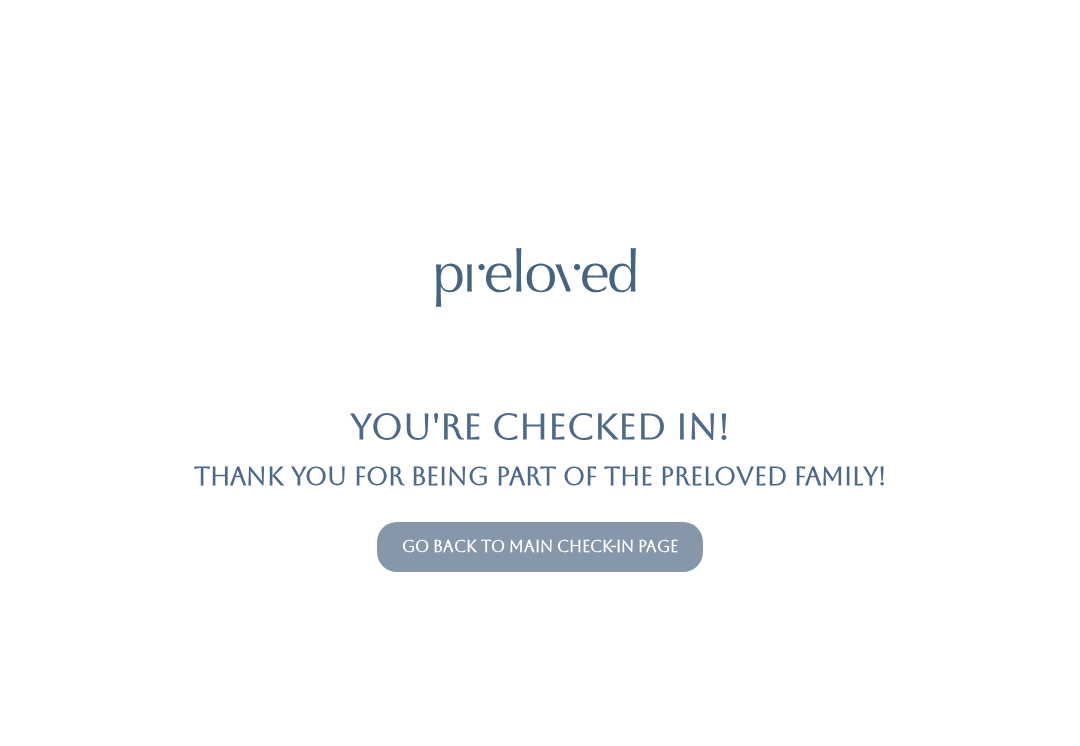 scroll, scrollTop: 0, scrollLeft: 0, axis: both 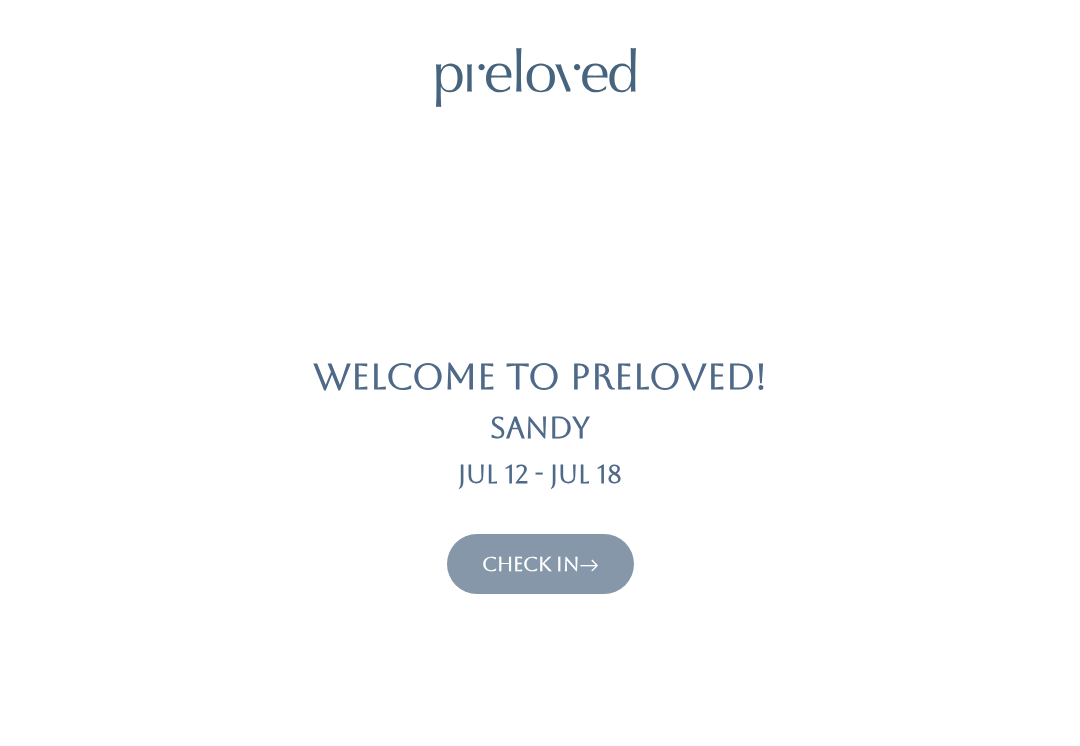 click on "Check In" at bounding box center (540, 564) 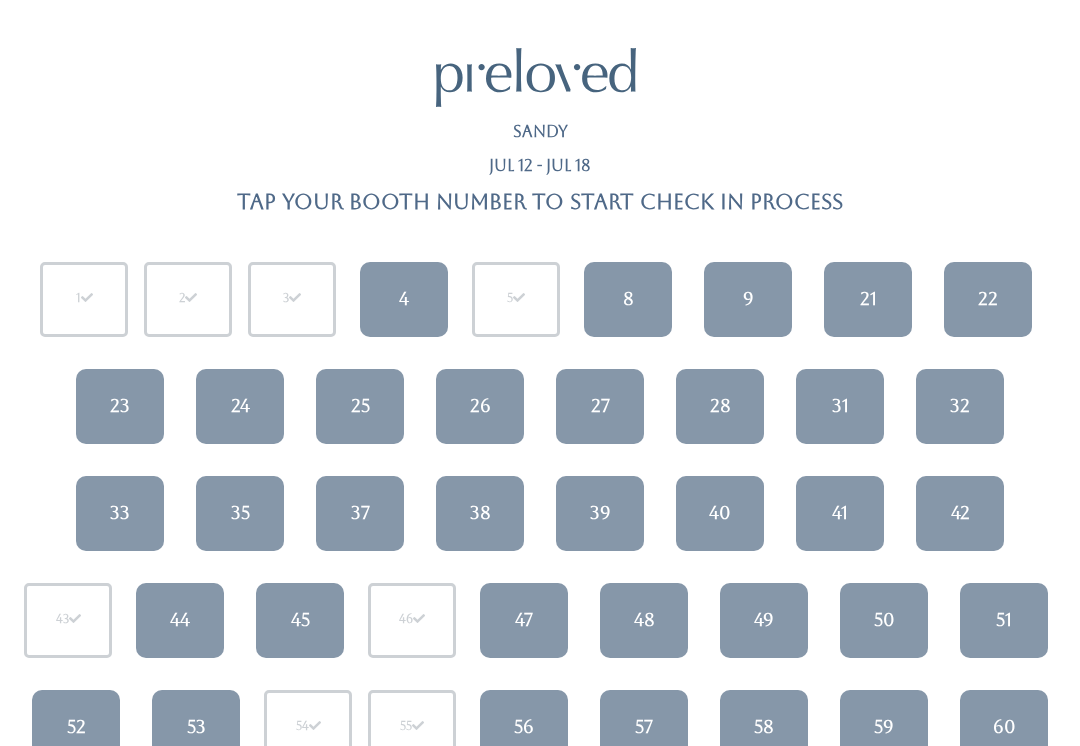 scroll, scrollTop: 0, scrollLeft: 0, axis: both 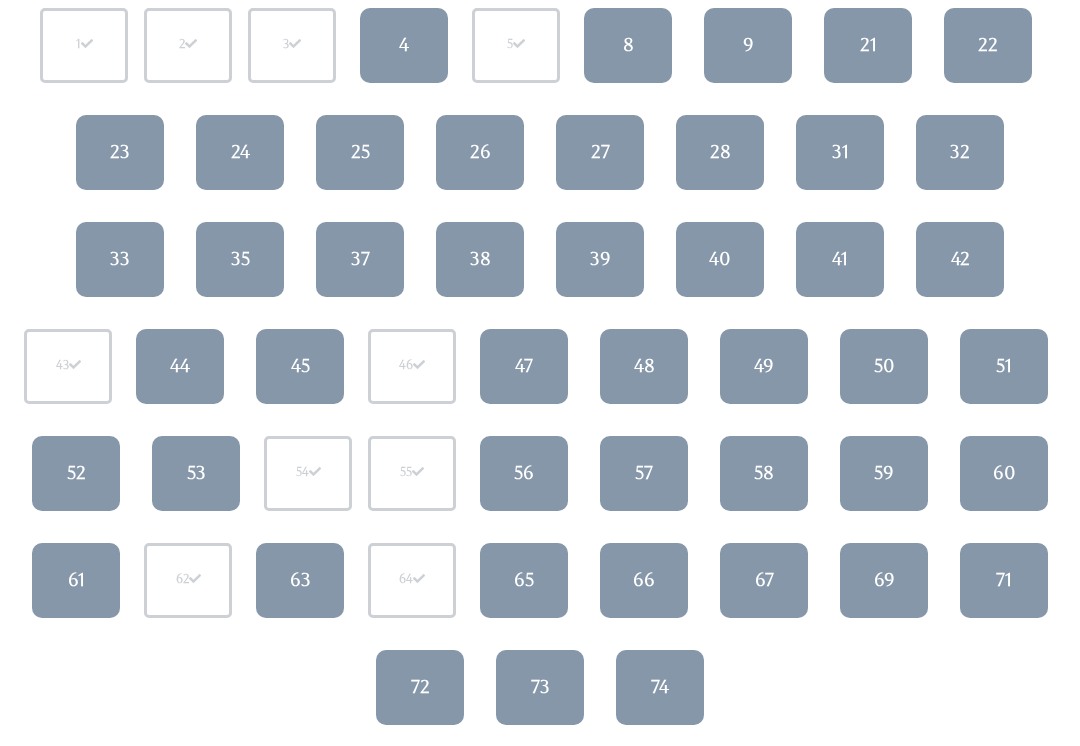 click on "26" at bounding box center [480, 152] 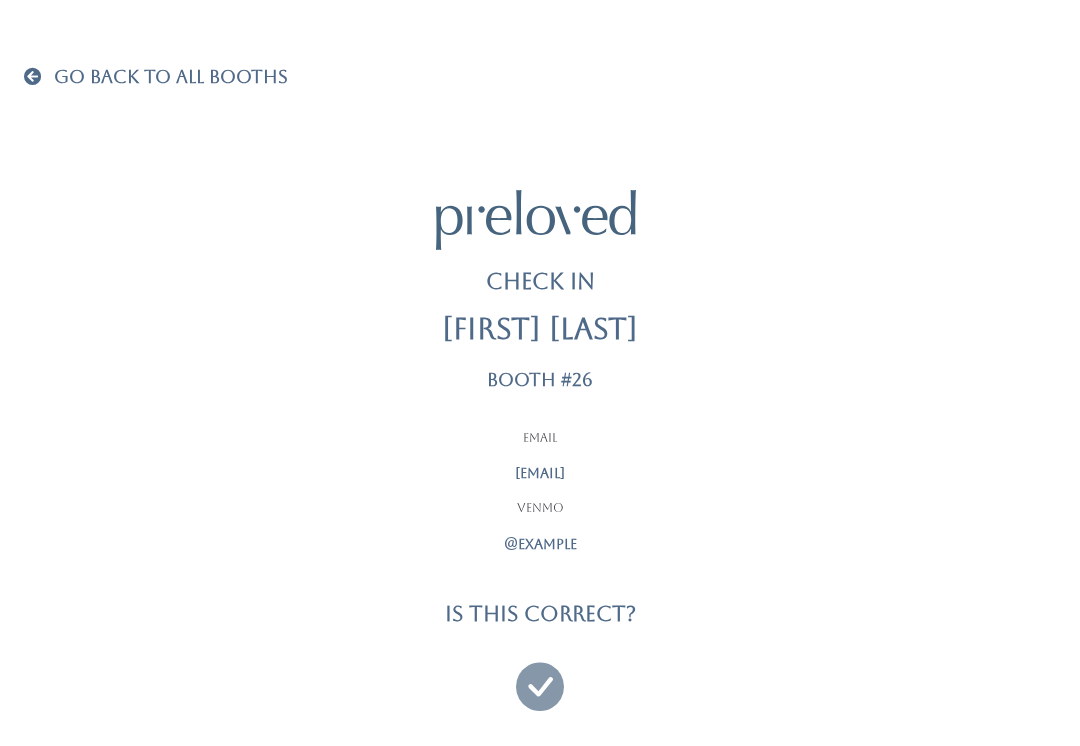 scroll, scrollTop: 0, scrollLeft: 0, axis: both 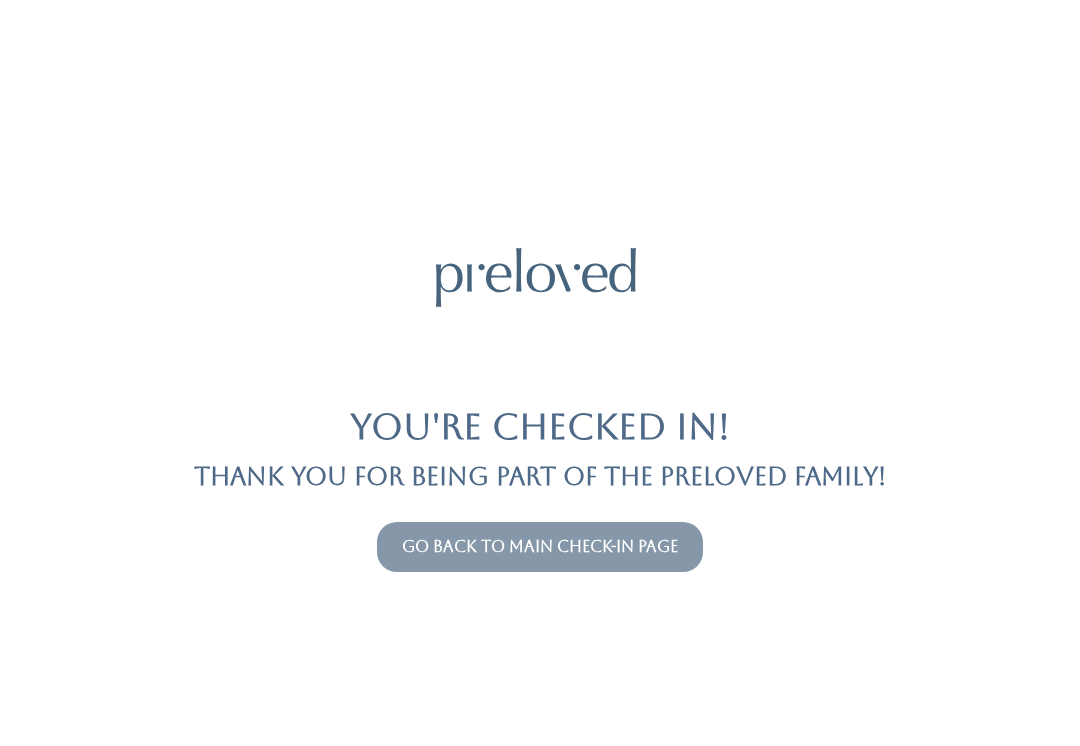 click on "Go back to main check-in page" at bounding box center (540, 546) 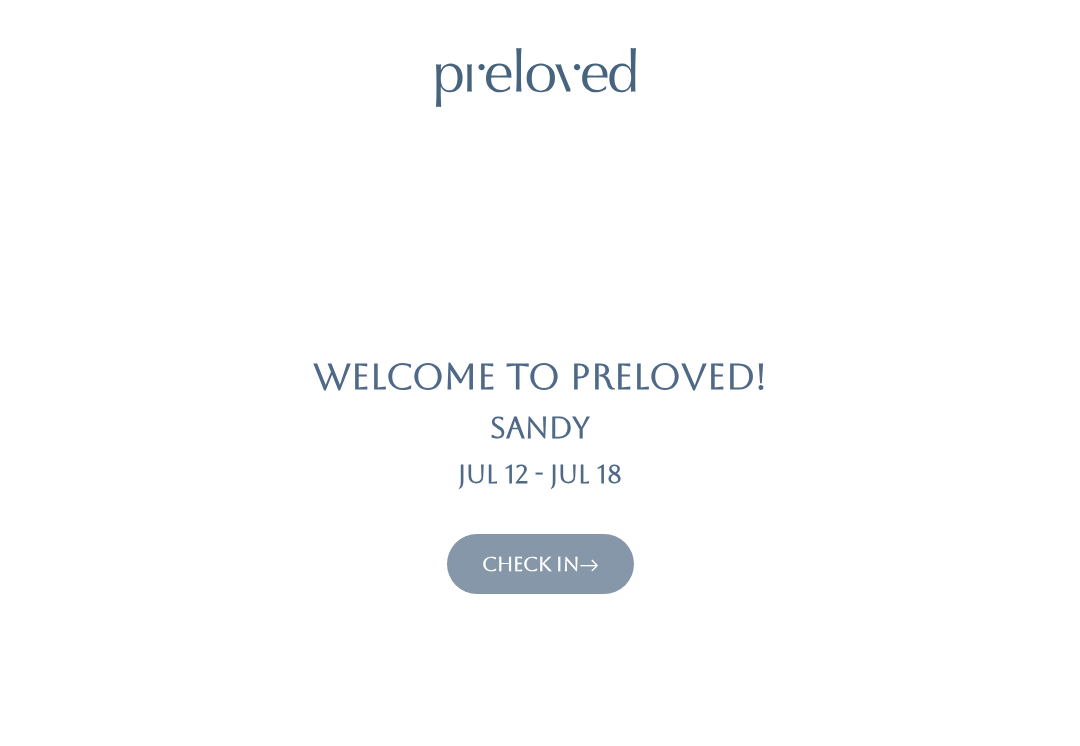 scroll, scrollTop: 0, scrollLeft: 0, axis: both 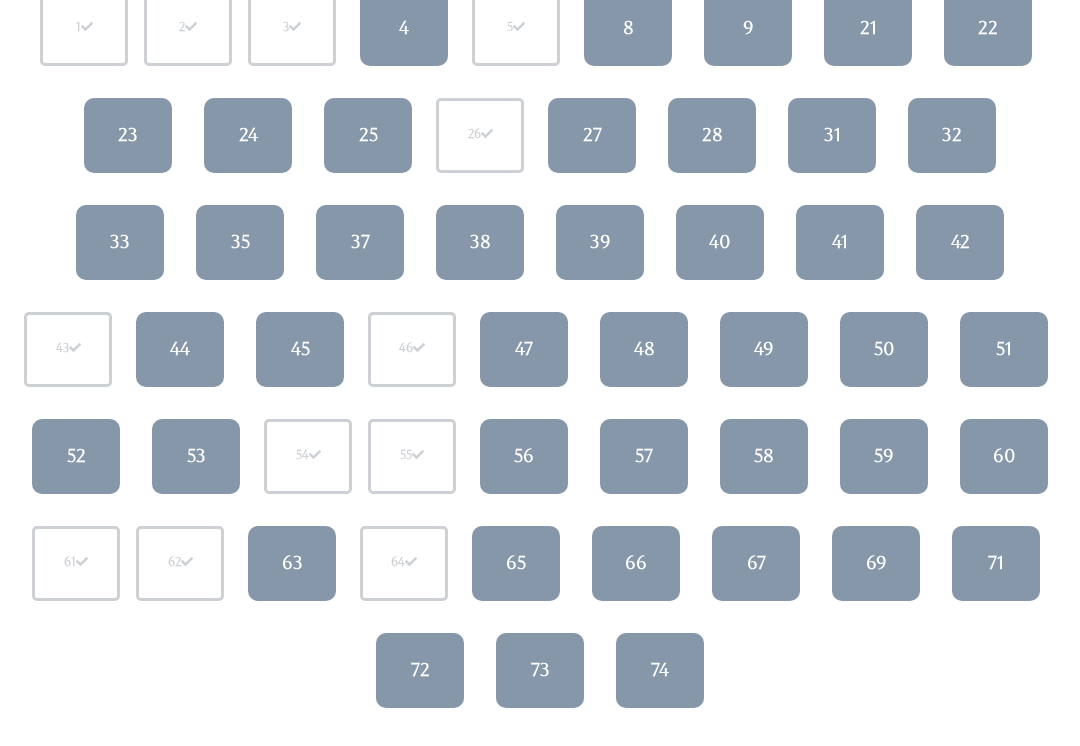 click on "65" at bounding box center (516, 563) 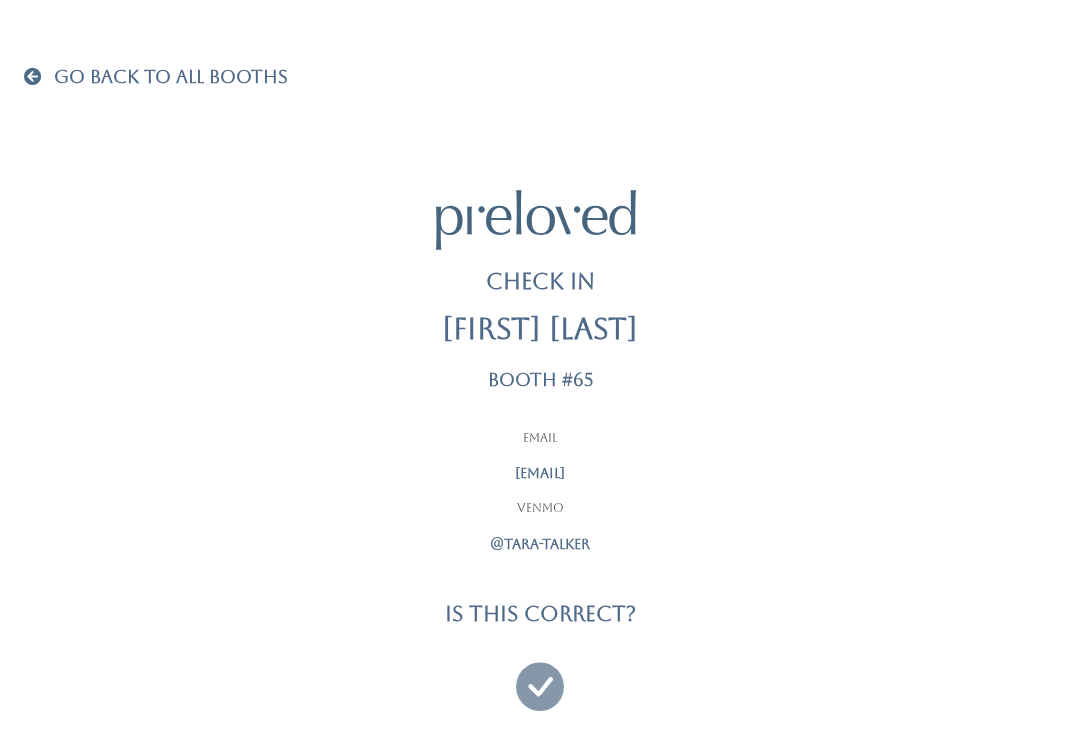 scroll, scrollTop: 0, scrollLeft: 0, axis: both 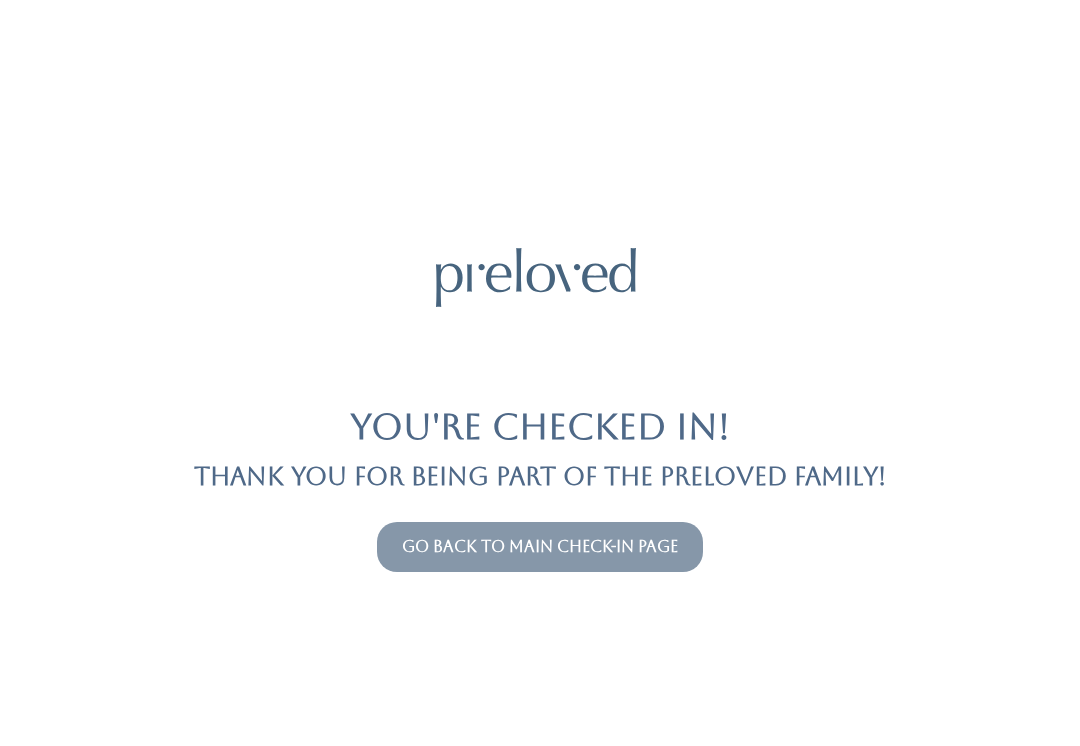 click on "Go back to main check-in page" at bounding box center [540, 546] 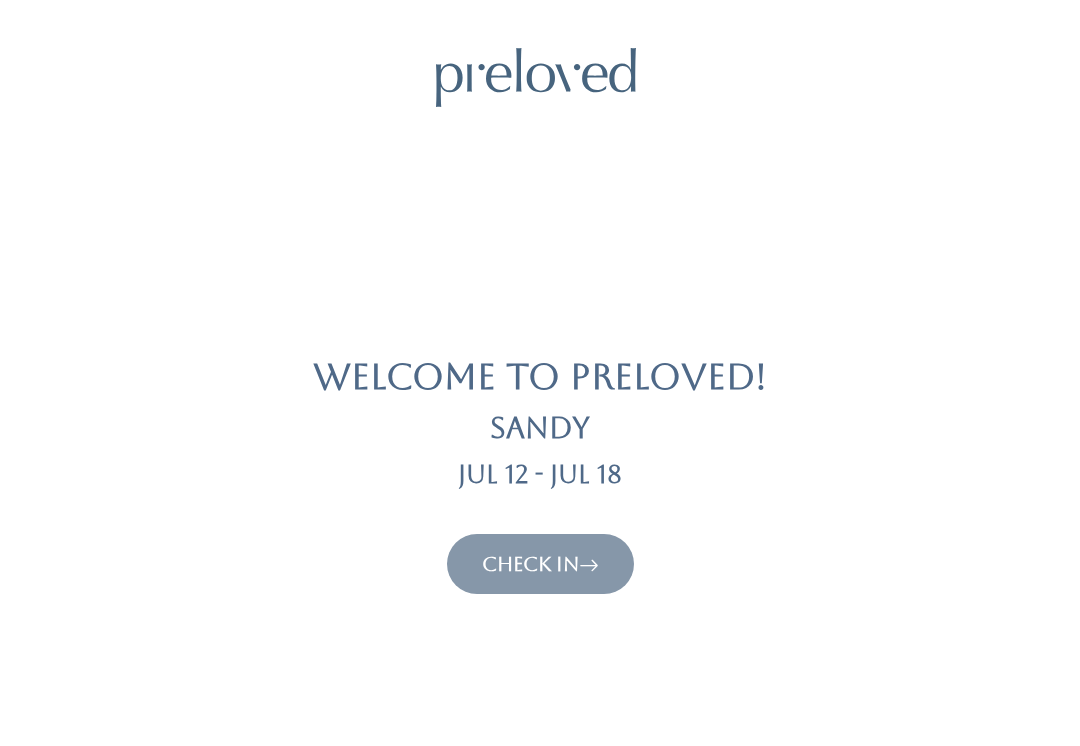 scroll, scrollTop: 0, scrollLeft: 0, axis: both 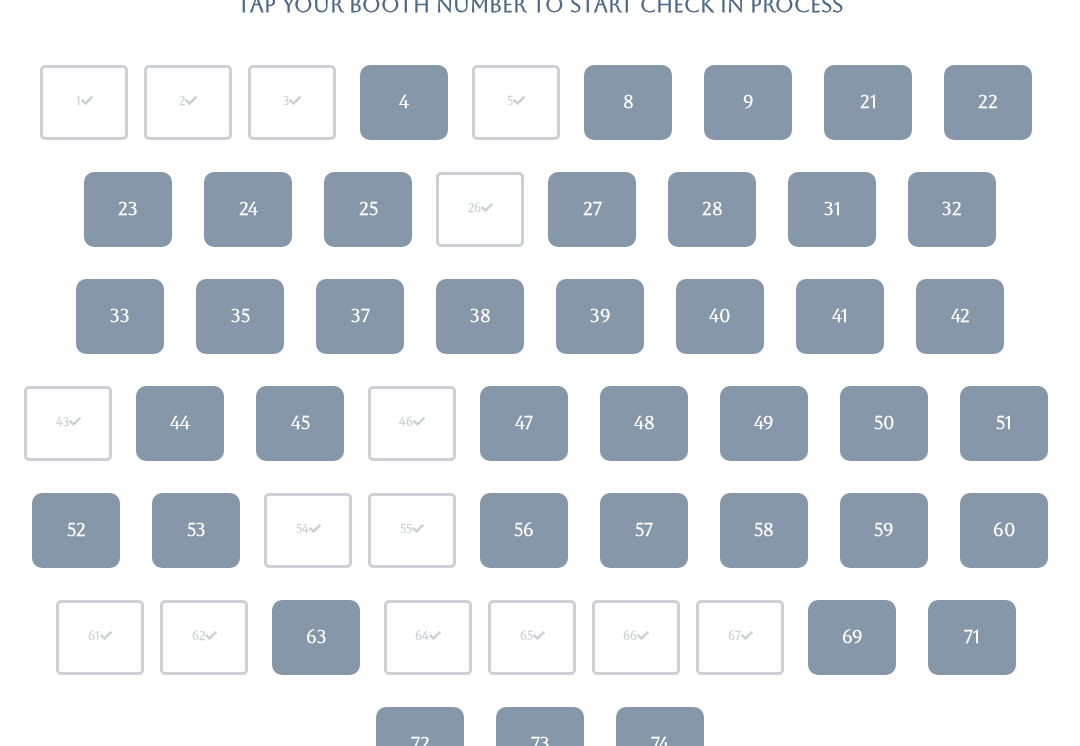 click on "56" at bounding box center [524, 530] 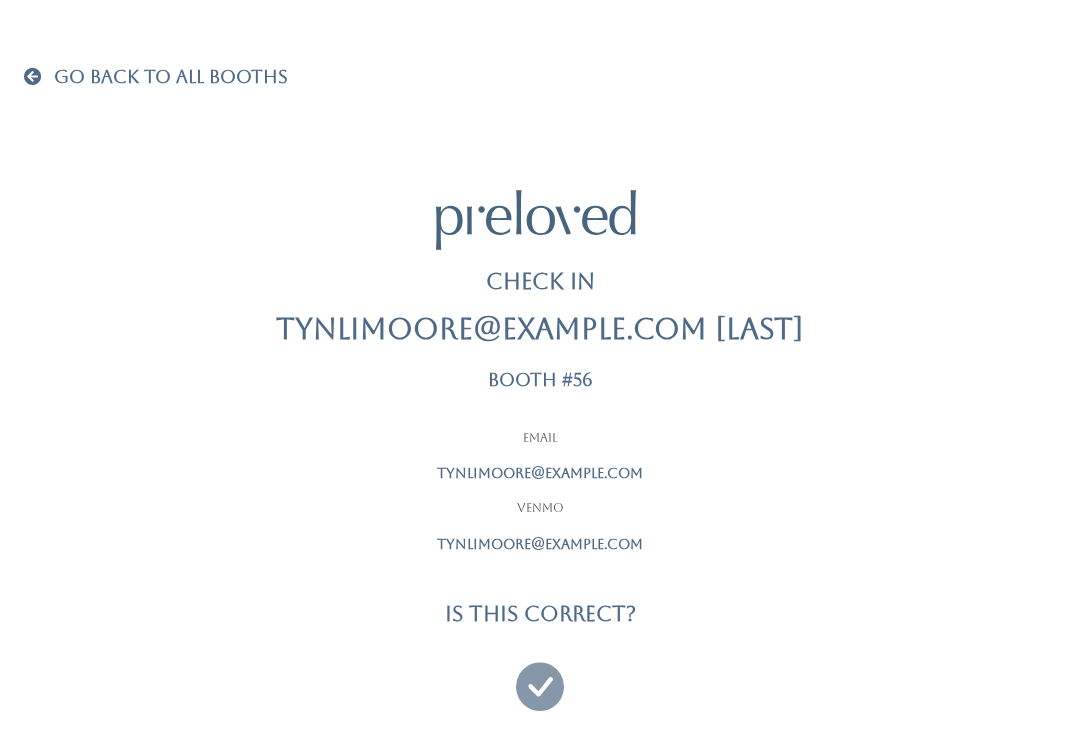 scroll, scrollTop: 0, scrollLeft: 0, axis: both 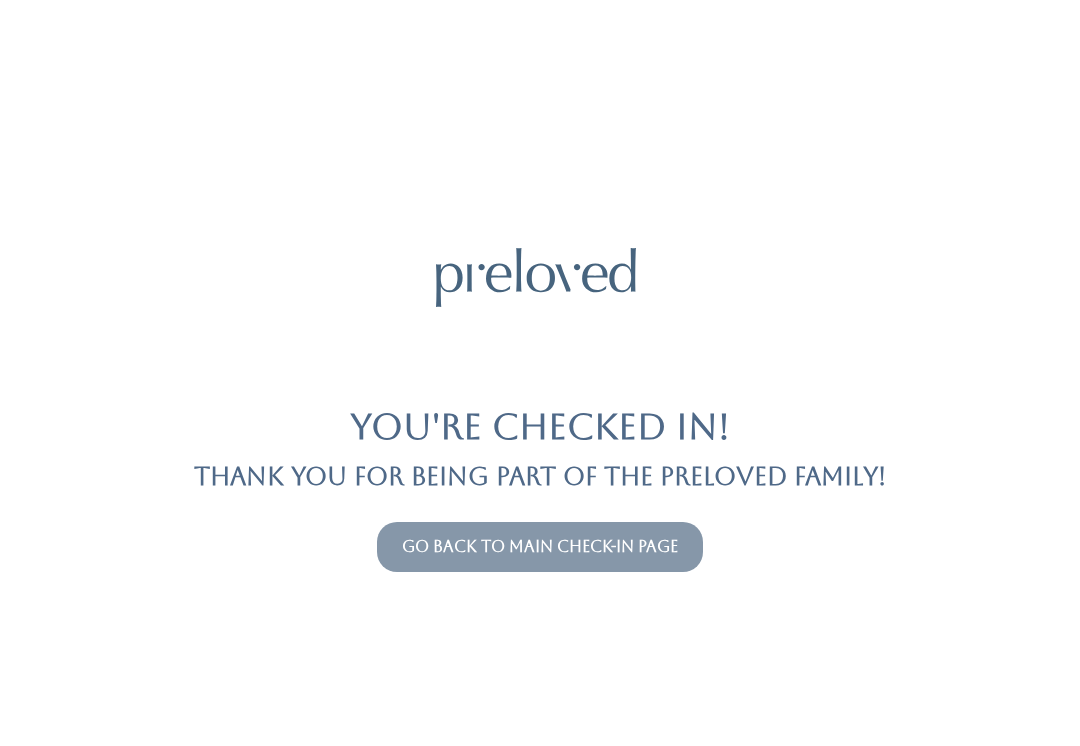 click on "Go back to main check-in page" at bounding box center (540, 546) 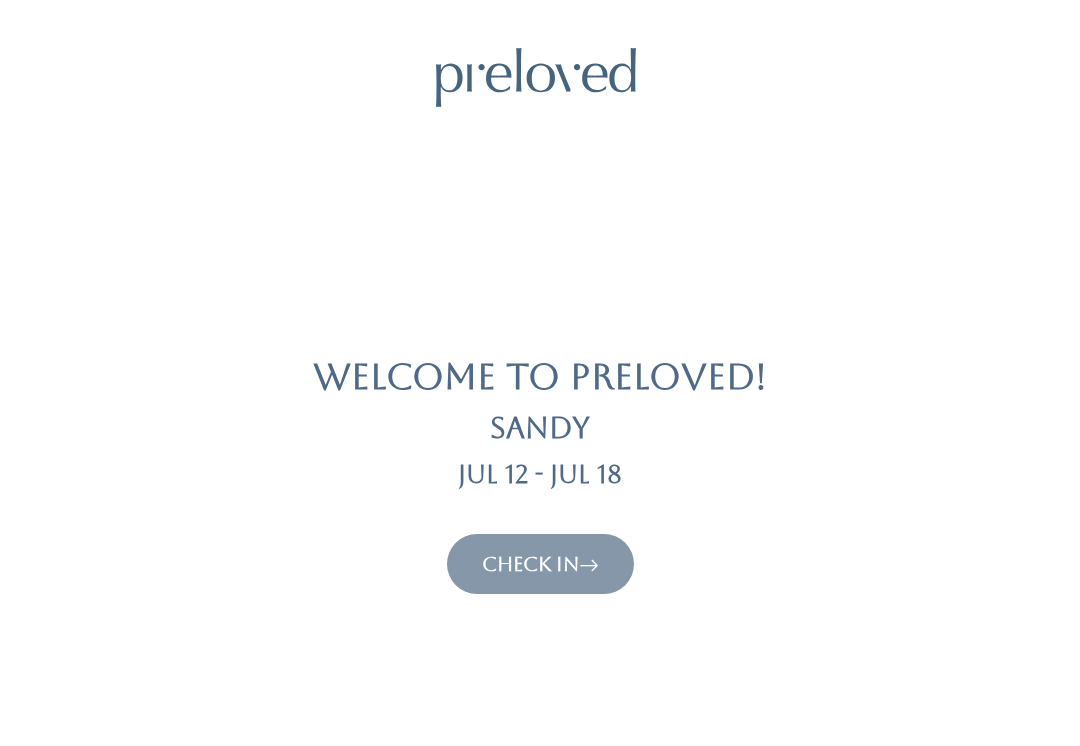scroll, scrollTop: 0, scrollLeft: 0, axis: both 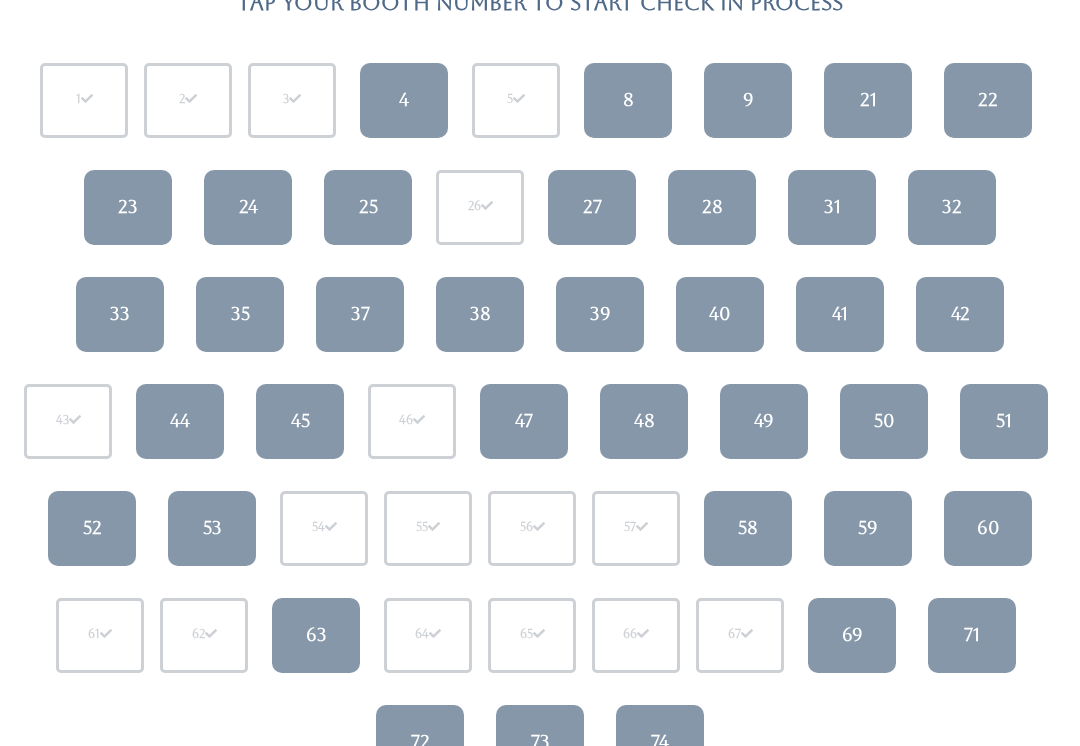 click on "33" at bounding box center [120, 314] 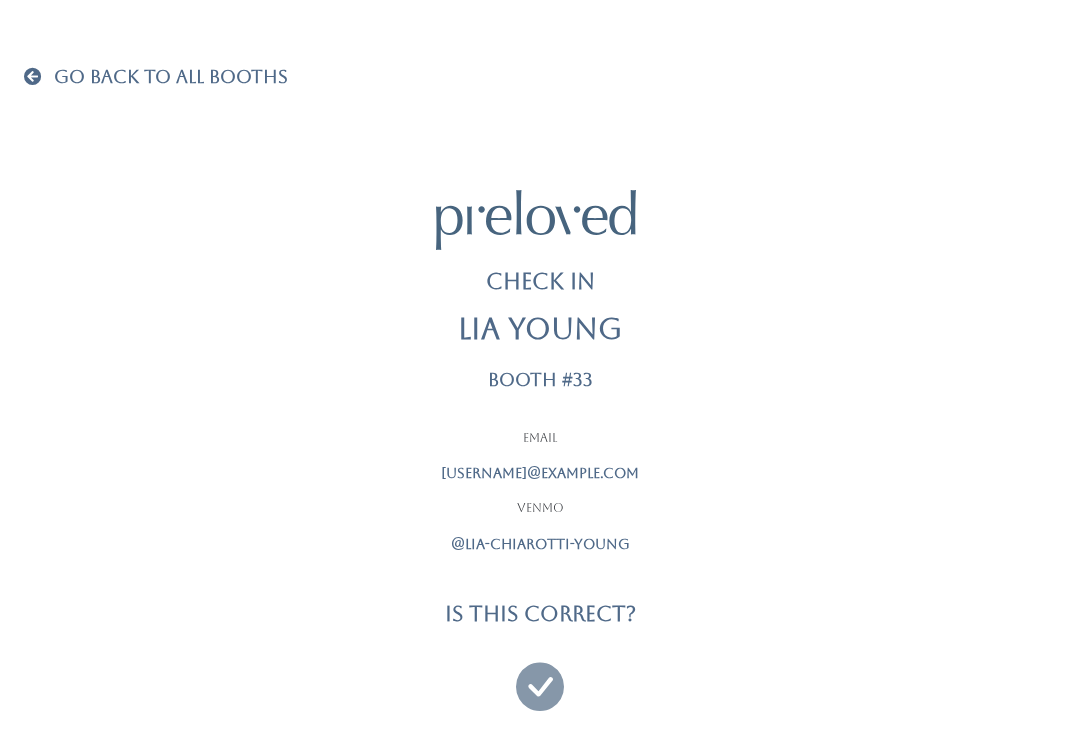 scroll, scrollTop: 0, scrollLeft: 0, axis: both 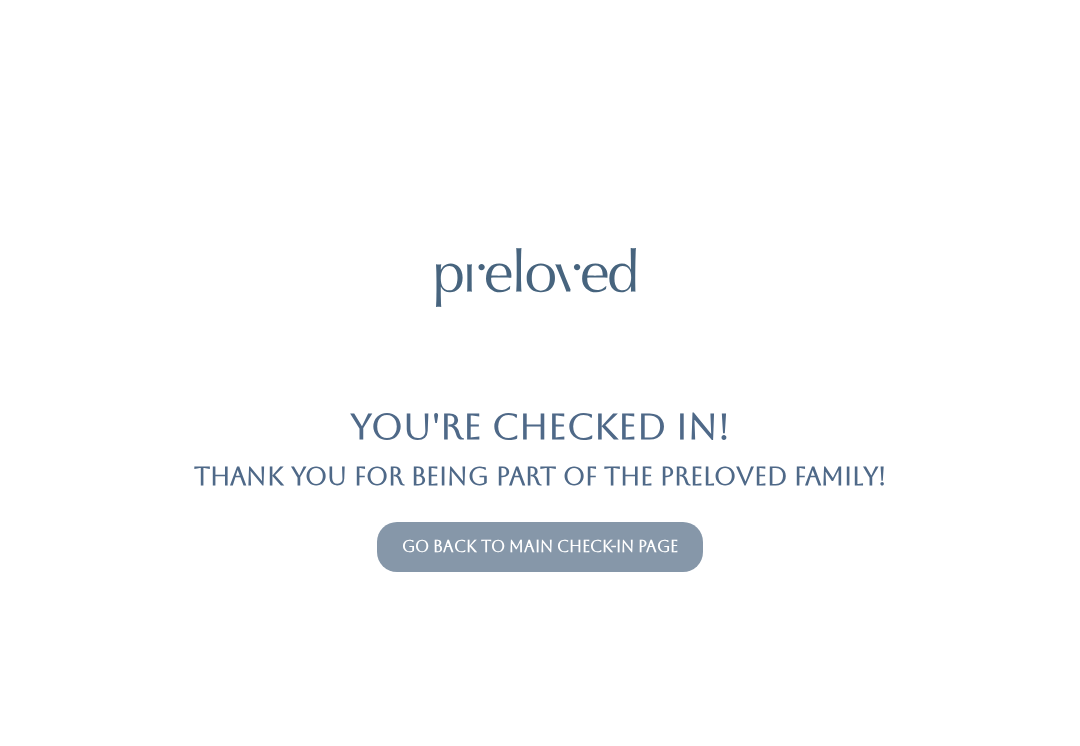 click on "Go back to main check-in page" at bounding box center (540, 546) 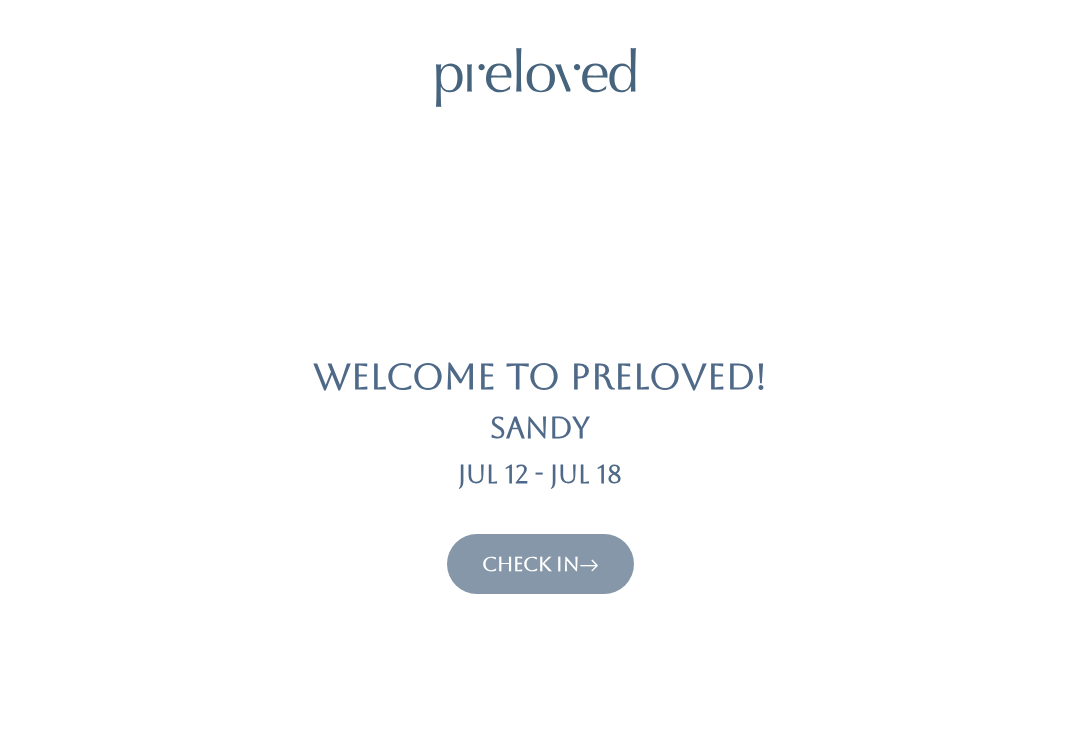 scroll, scrollTop: 0, scrollLeft: 0, axis: both 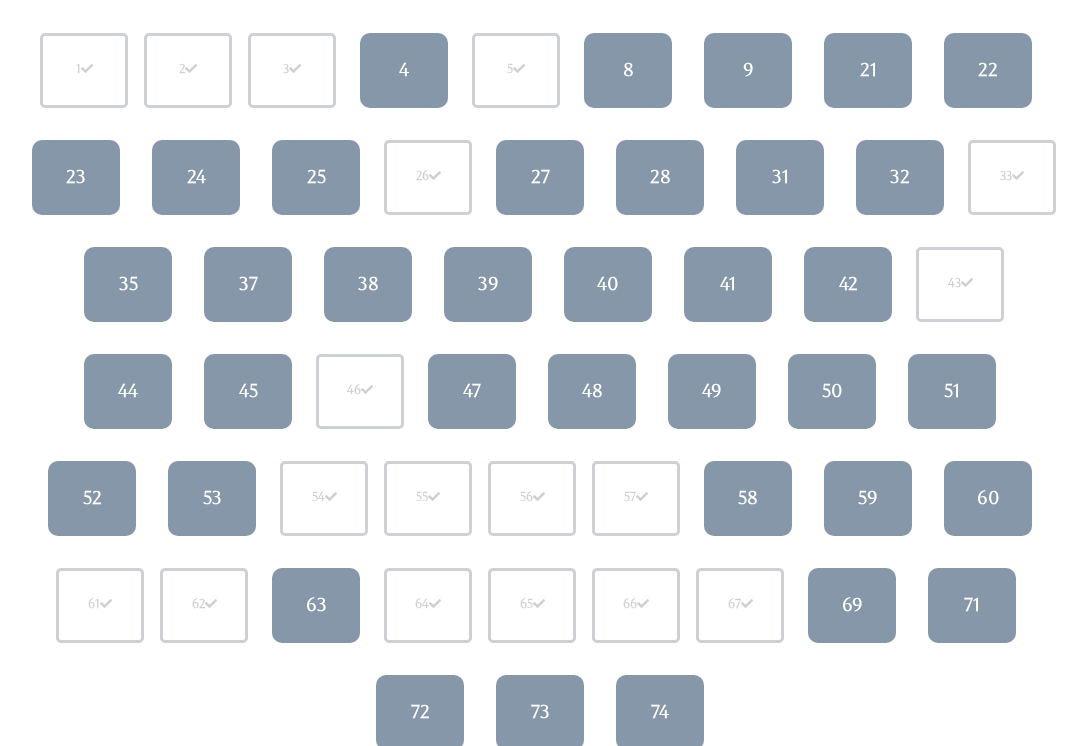 click on "69" at bounding box center [852, 606] 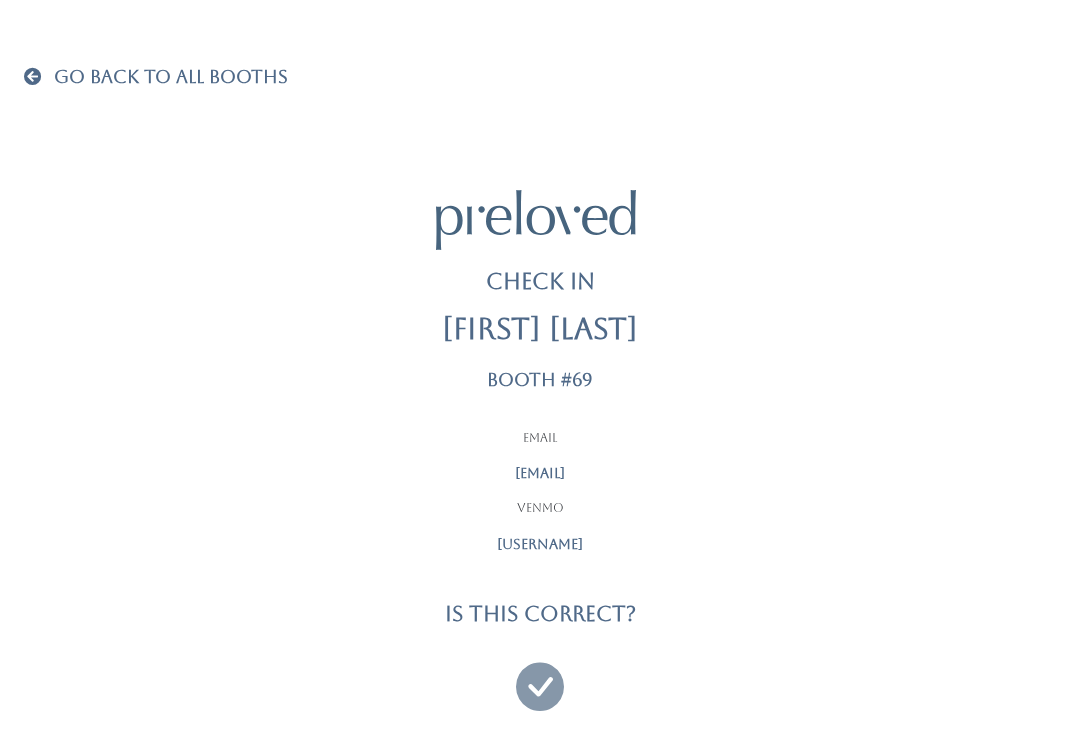 scroll, scrollTop: 0, scrollLeft: 0, axis: both 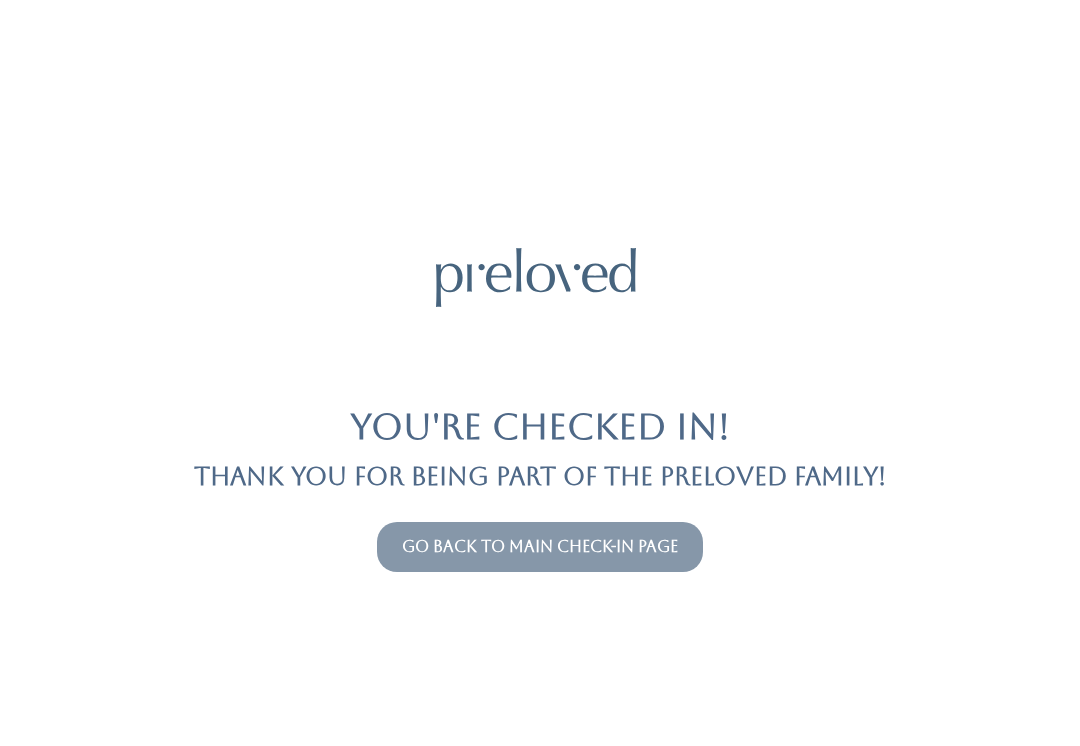 click on "Go back to main check-in page" at bounding box center (540, 547) 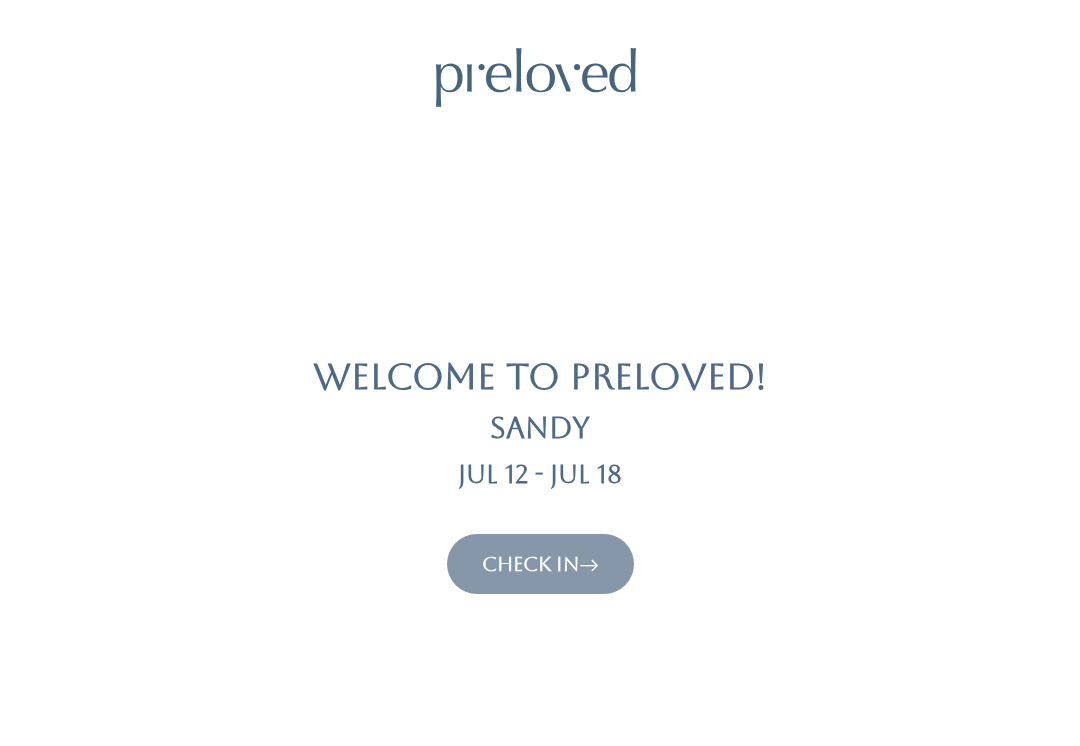 scroll, scrollTop: 0, scrollLeft: 0, axis: both 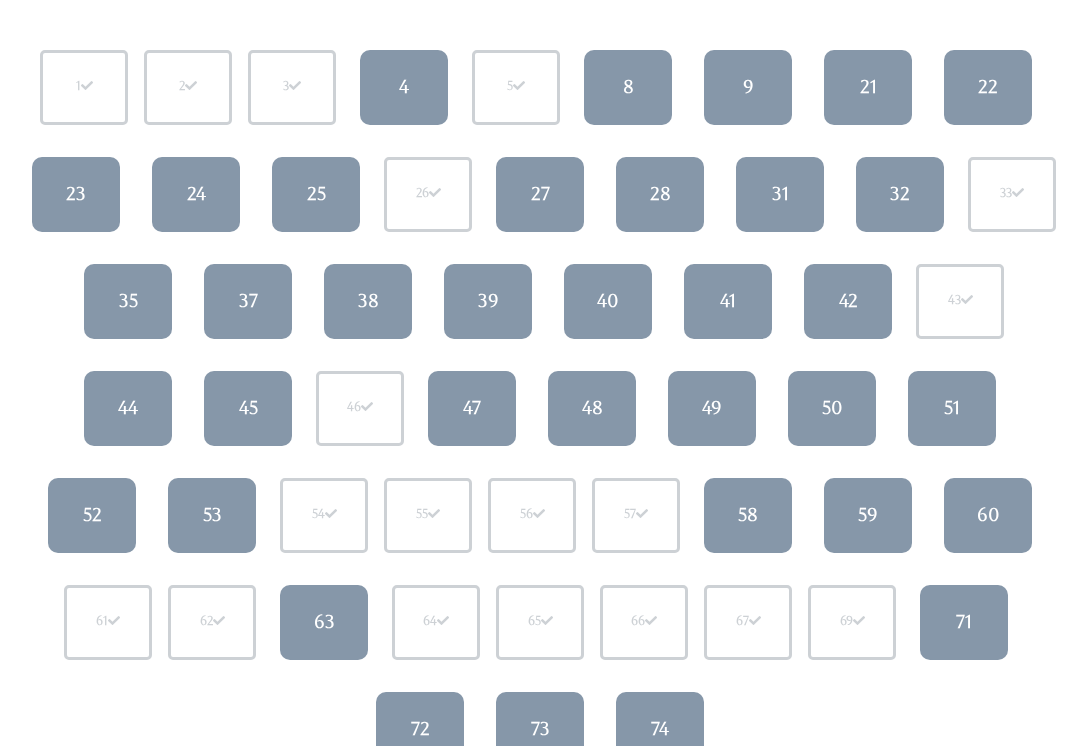 click on "31" at bounding box center (780, 194) 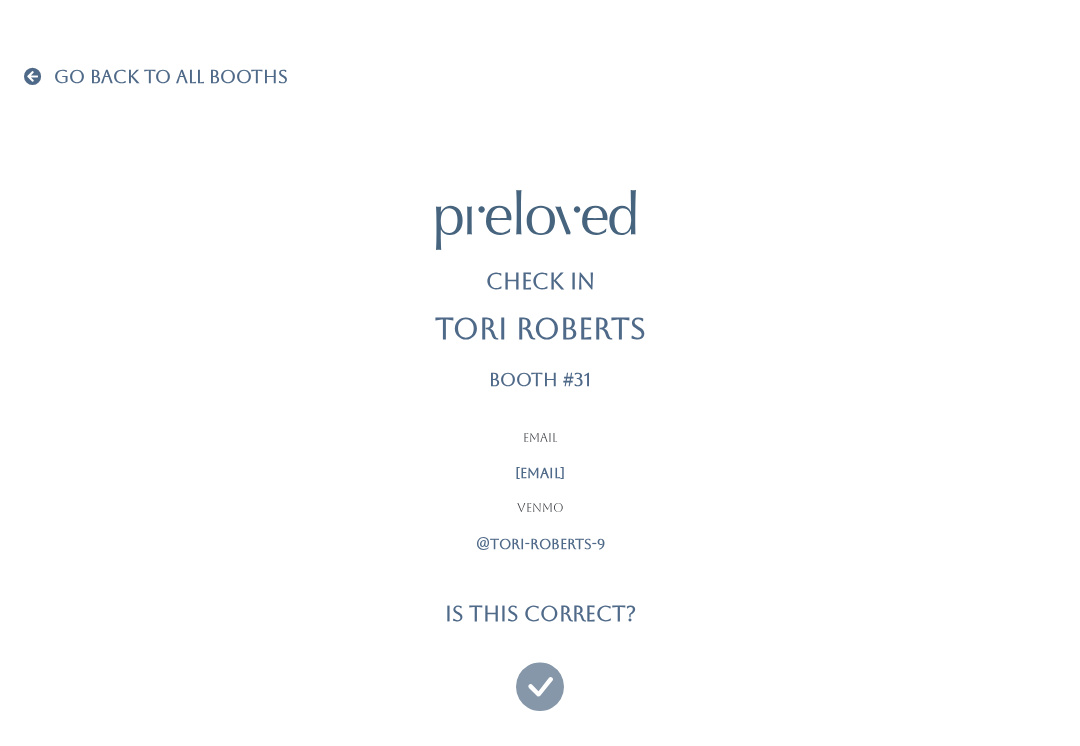 scroll, scrollTop: 0, scrollLeft: 0, axis: both 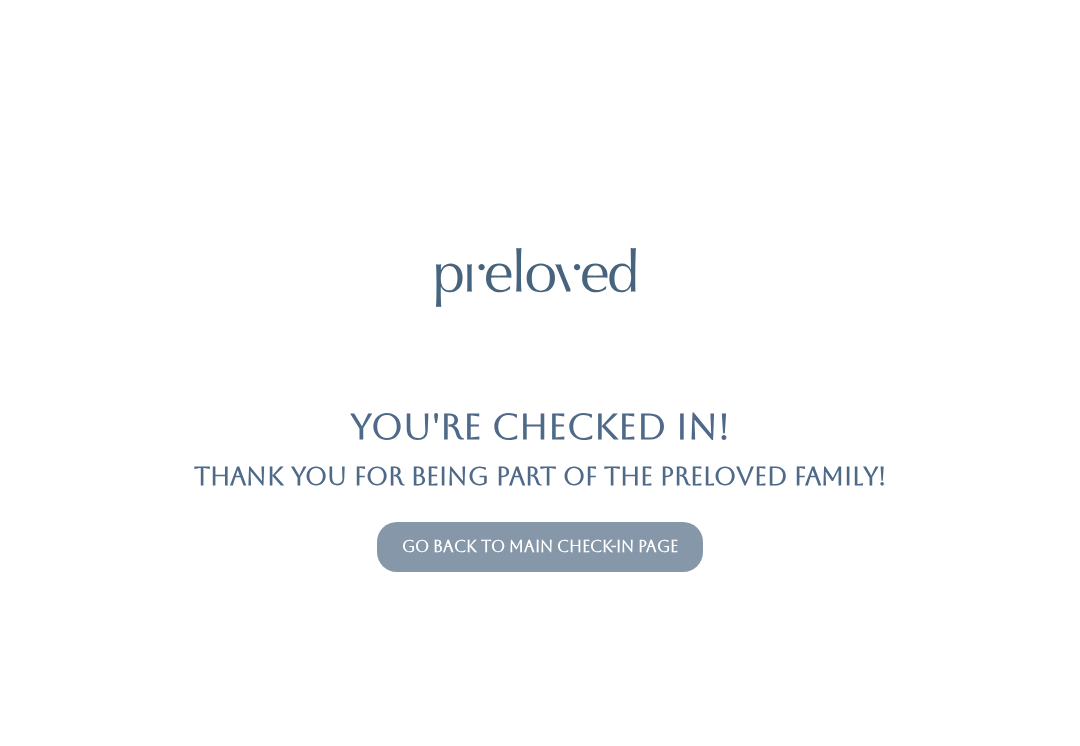 click on "Go back to main check-in page" at bounding box center [540, 546] 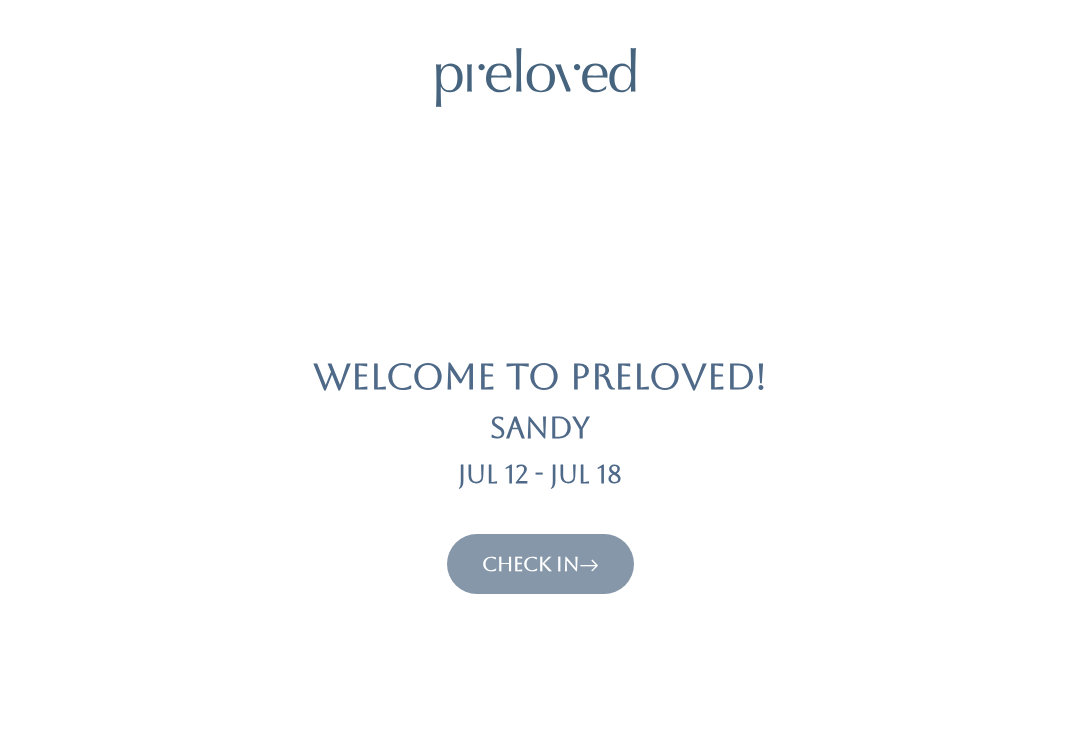 scroll, scrollTop: 0, scrollLeft: 0, axis: both 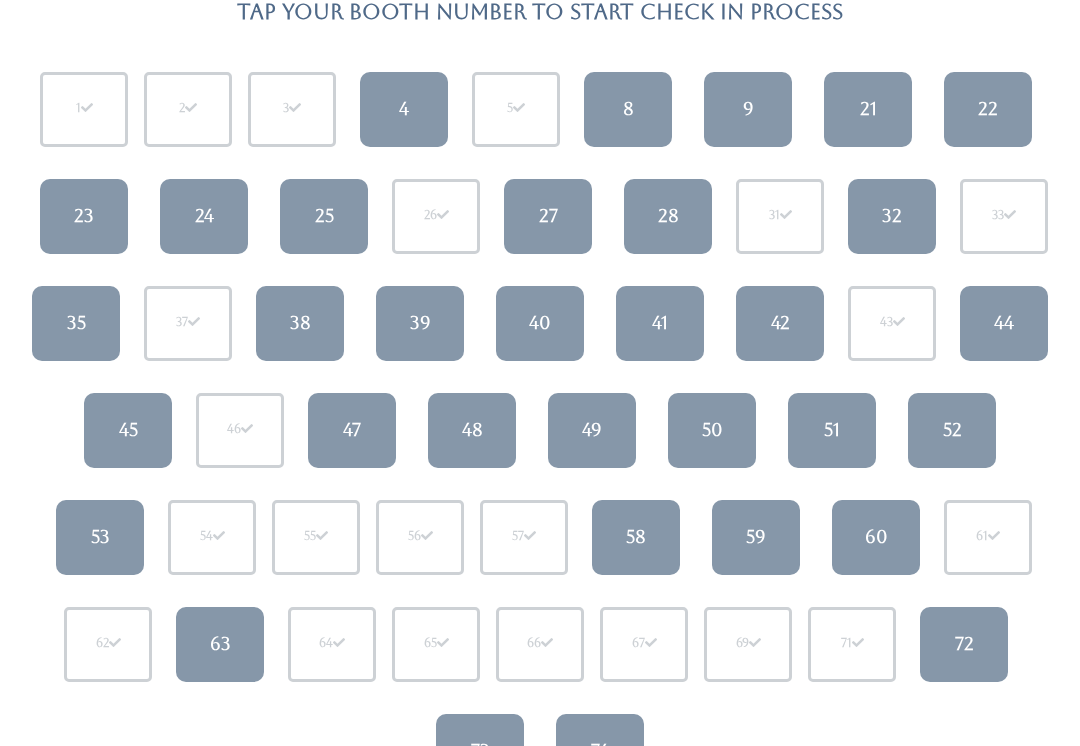 click on "42" at bounding box center [780, 323] 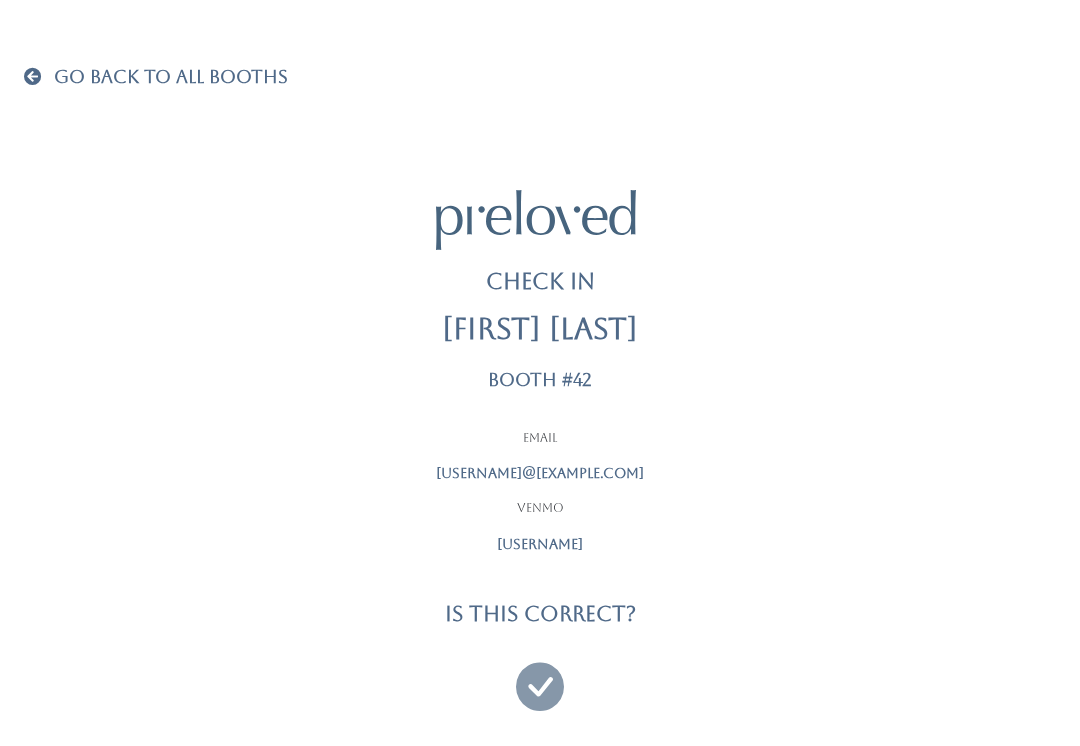 scroll, scrollTop: 0, scrollLeft: 0, axis: both 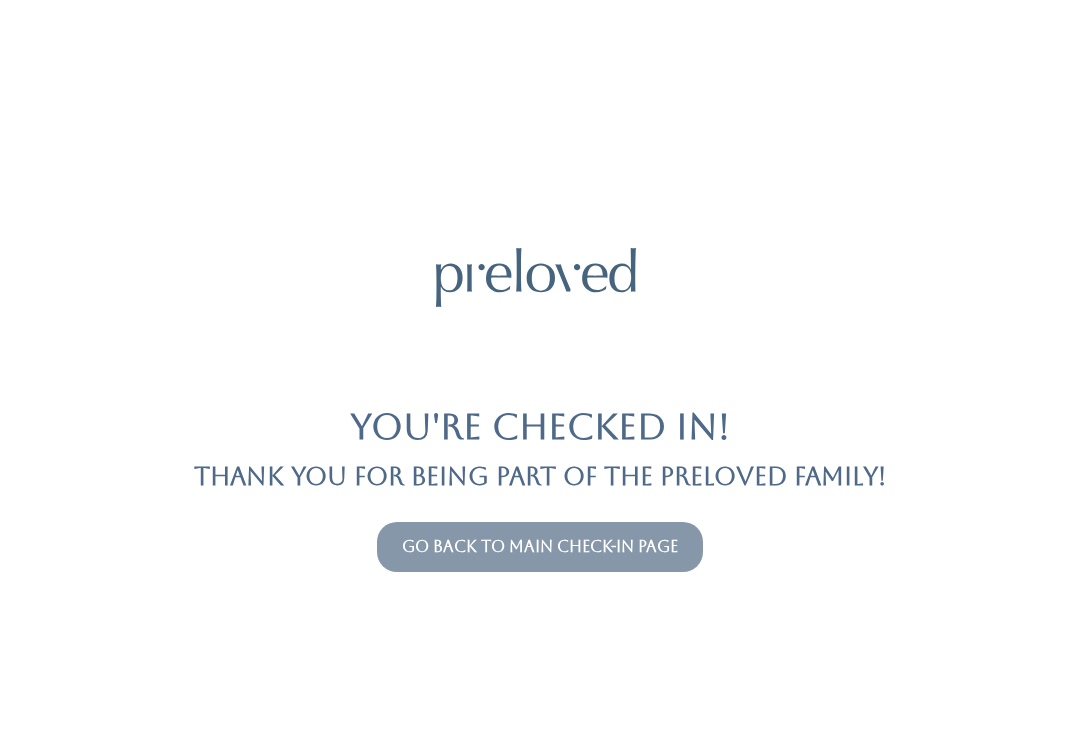 click on "Go back to main check-in page" at bounding box center (540, 547) 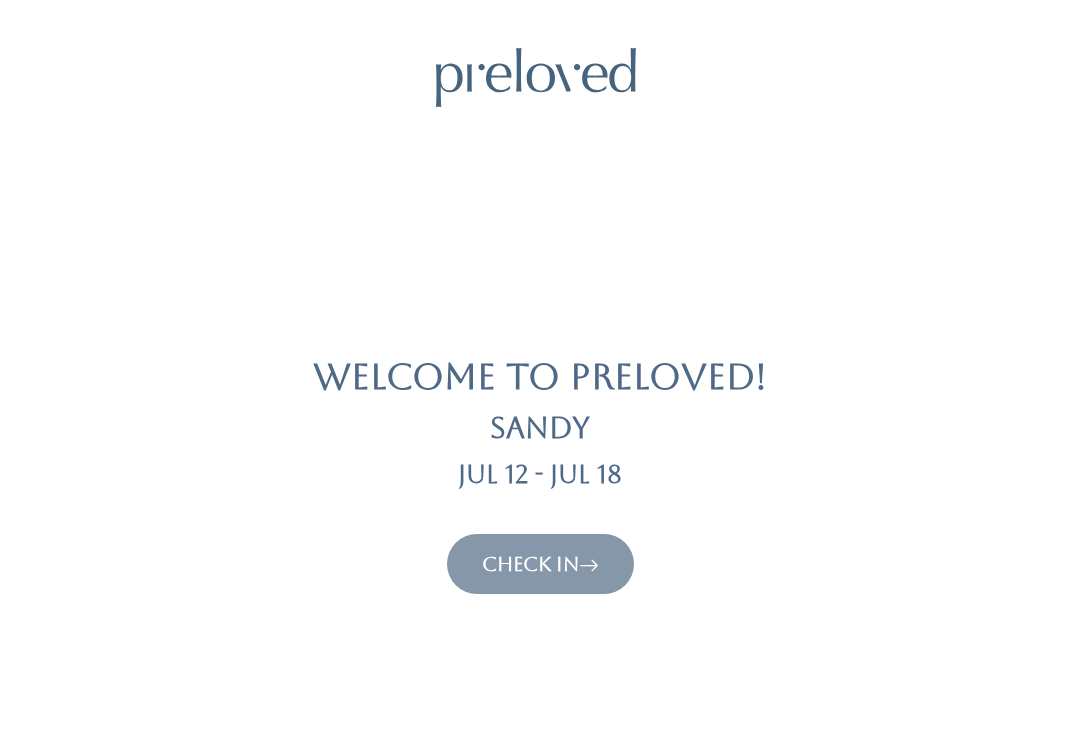 scroll, scrollTop: 0, scrollLeft: 0, axis: both 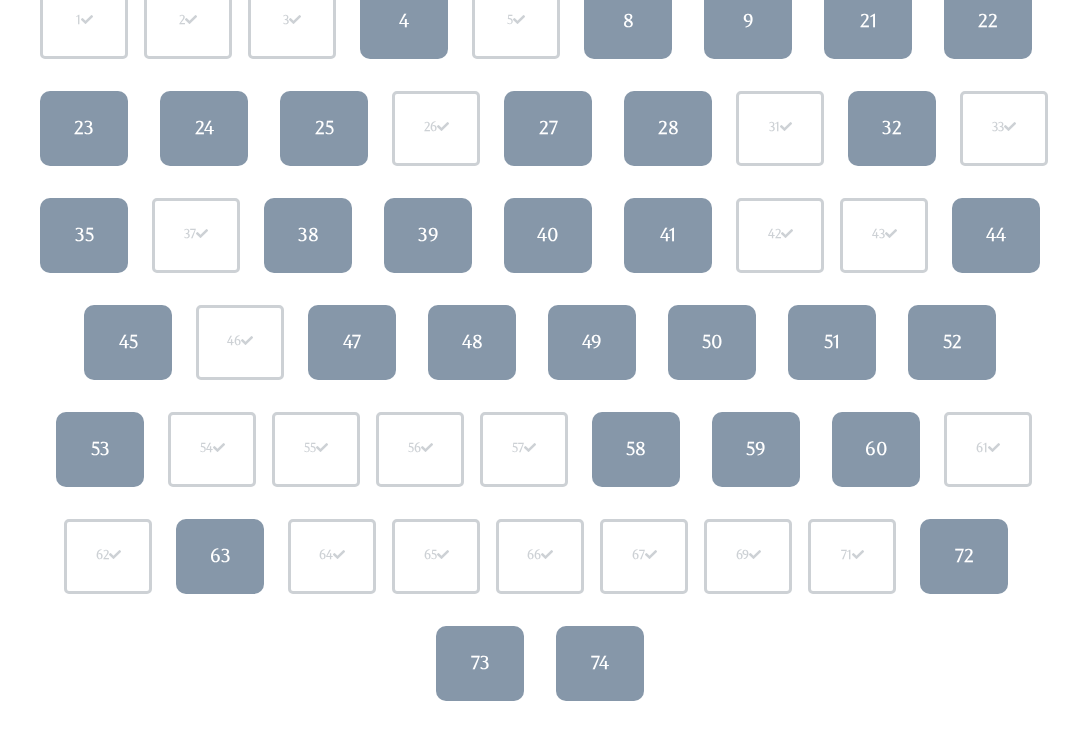 click on "40" at bounding box center [548, 235] 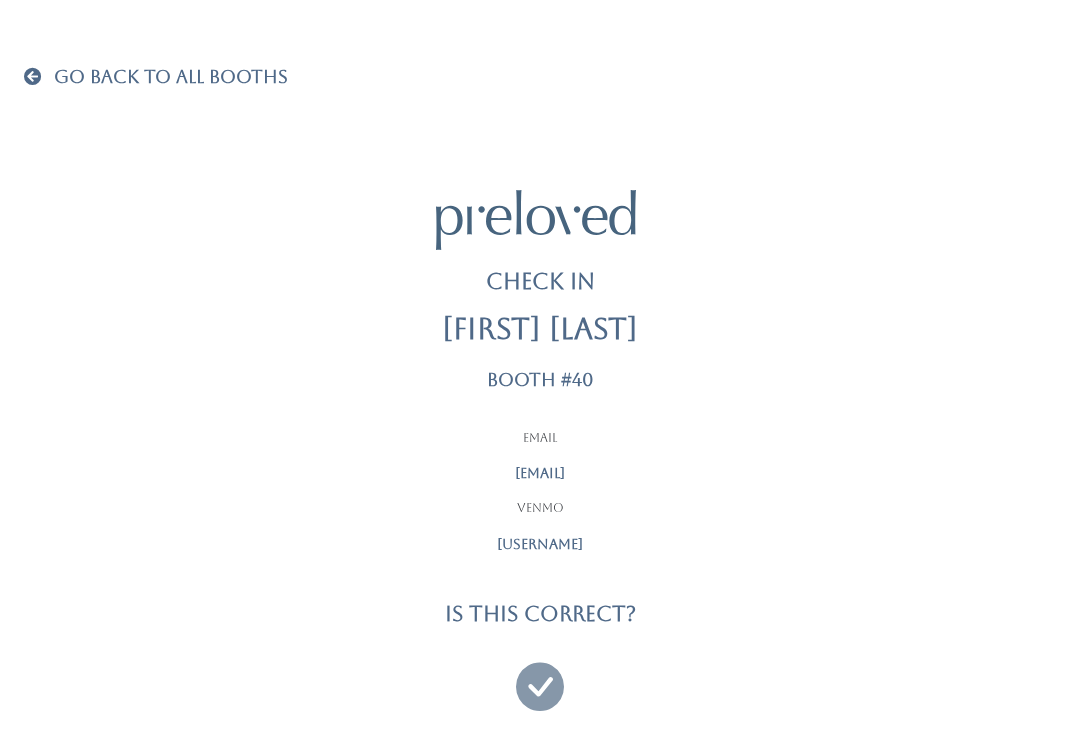 scroll, scrollTop: 0, scrollLeft: 0, axis: both 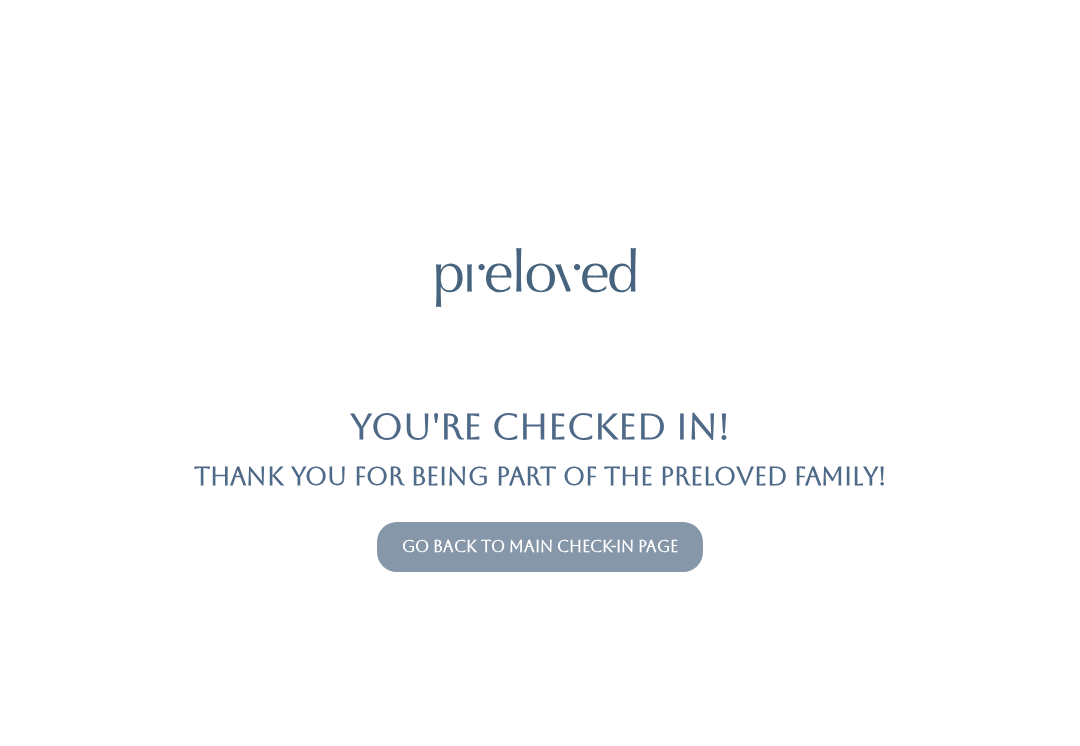 click on "Go back to main check-in page" at bounding box center [540, 546] 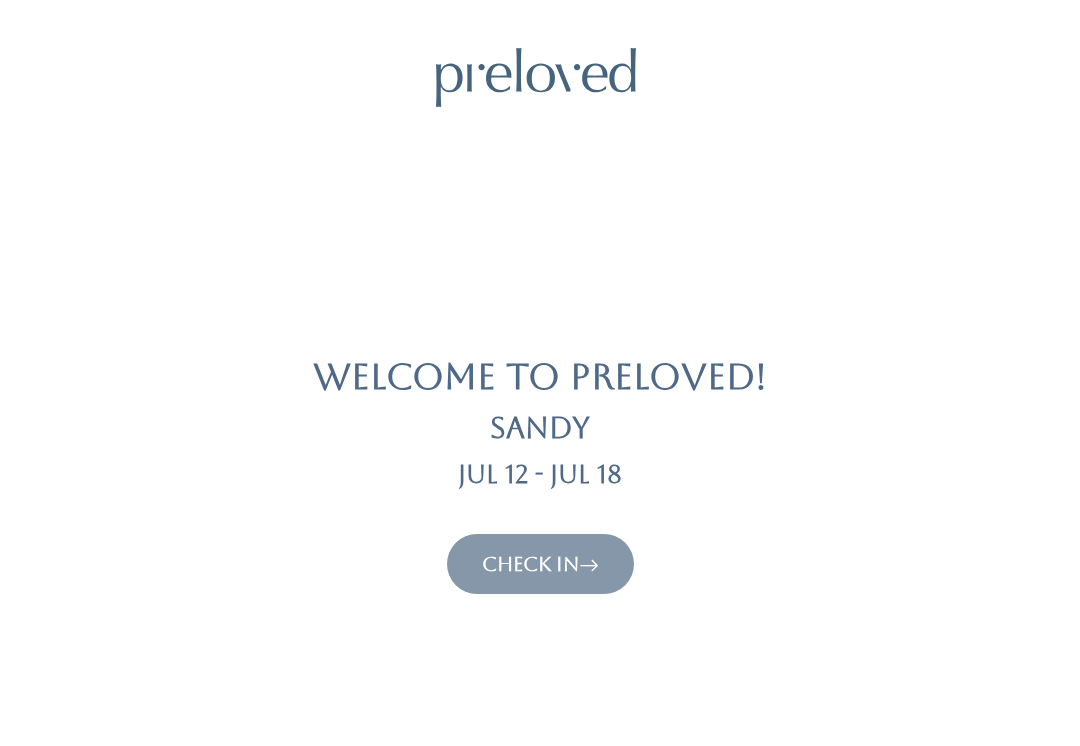 scroll, scrollTop: 0, scrollLeft: 0, axis: both 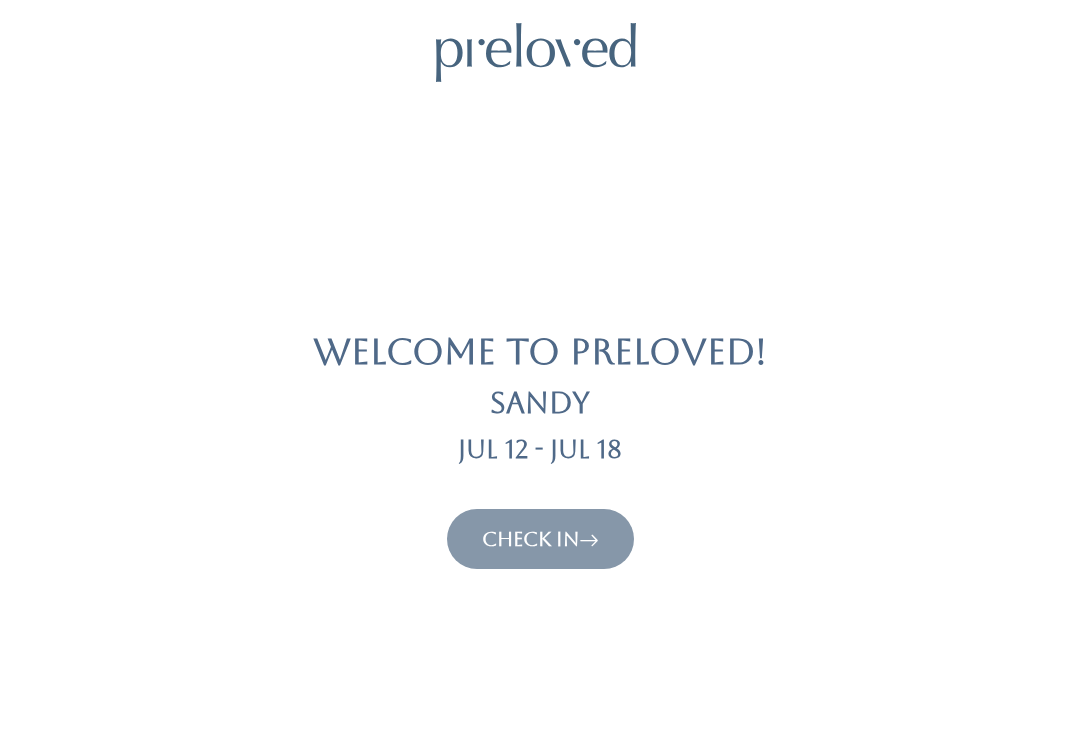 click on "Check In" at bounding box center (540, 539) 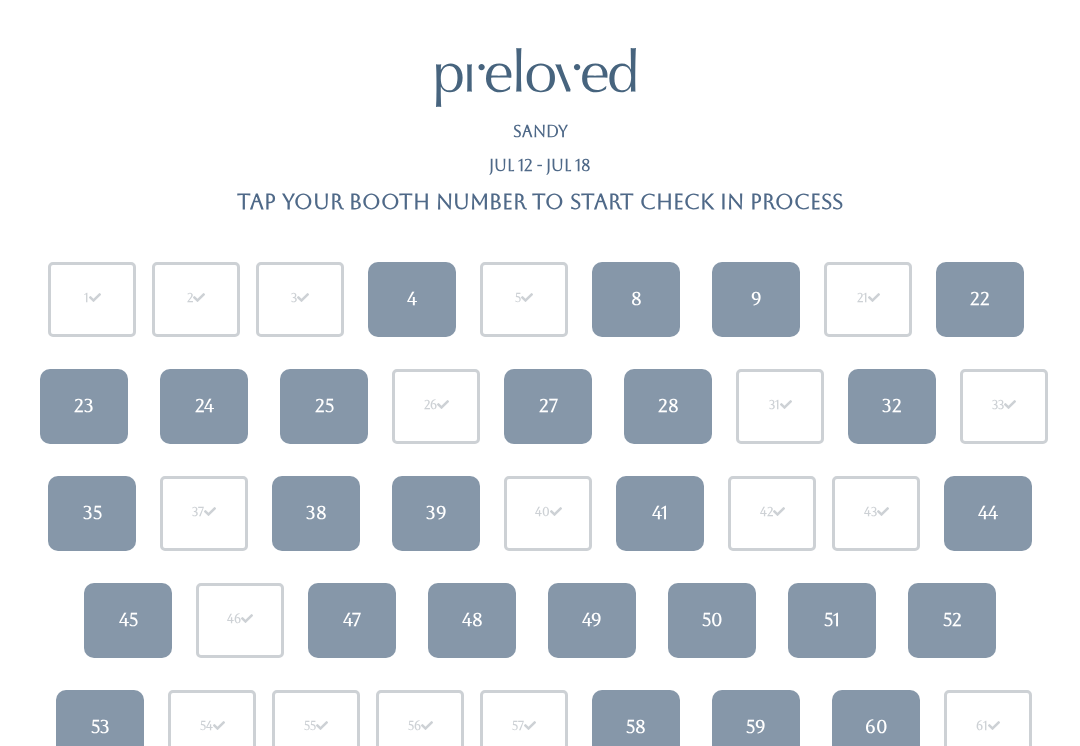 scroll, scrollTop: 177, scrollLeft: 0, axis: vertical 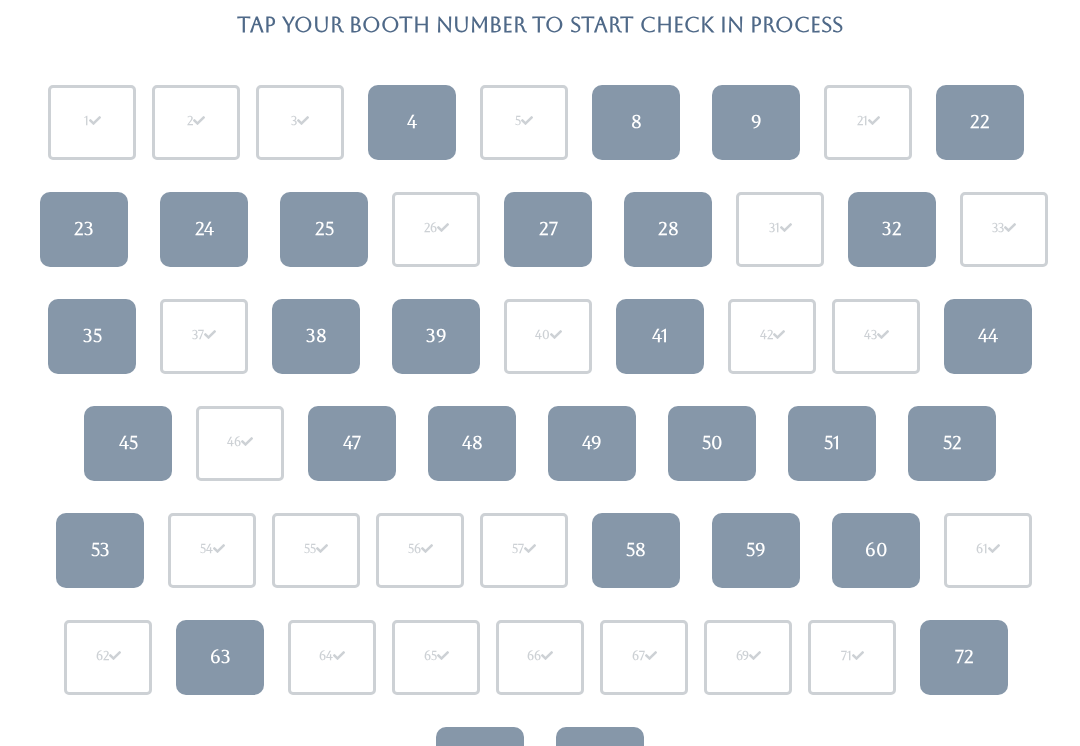 click on "47" at bounding box center (352, 443) 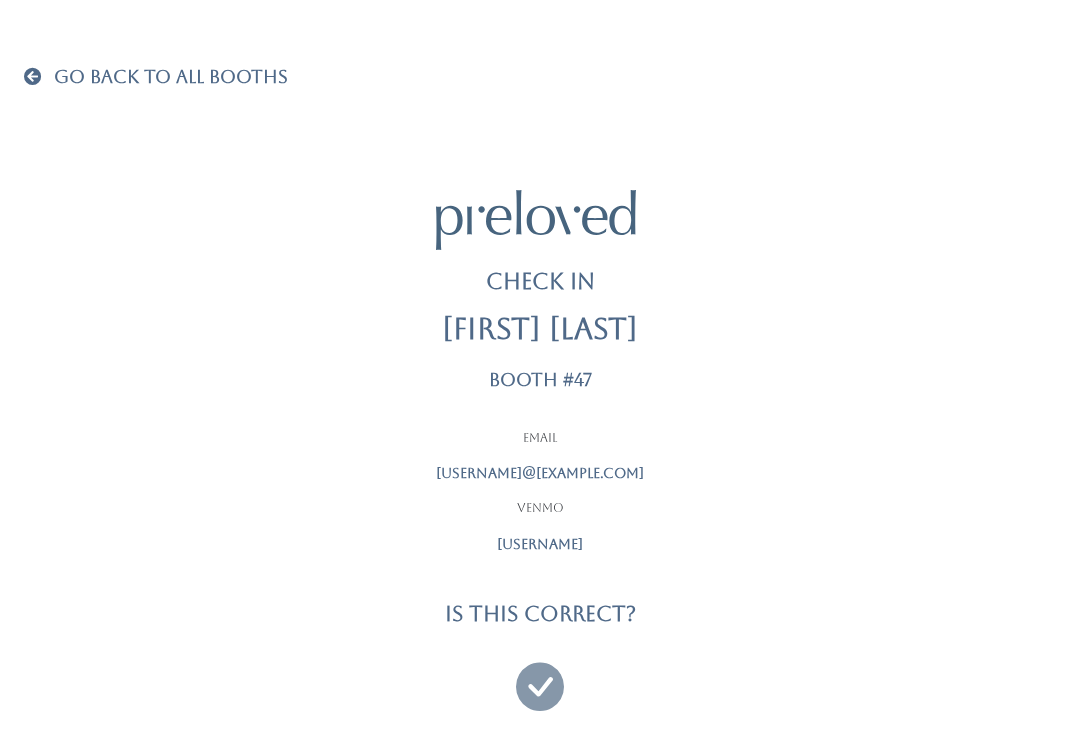 scroll, scrollTop: 0, scrollLeft: 0, axis: both 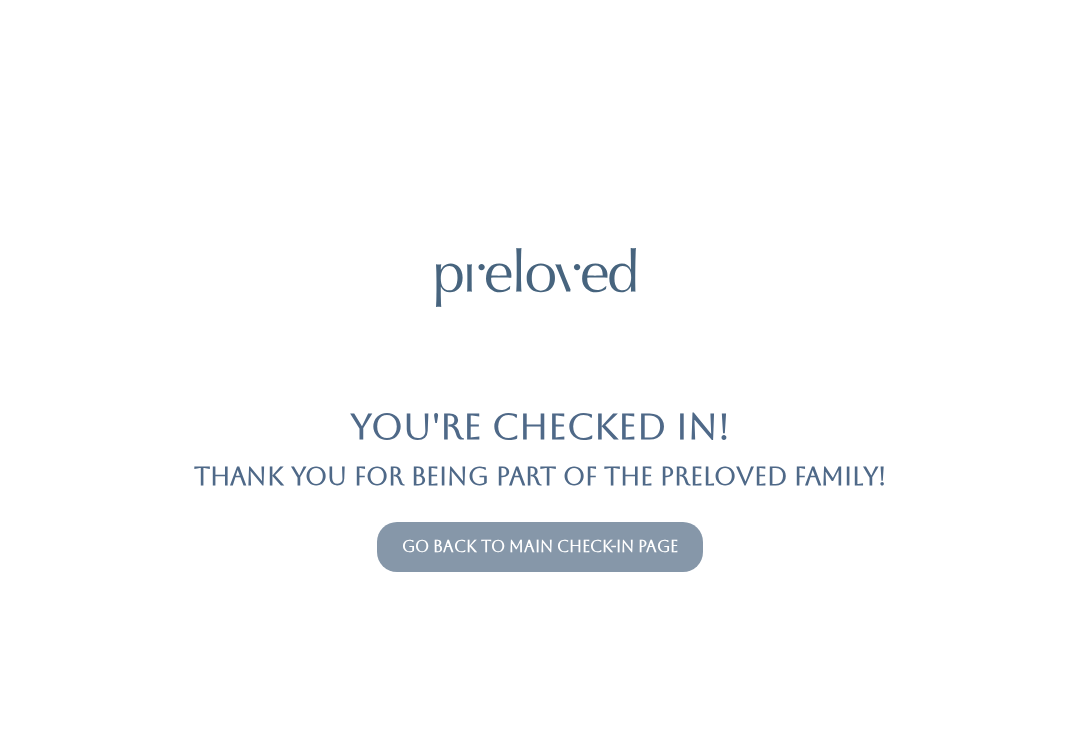 click on "Go back to main check-in page" at bounding box center (540, 547) 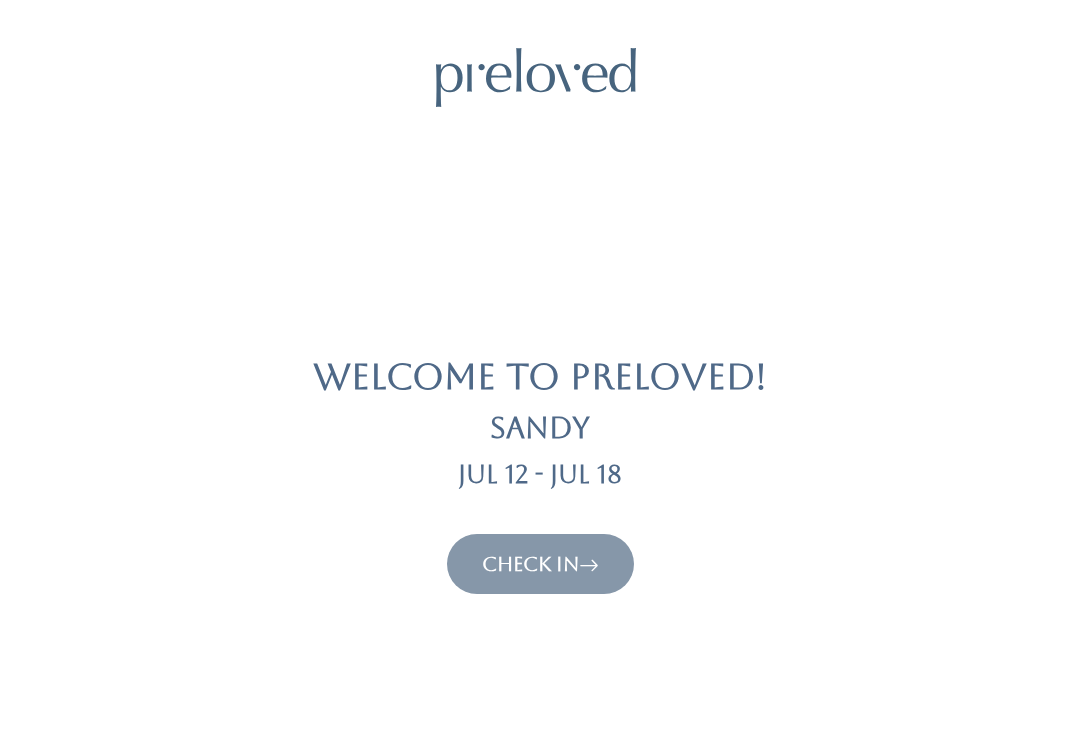 scroll, scrollTop: 0, scrollLeft: 0, axis: both 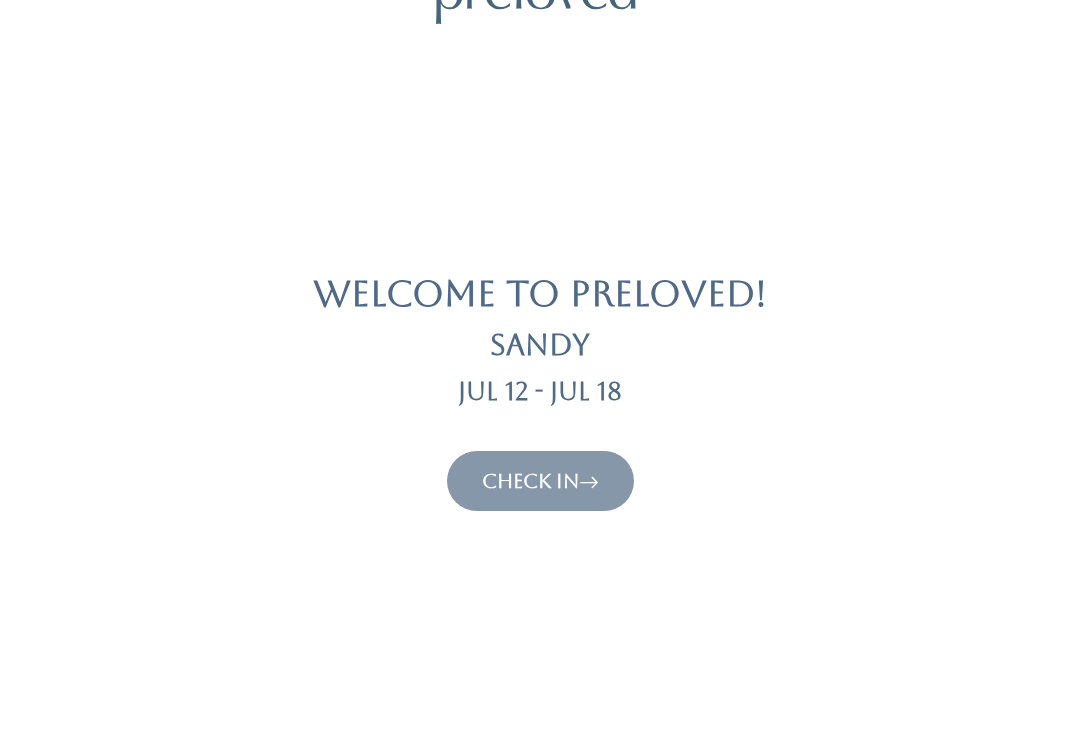 click on "Check In" at bounding box center [540, 481] 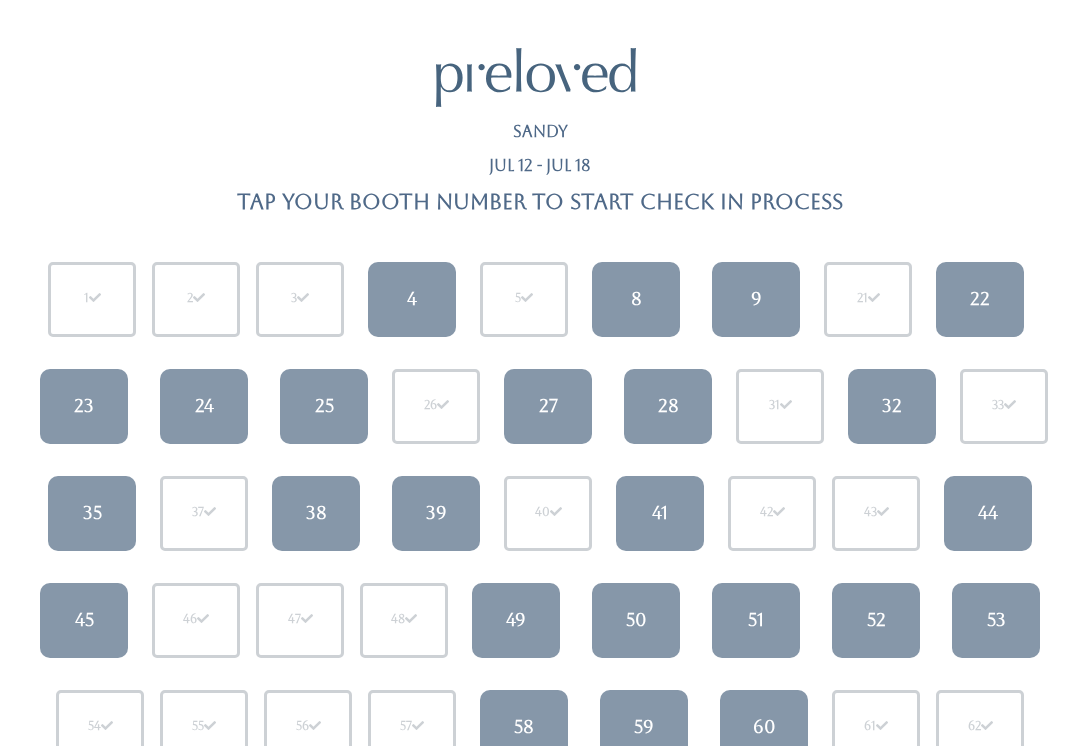scroll, scrollTop: 17, scrollLeft: 0, axis: vertical 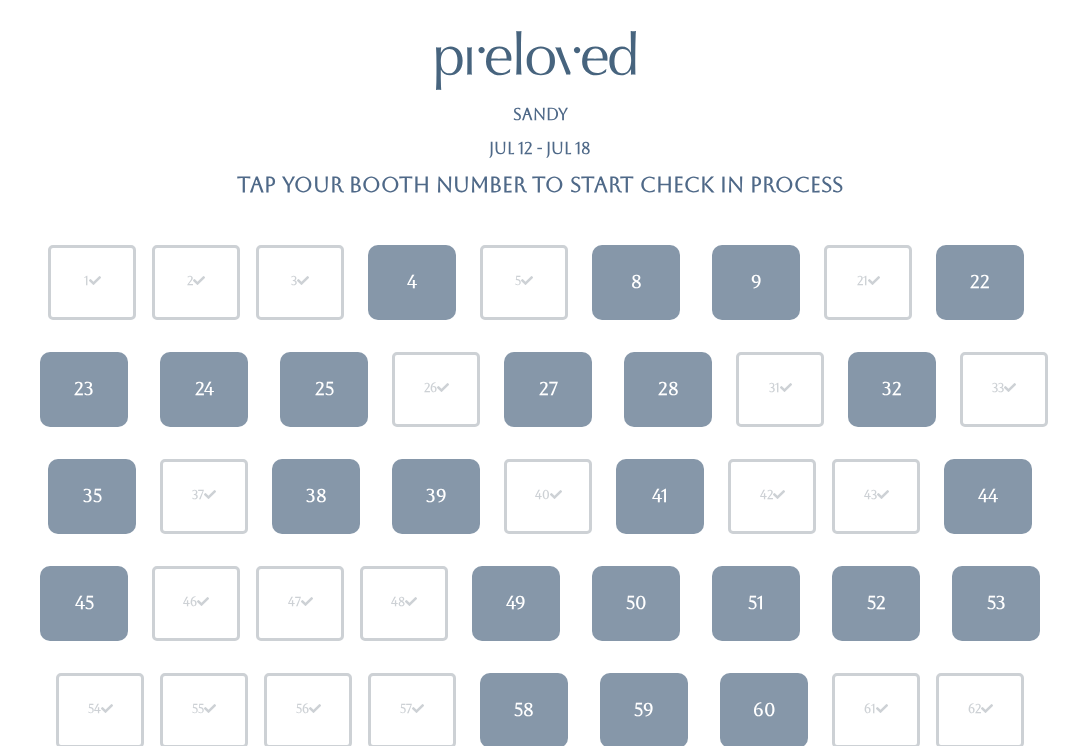 click on "8" at bounding box center (636, 282) 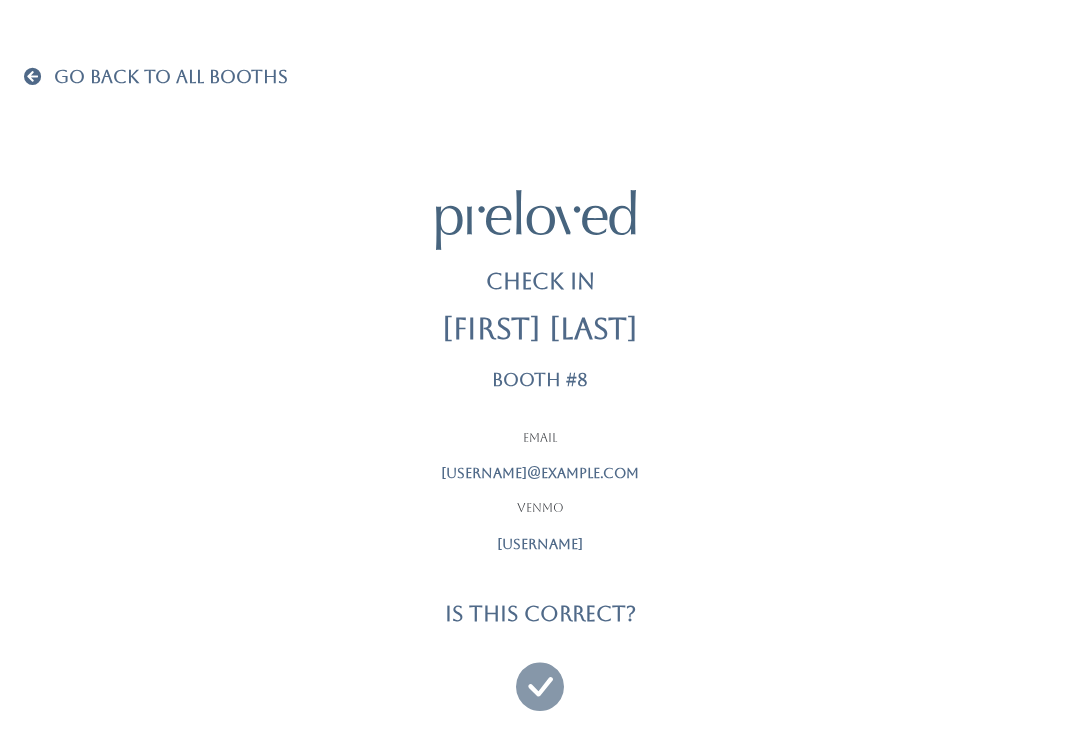 scroll, scrollTop: 0, scrollLeft: 0, axis: both 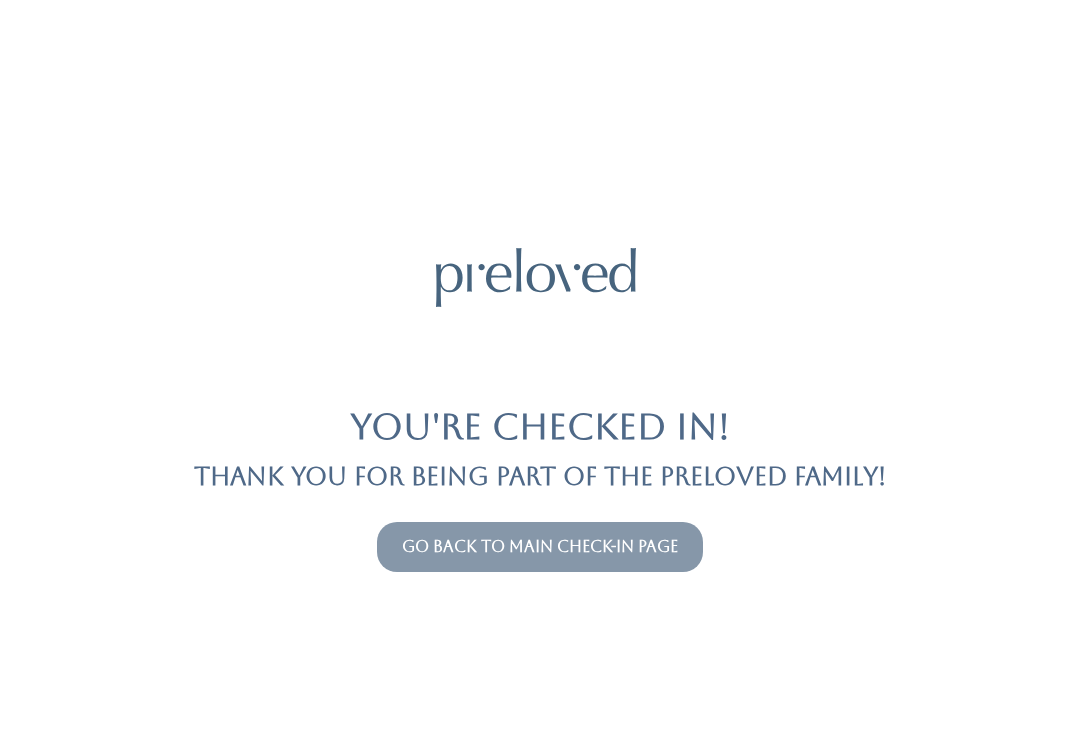 click on "Go back to main check-in page" at bounding box center (540, 546) 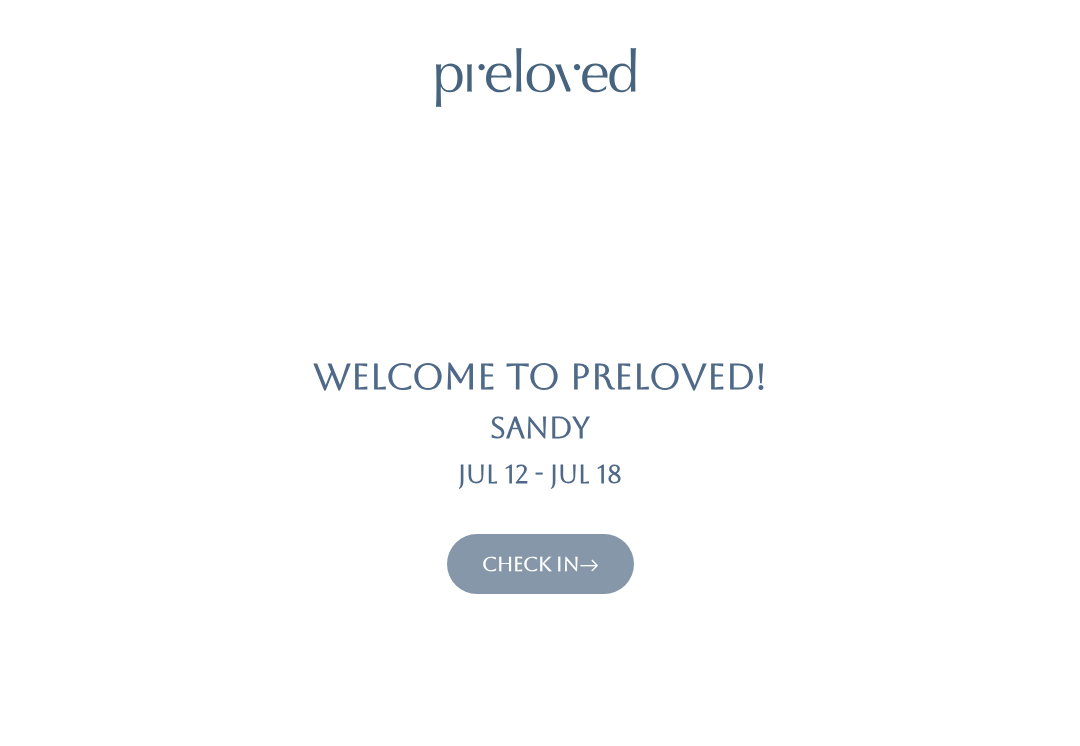 scroll, scrollTop: 0, scrollLeft: 0, axis: both 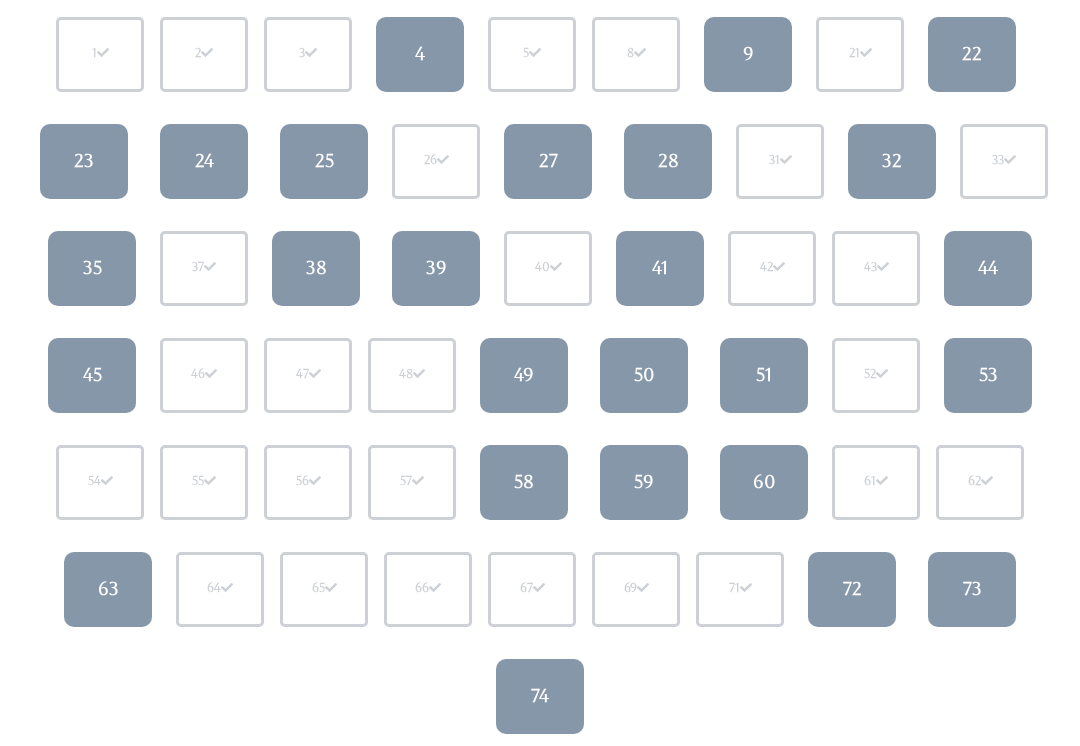 click on "4" at bounding box center [420, 54] 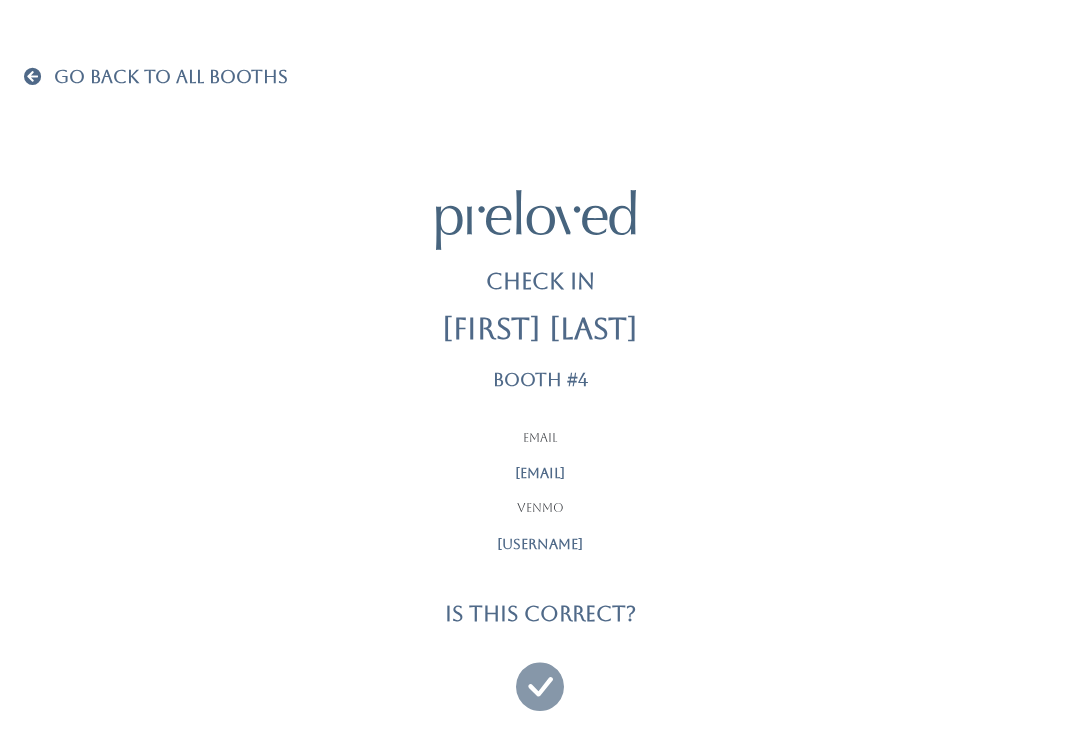 scroll, scrollTop: 0, scrollLeft: 0, axis: both 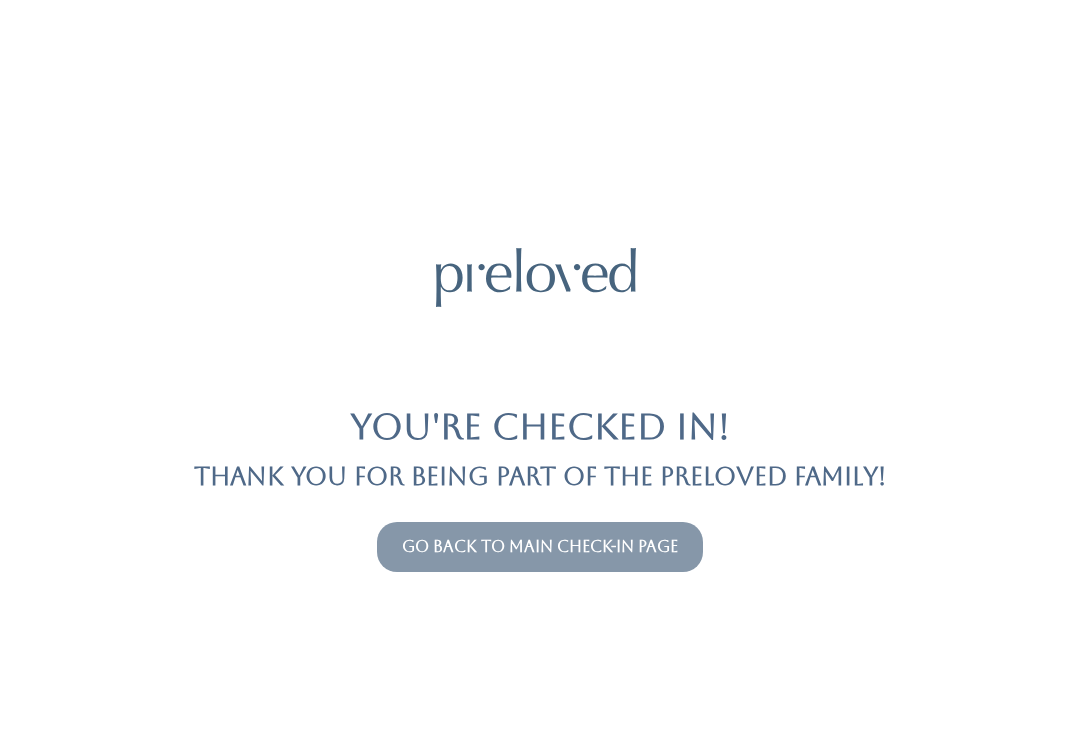 click on "Go back to main check-in page" at bounding box center (540, 546) 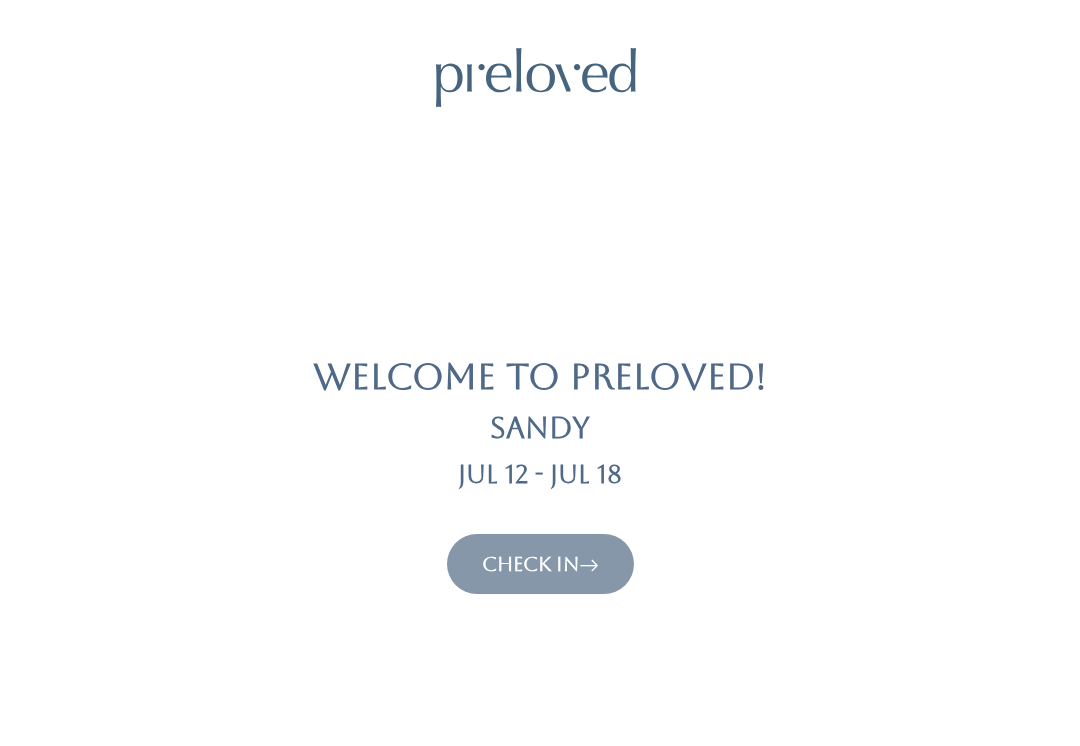 scroll, scrollTop: 0, scrollLeft: 0, axis: both 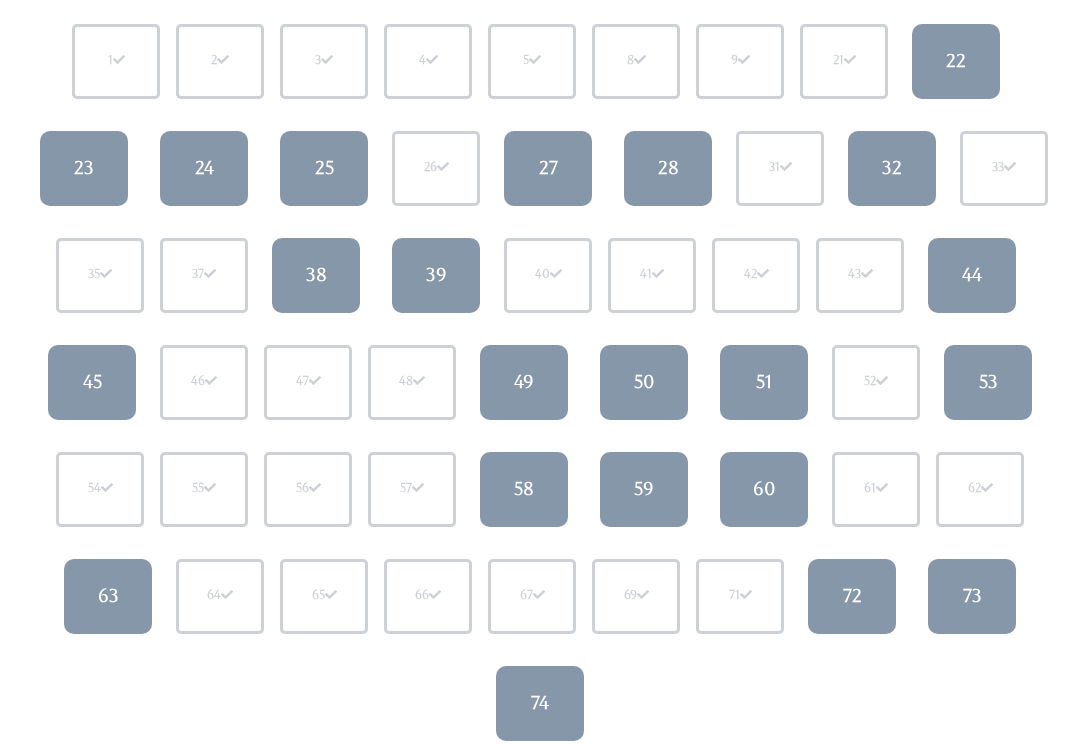 click on "53" at bounding box center [988, 382] 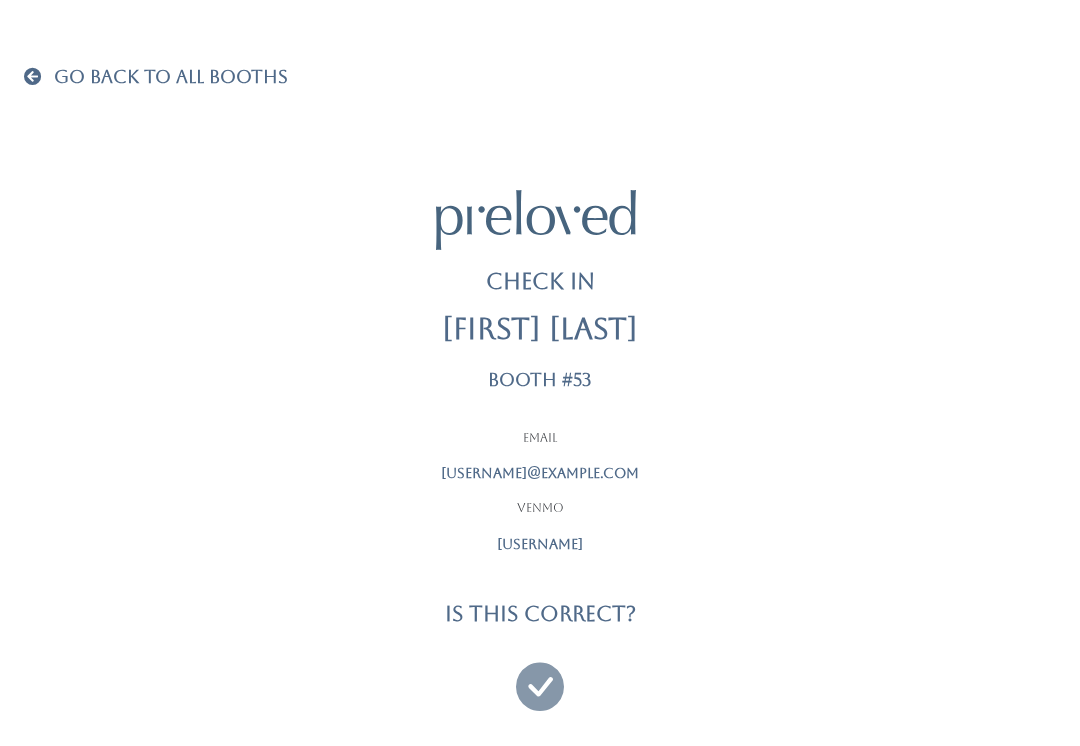 scroll, scrollTop: 0, scrollLeft: 0, axis: both 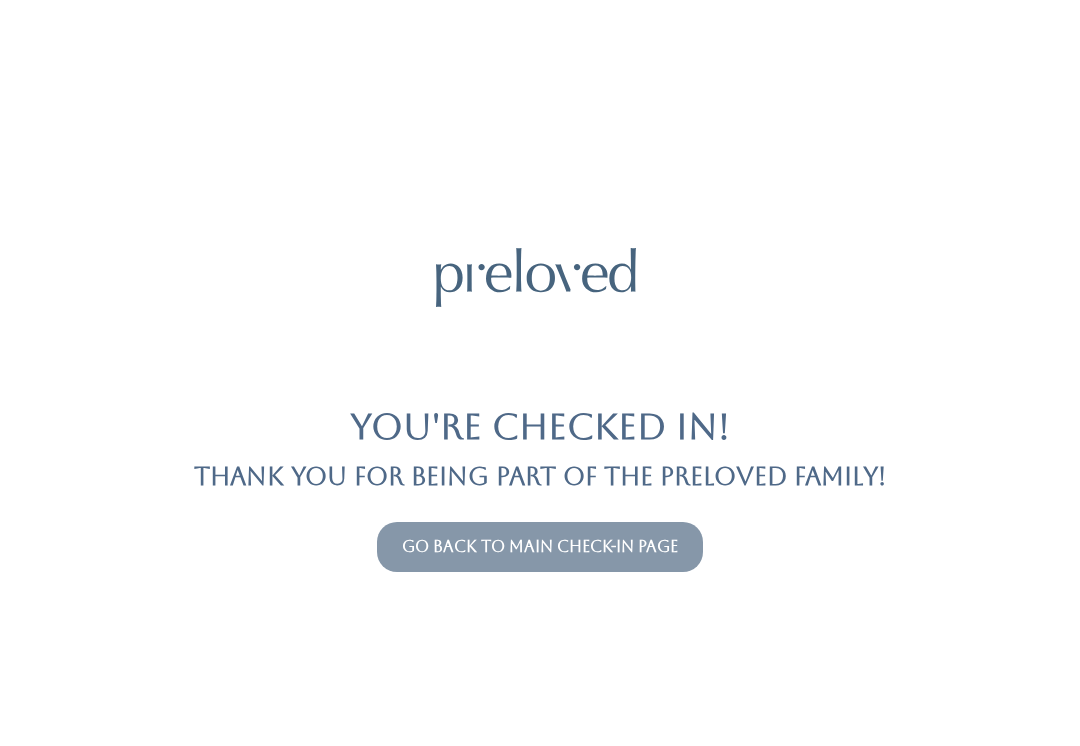 click on "Go back to main check-in page" at bounding box center (540, 546) 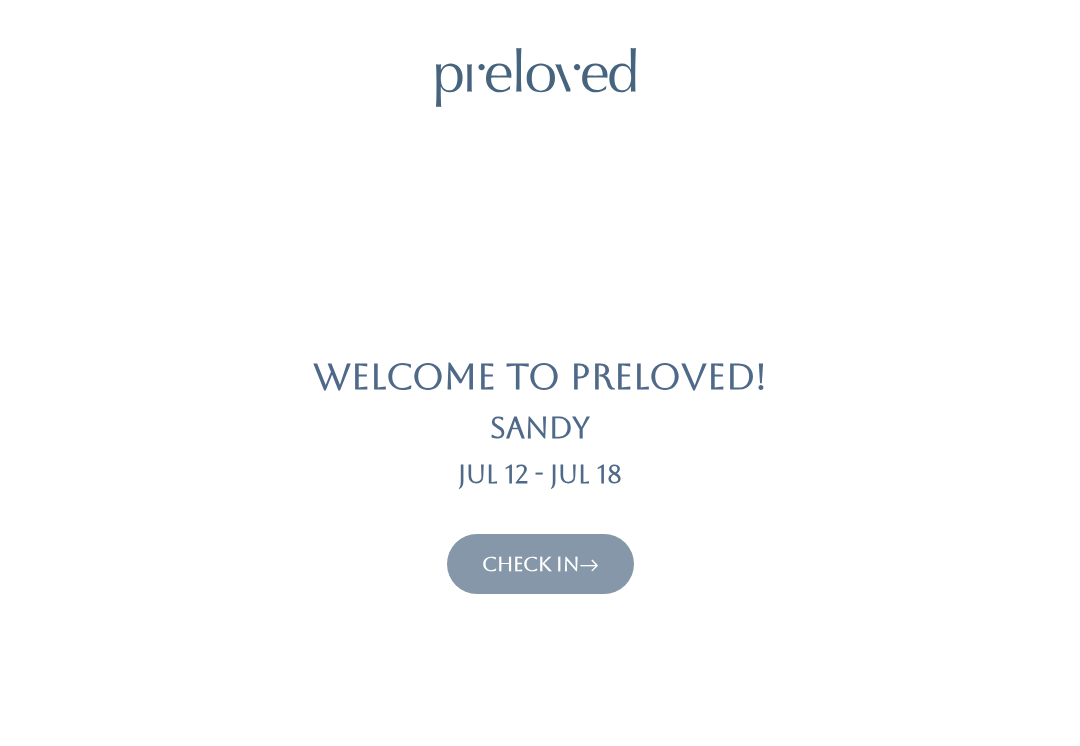 scroll, scrollTop: 0, scrollLeft: 0, axis: both 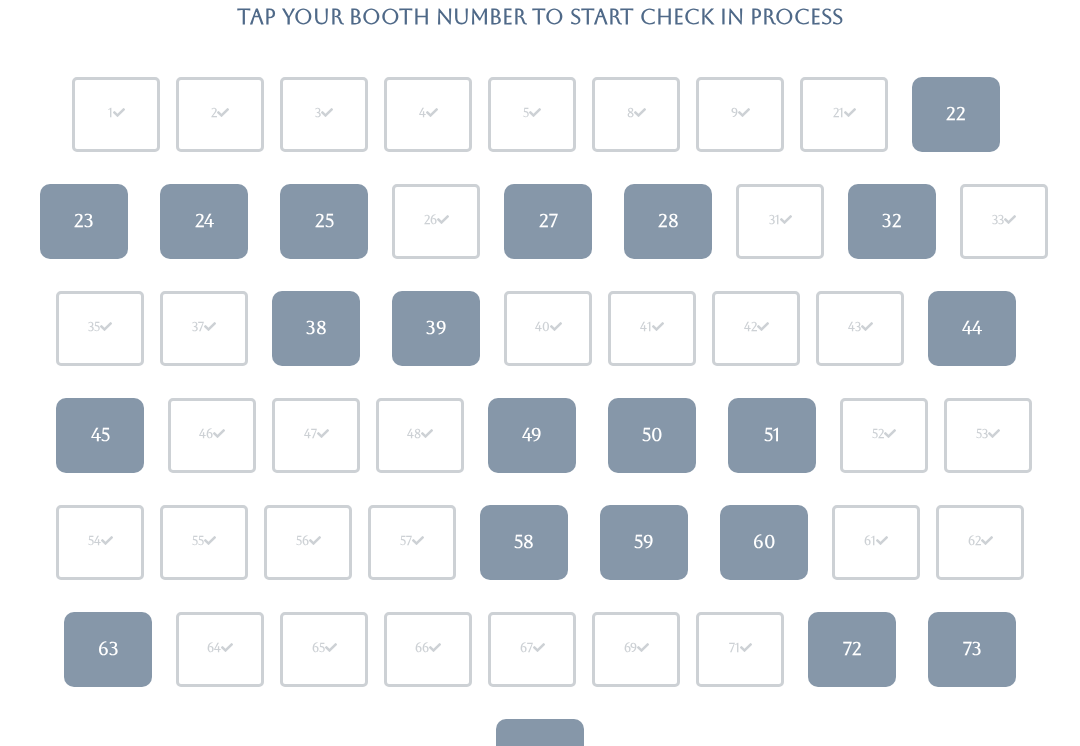 click on "50" at bounding box center (652, 435) 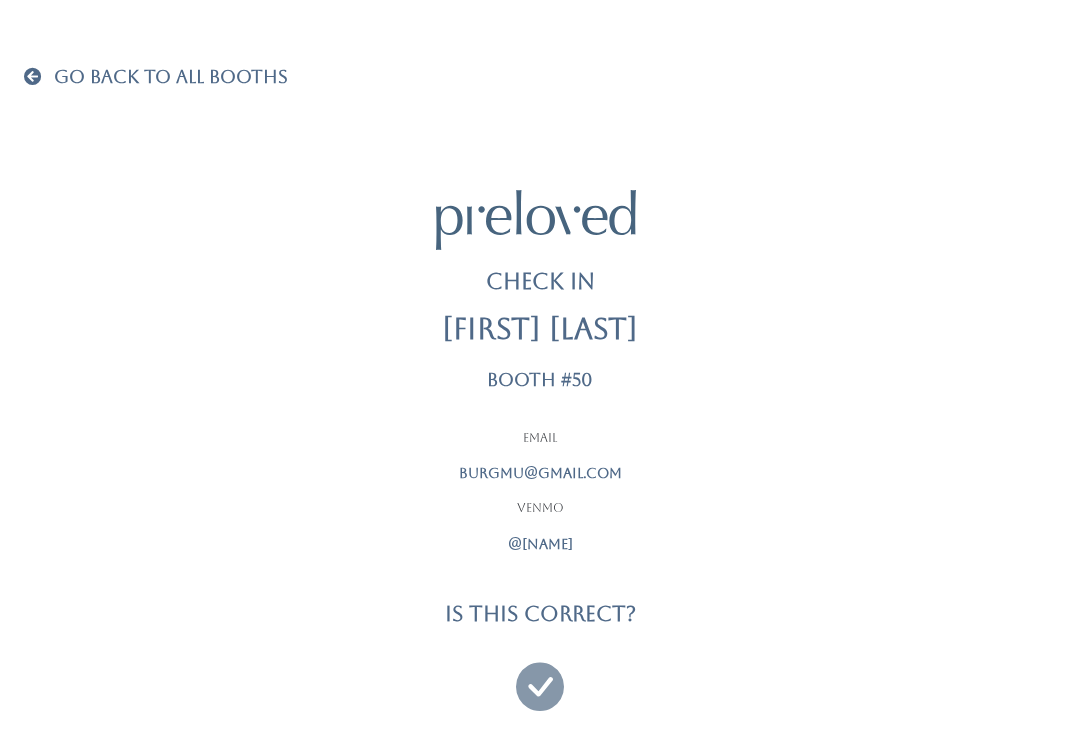 scroll, scrollTop: 0, scrollLeft: 0, axis: both 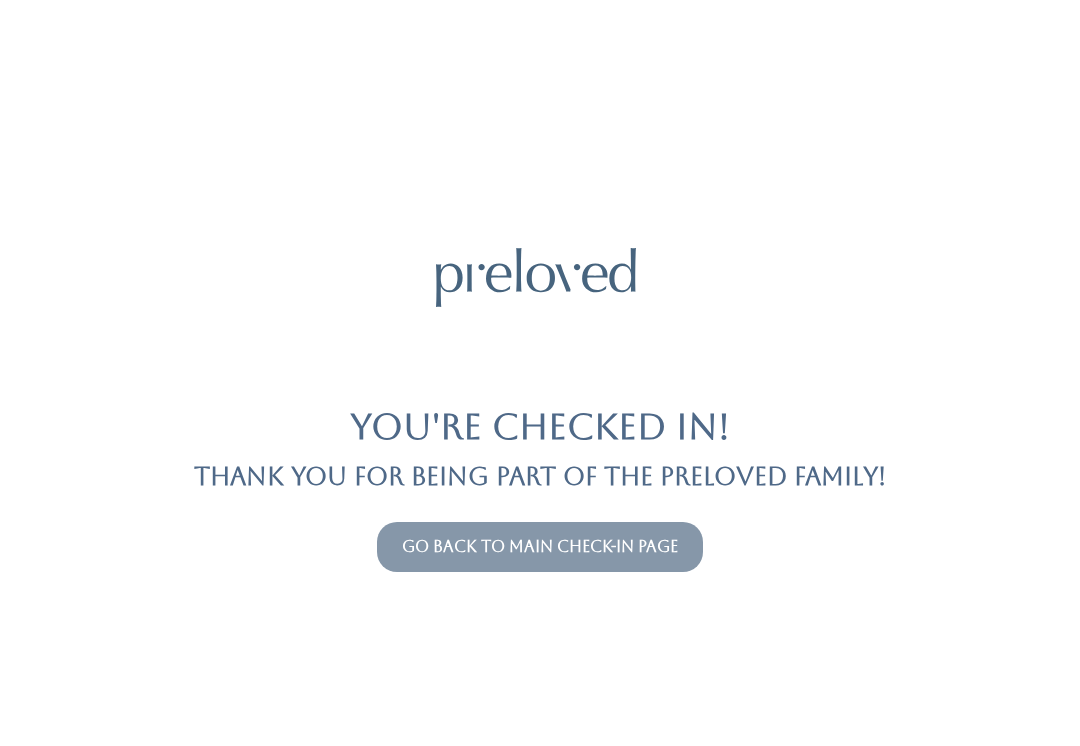 click on "Go back to main check-in page" at bounding box center [540, 546] 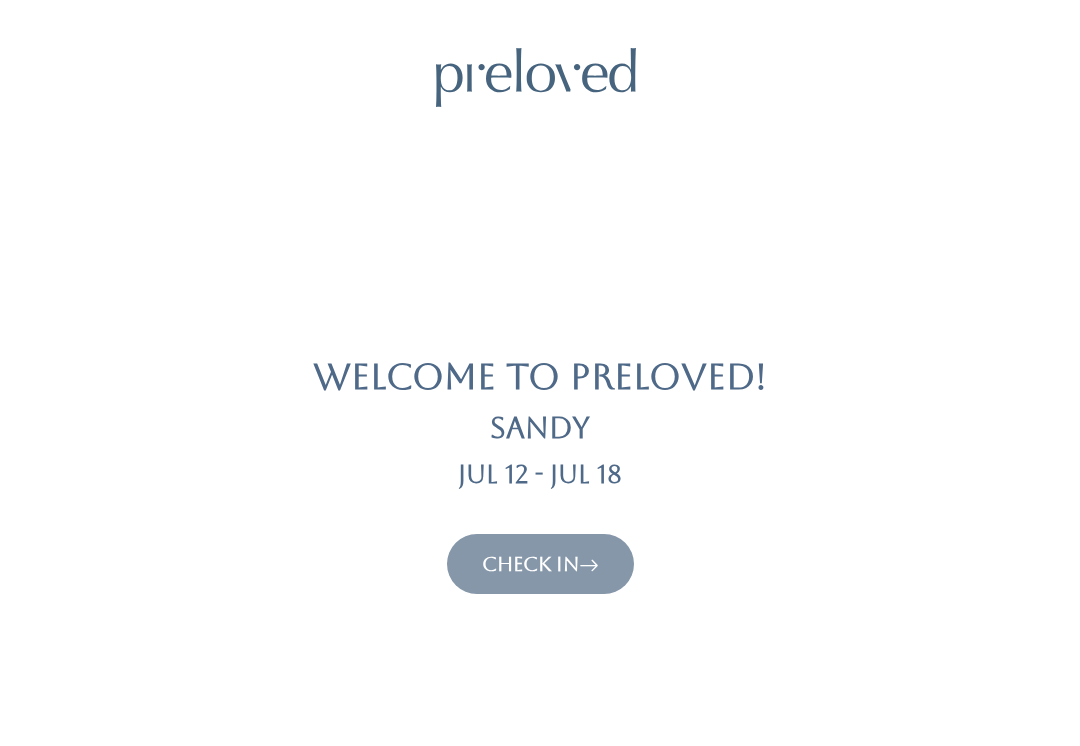 scroll, scrollTop: 0, scrollLeft: 0, axis: both 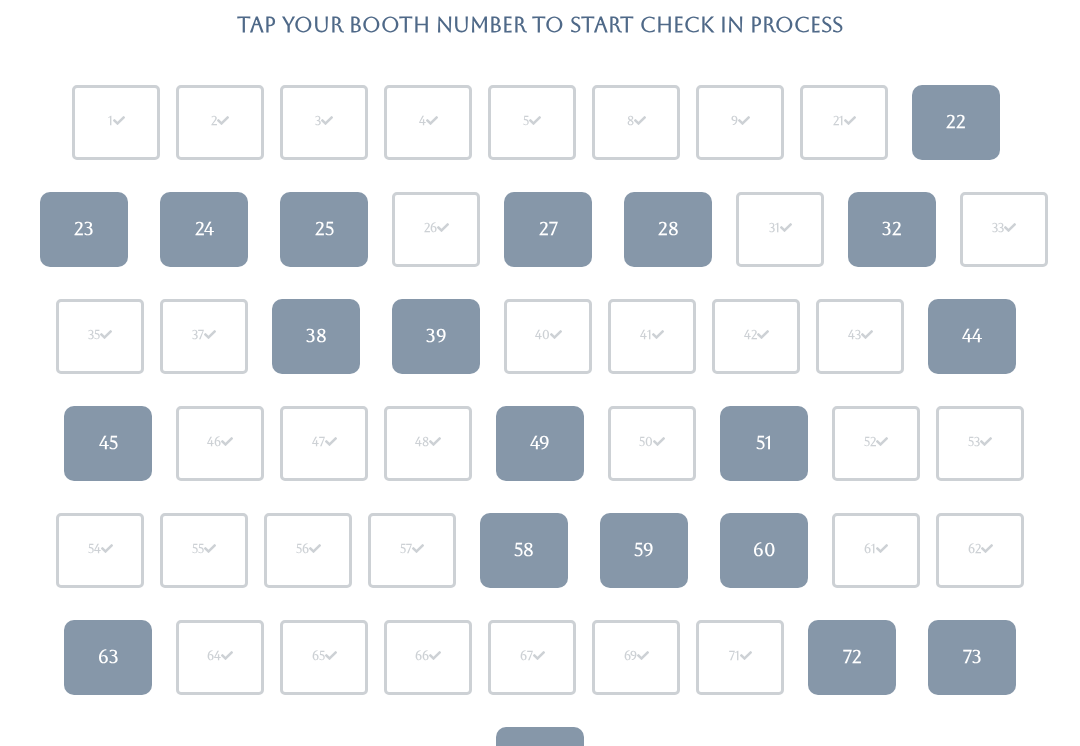 click on "22" at bounding box center (956, 123) 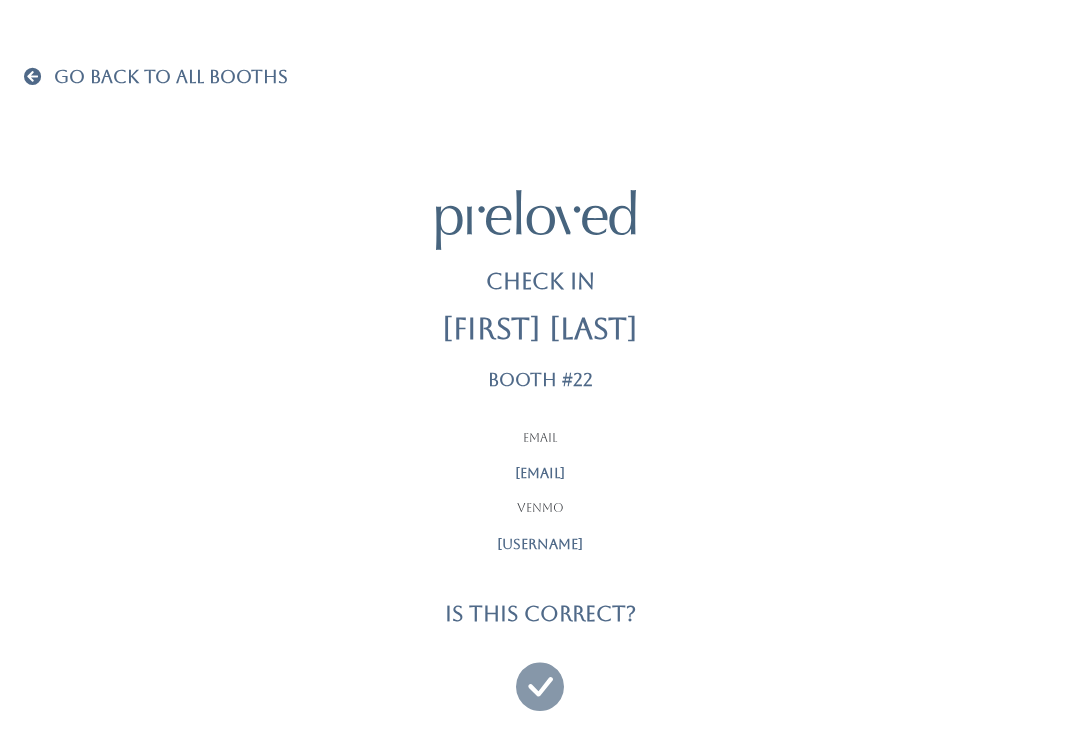 scroll, scrollTop: 0, scrollLeft: 0, axis: both 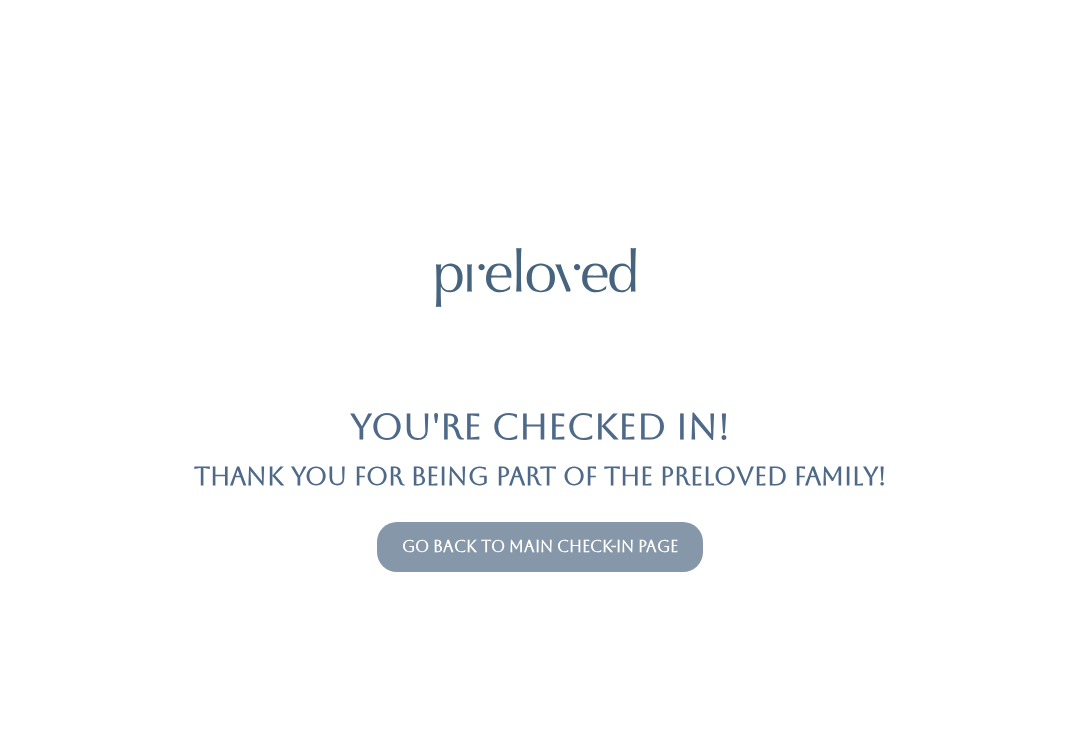 click on "Go back to main check-in page" at bounding box center [540, 546] 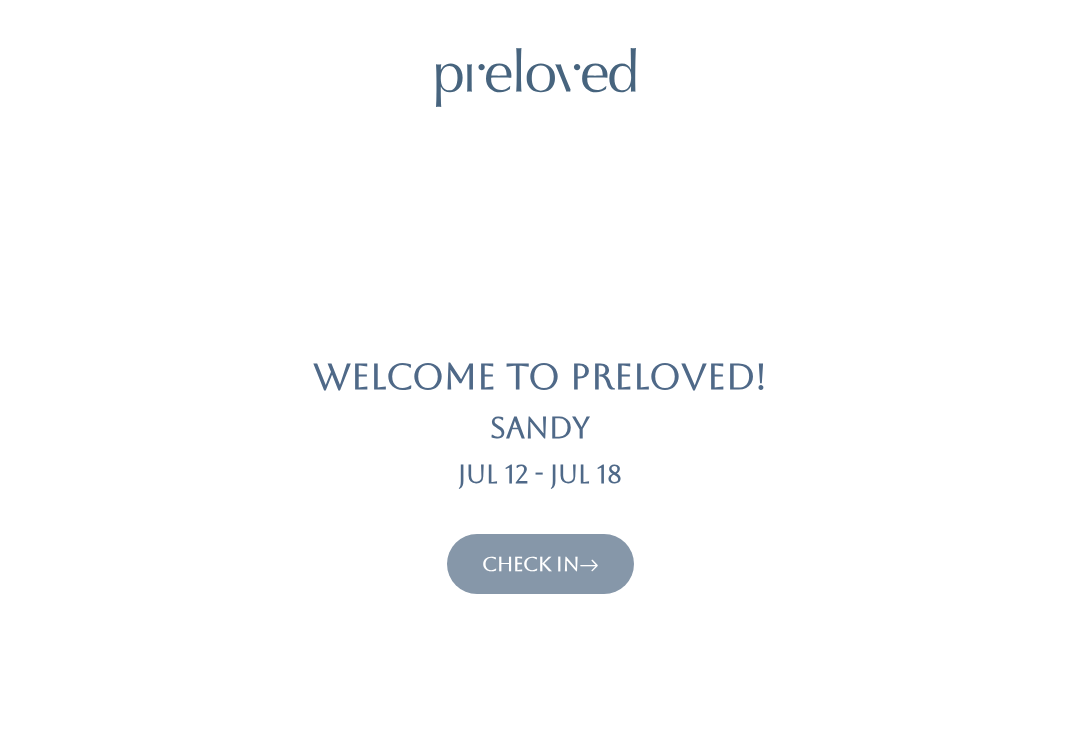 scroll, scrollTop: 0, scrollLeft: 0, axis: both 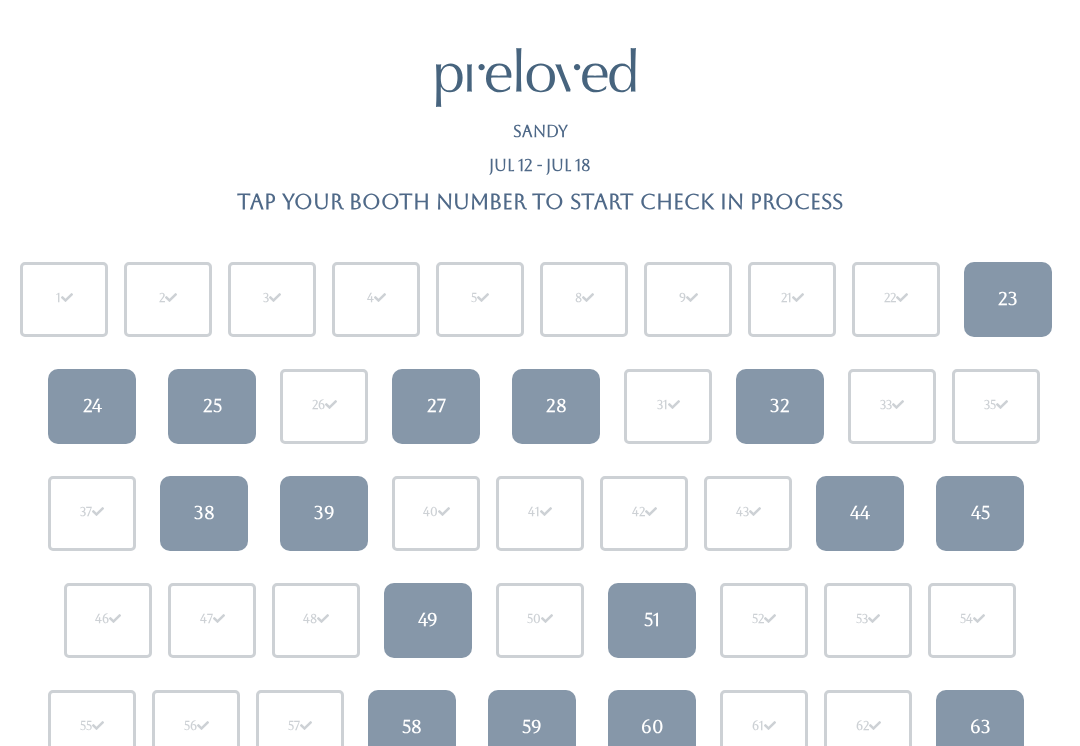 click on "28" at bounding box center (556, 406) 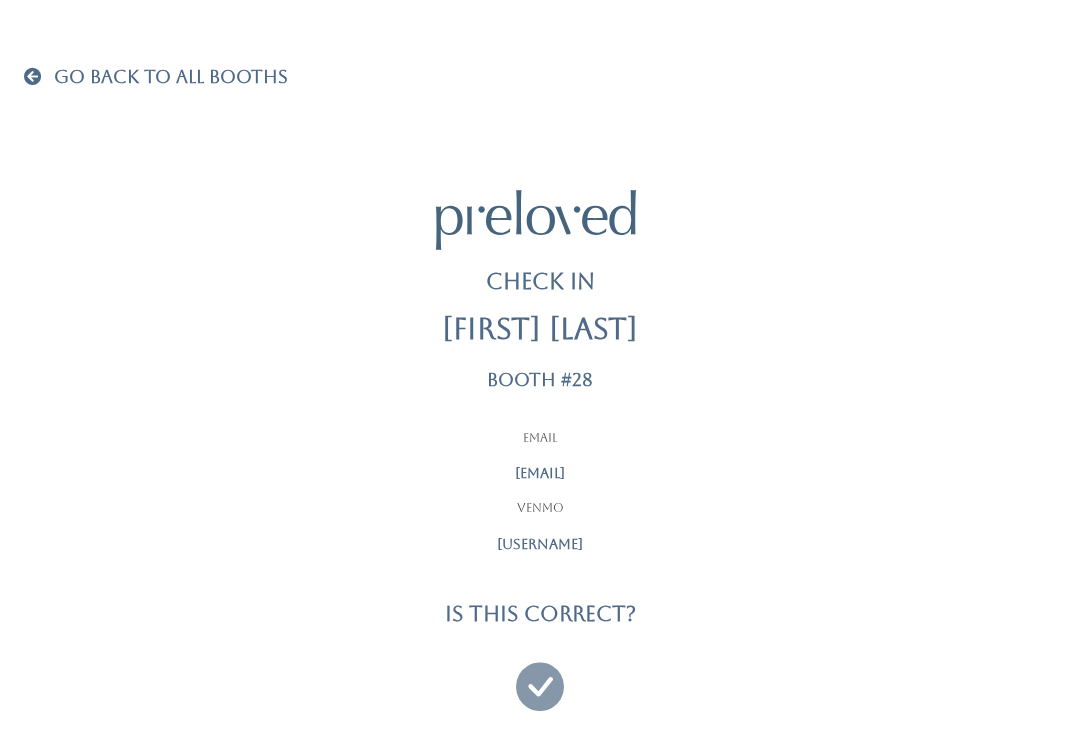 scroll, scrollTop: 0, scrollLeft: 0, axis: both 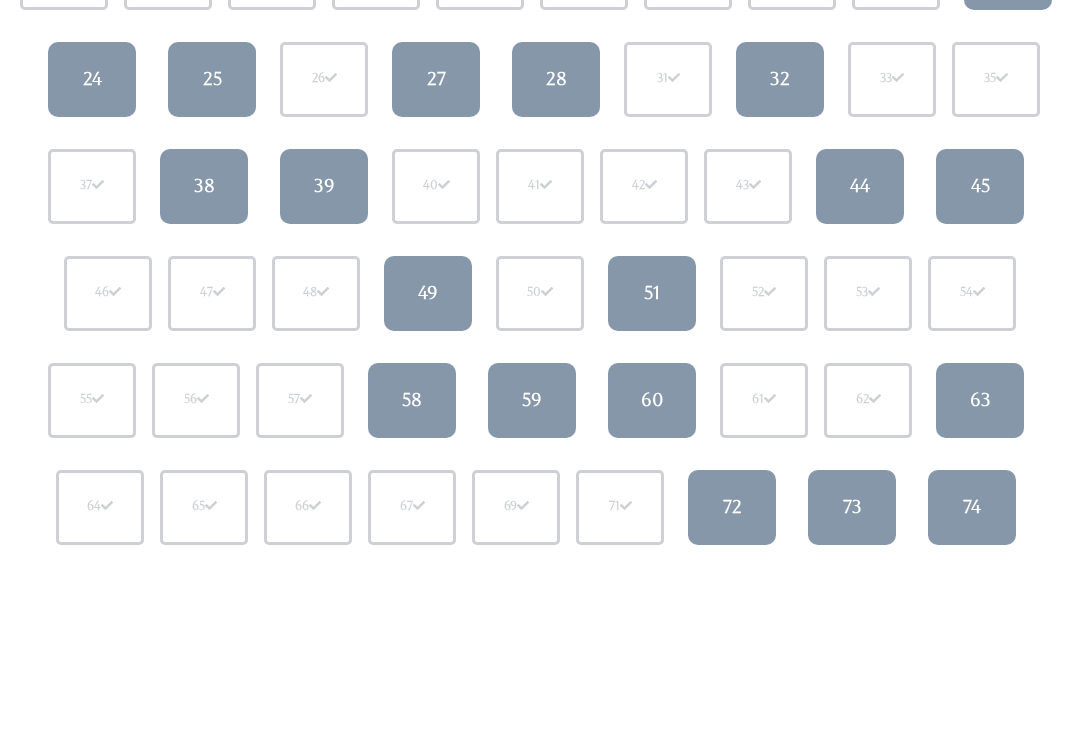 click on "51" at bounding box center [652, 293] 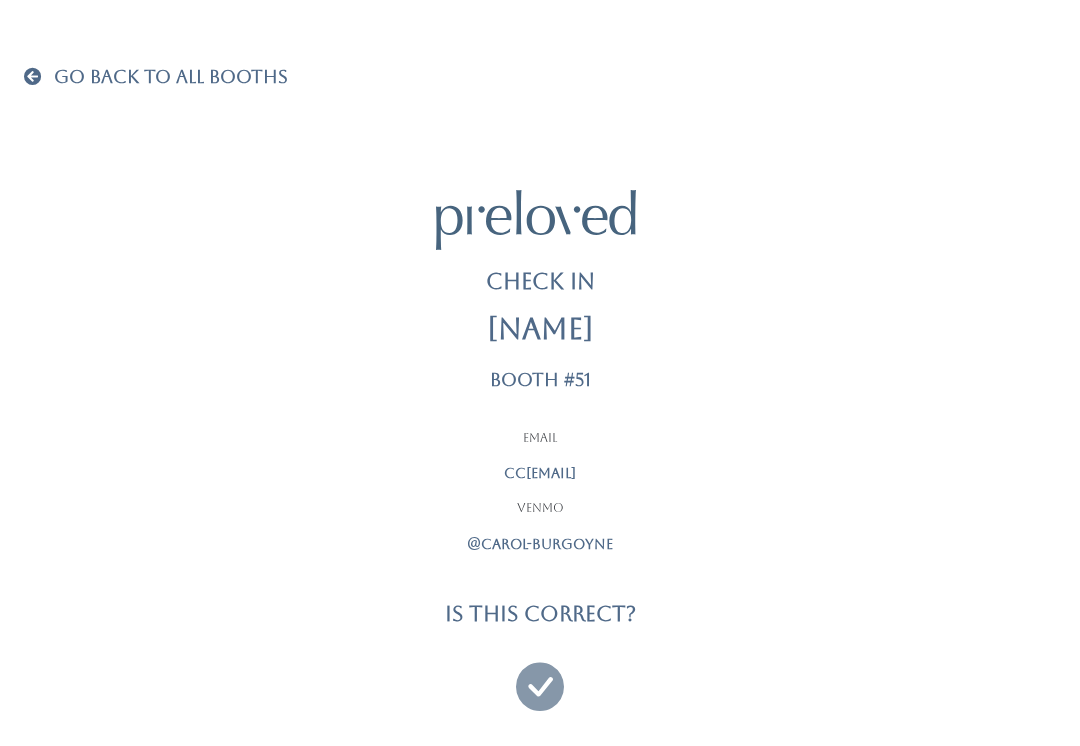 scroll, scrollTop: 0, scrollLeft: 0, axis: both 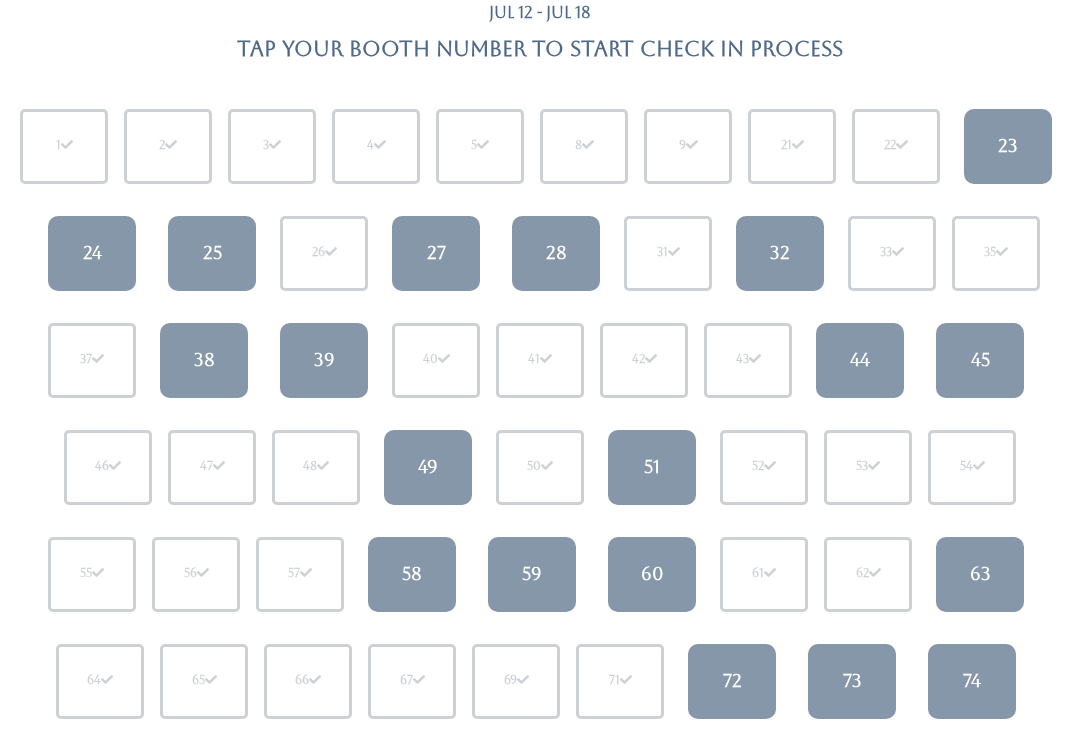 click on "52" at bounding box center [764, 467] 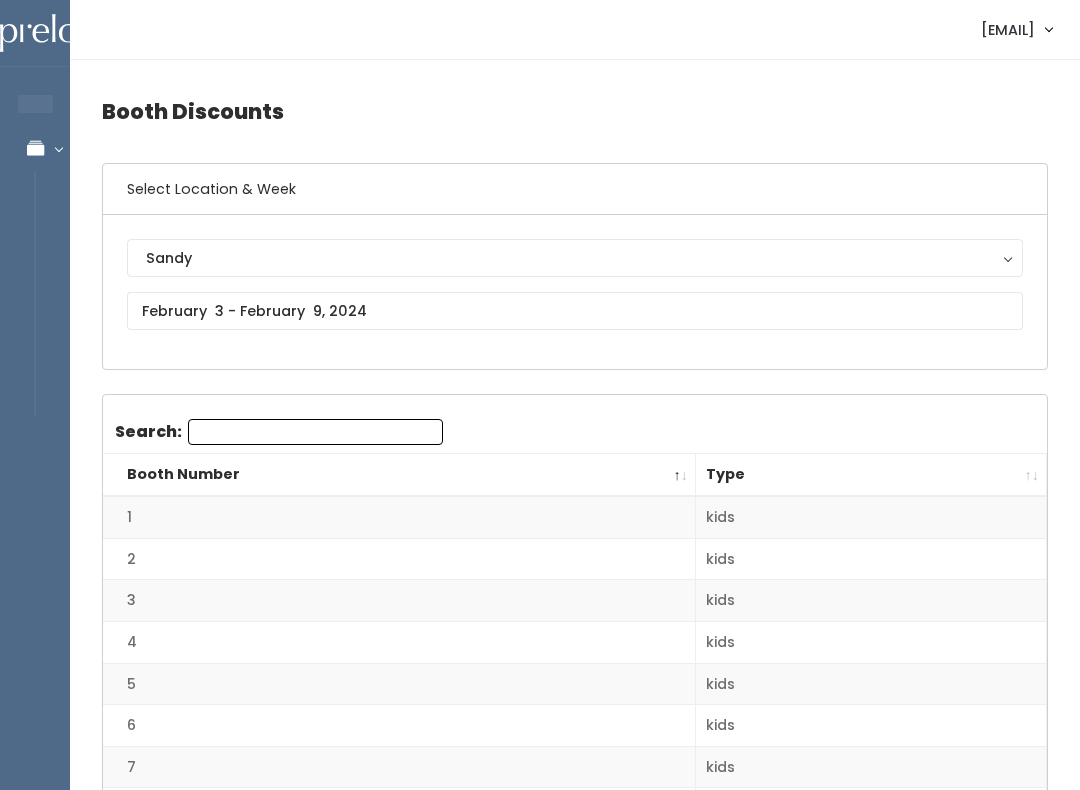 scroll, scrollTop: 0, scrollLeft: 0, axis: both 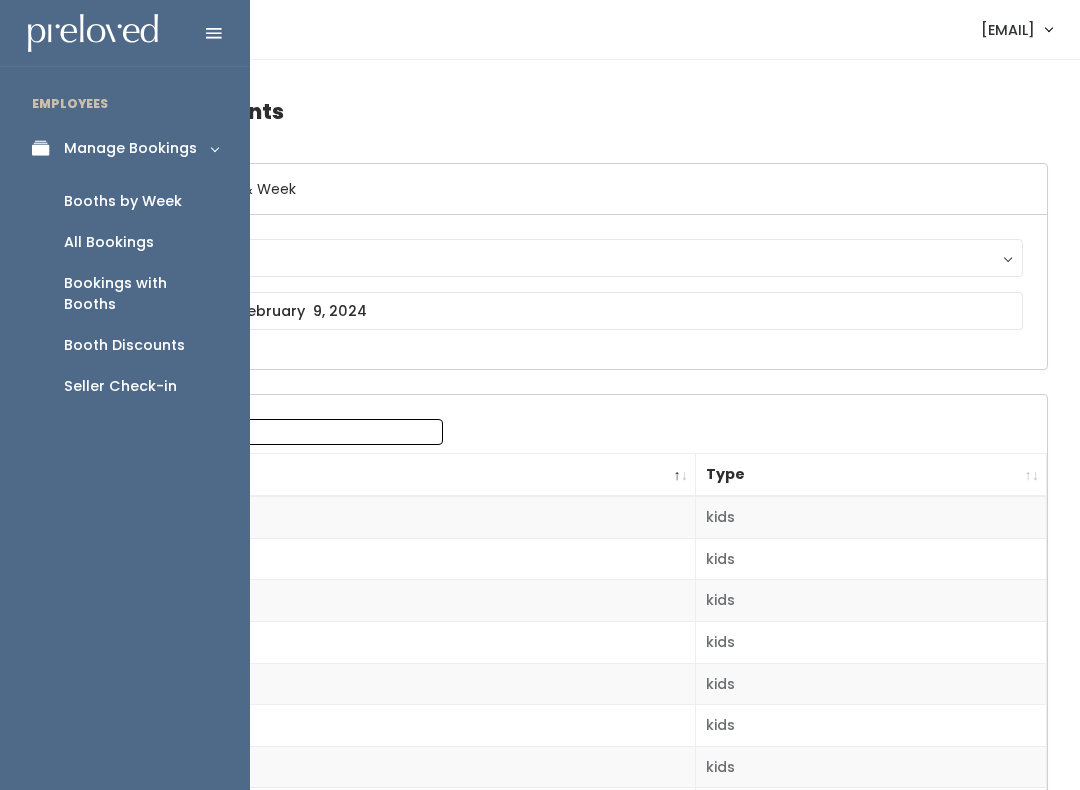 click on "All Bookings" at bounding box center (109, 242) 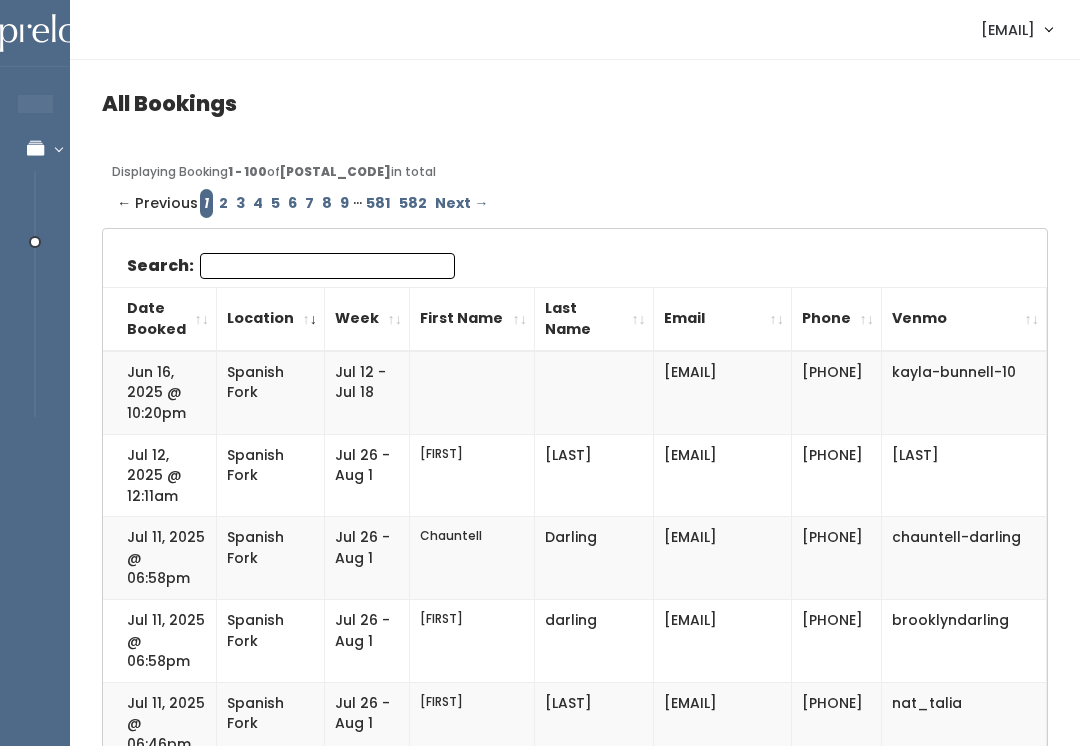scroll, scrollTop: 0, scrollLeft: 0, axis: both 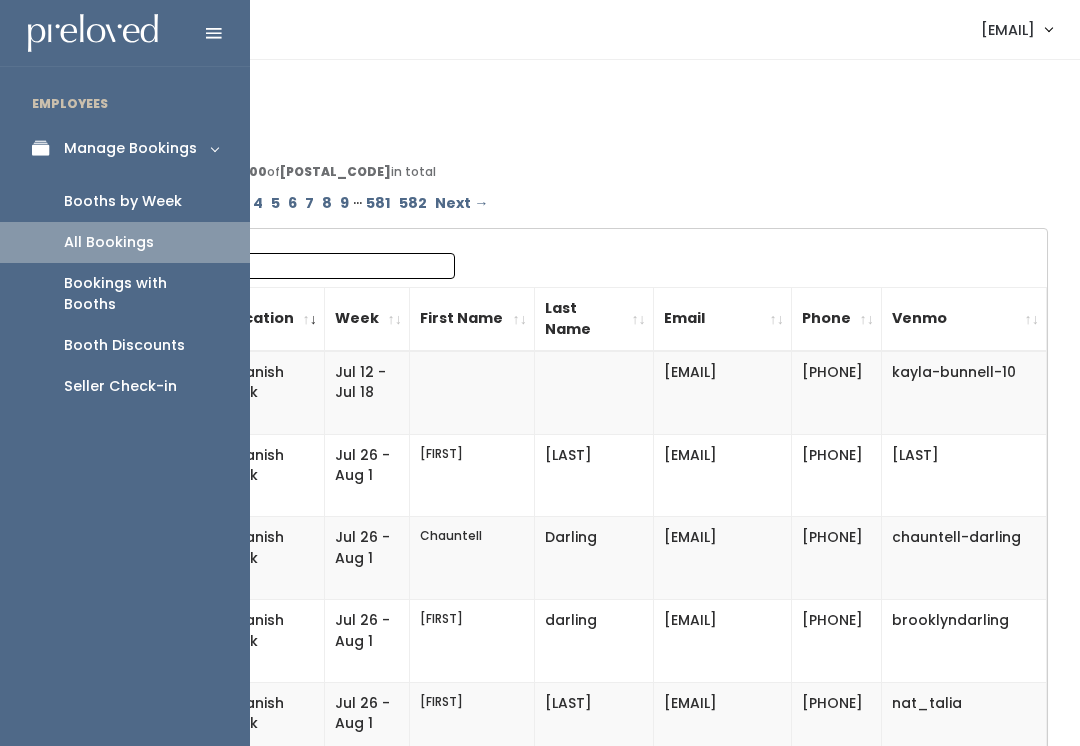 click on "Booths by Week" at bounding box center (123, 201) 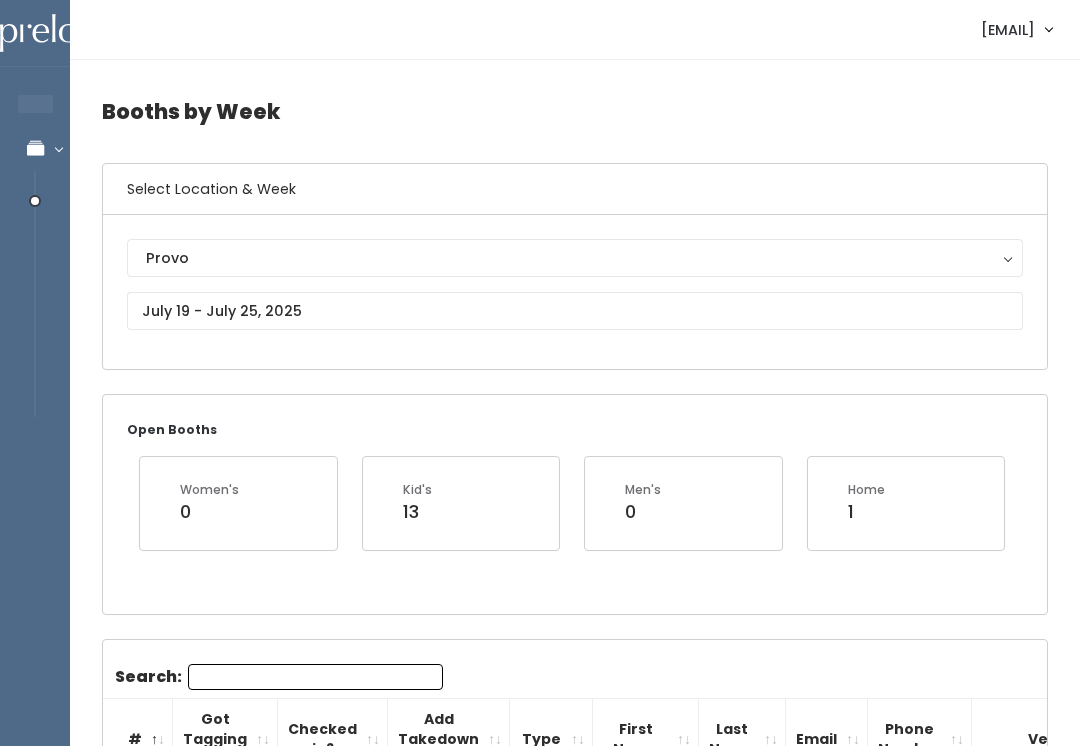 scroll, scrollTop: 0, scrollLeft: 0, axis: both 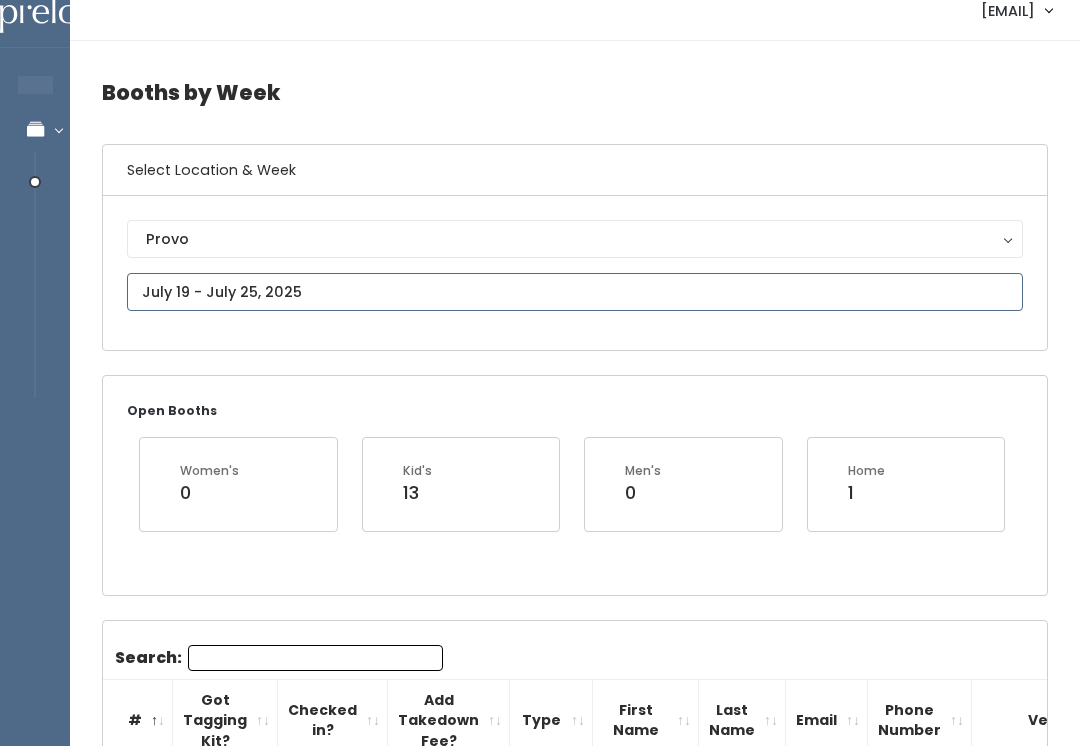 click on "EMPLOYEES
Manage Bookings
Booths by Week
All Bookings
Bookings with Booths
Booth Discounts
Seller Check-in
sandy.store@preloved.love
Admin Home
My bookings" at bounding box center [540, 1798] 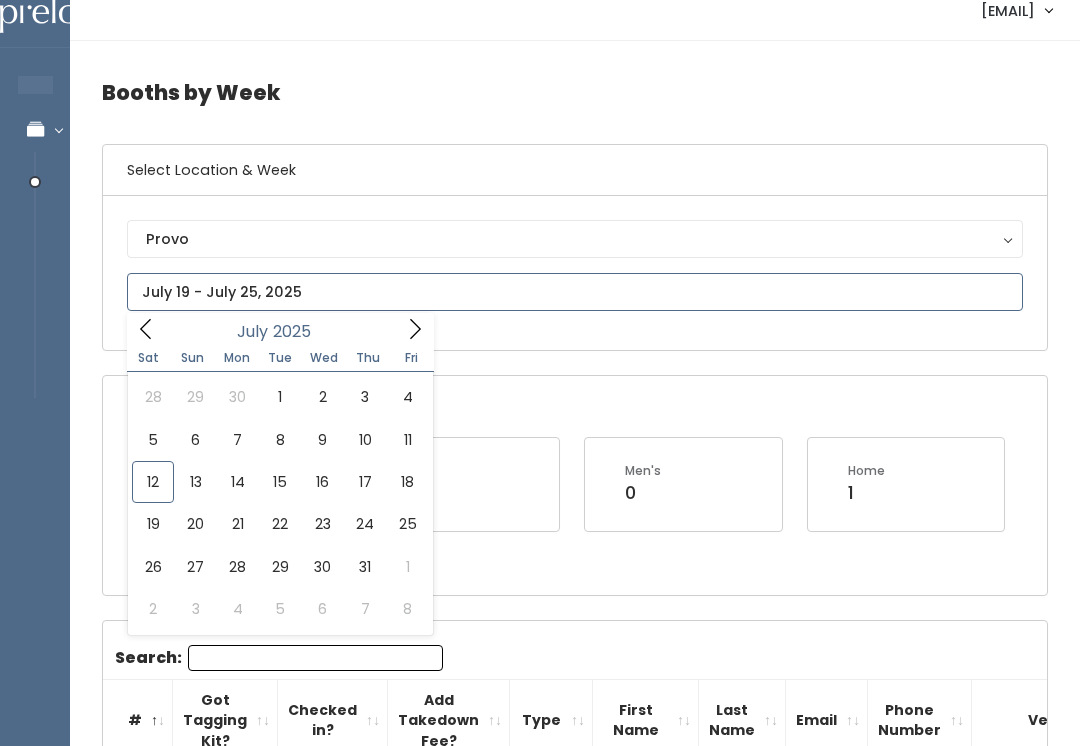 scroll, scrollTop: 20, scrollLeft: 0, axis: vertical 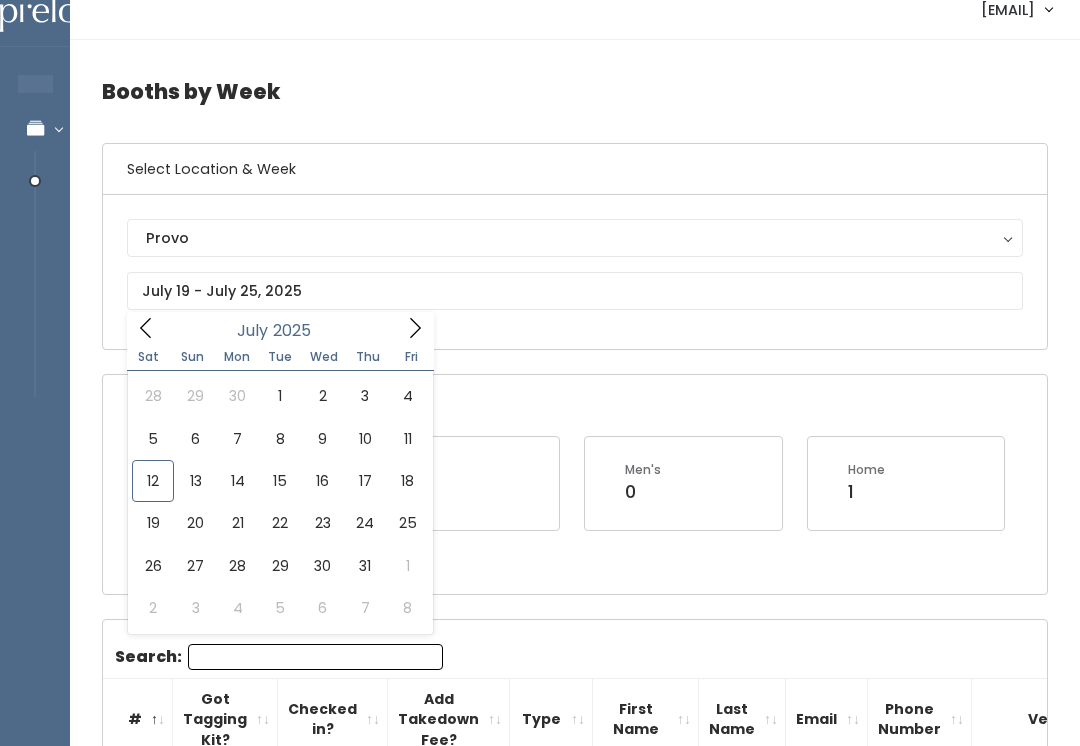 click on "Provo" at bounding box center [575, 238] 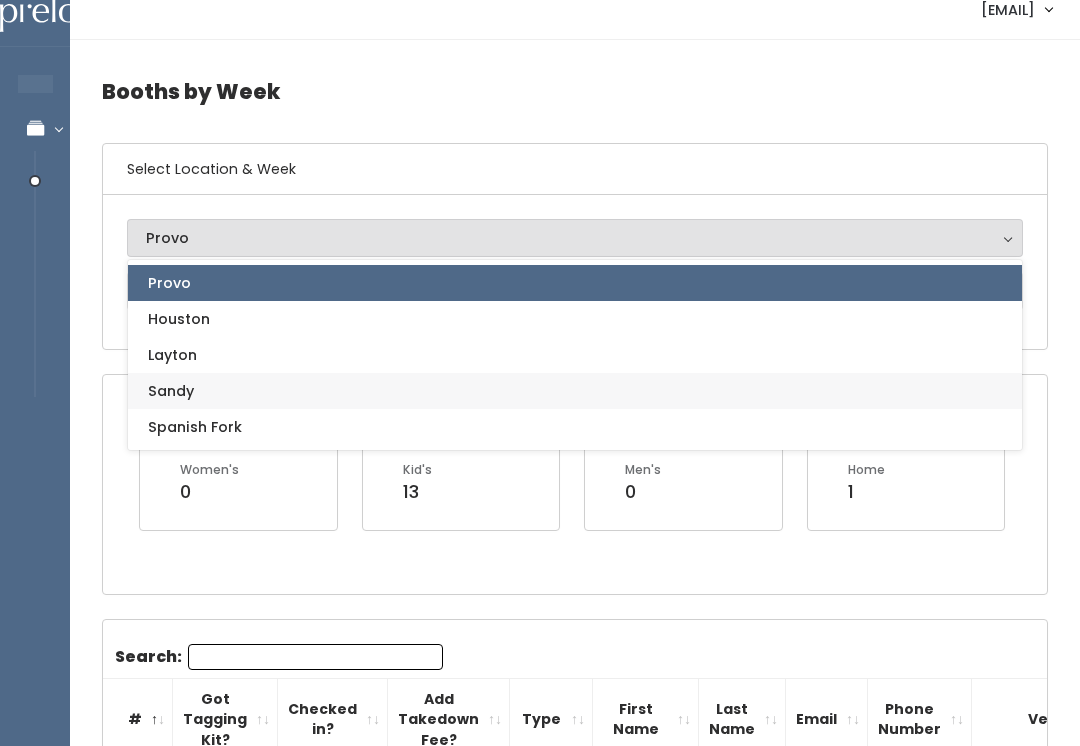 click on "Sandy" at bounding box center (575, 391) 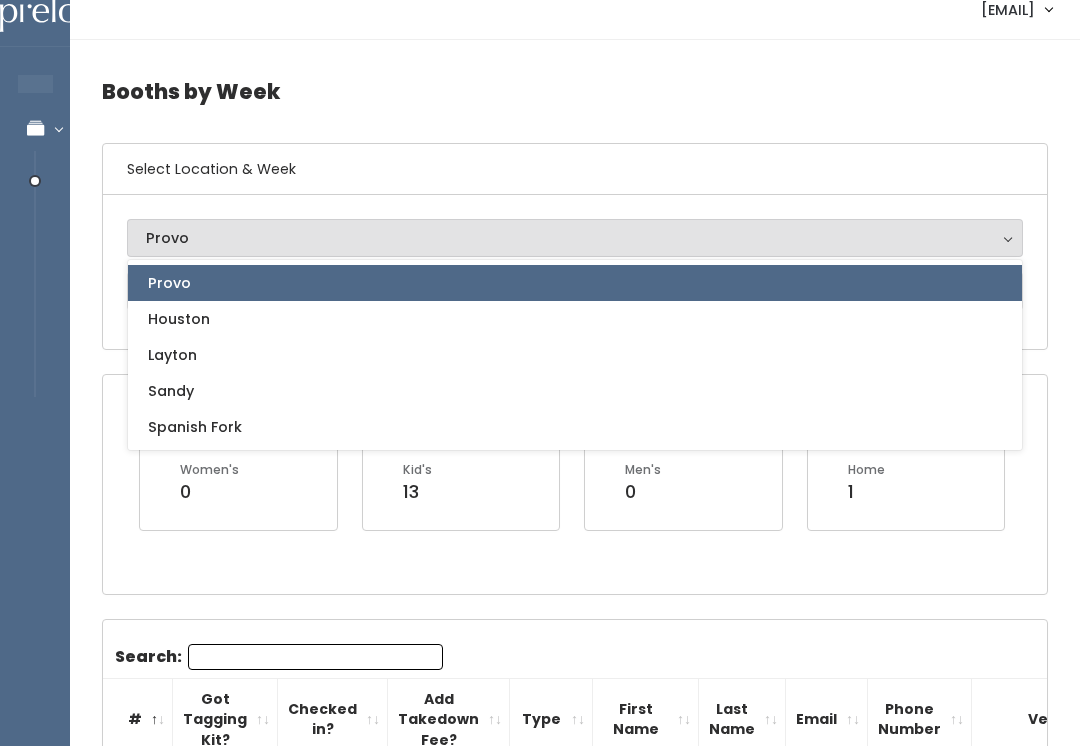 select on "3" 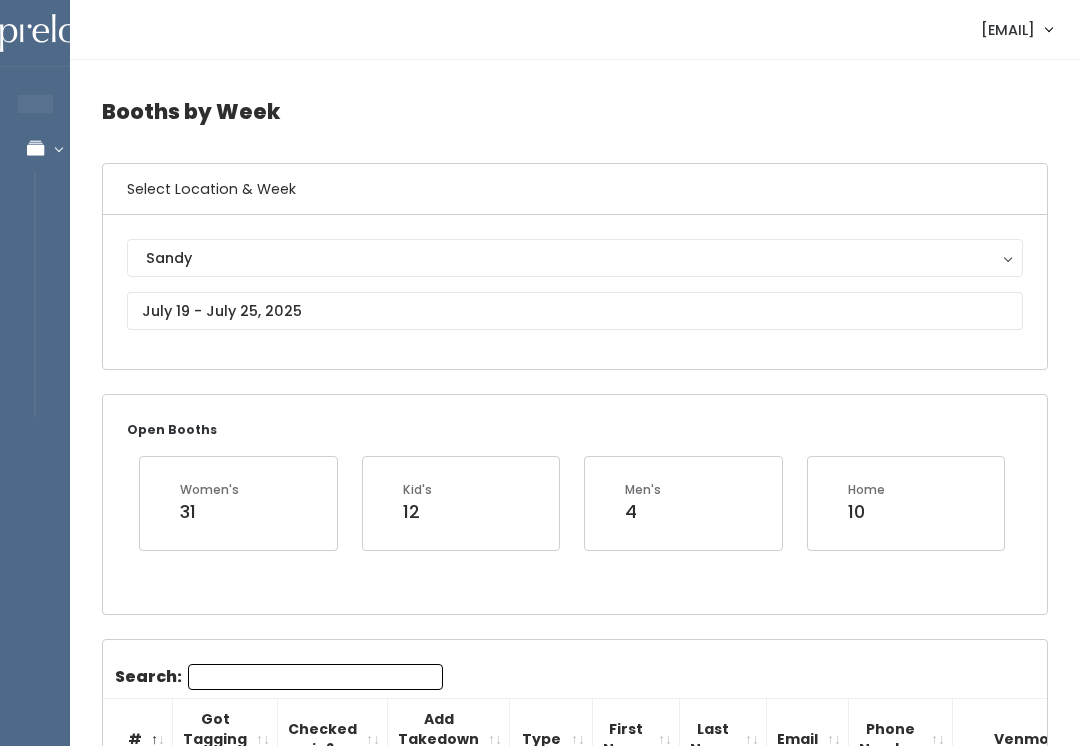 scroll, scrollTop: 0, scrollLeft: 0, axis: both 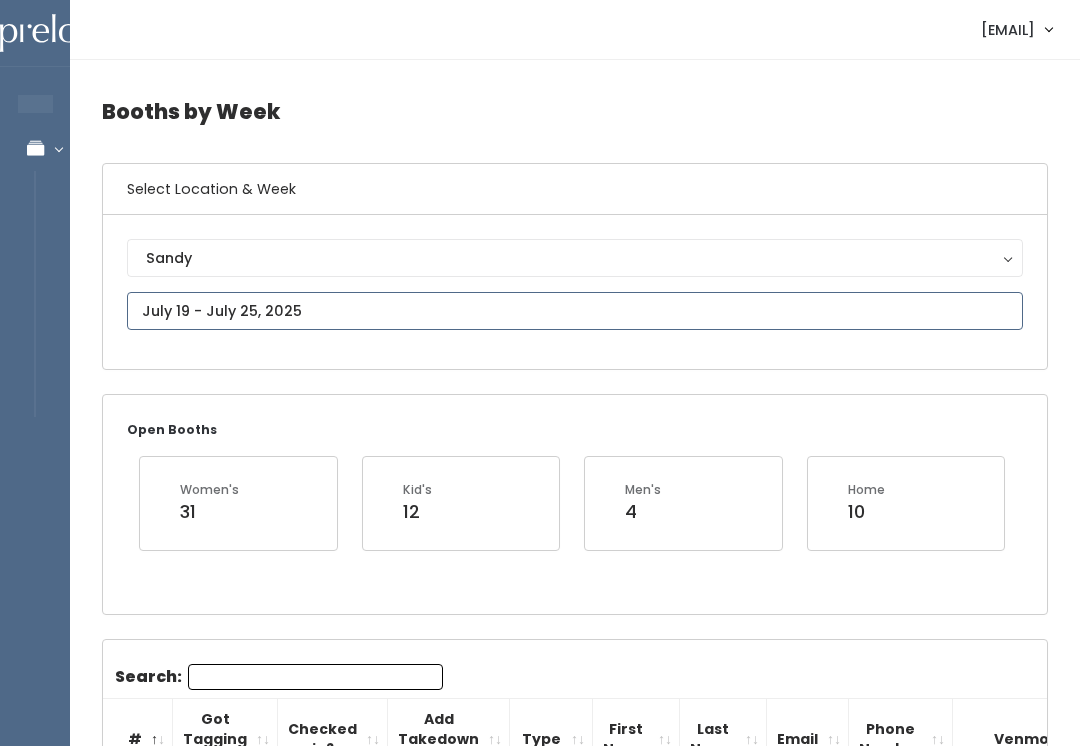click at bounding box center [575, 311] 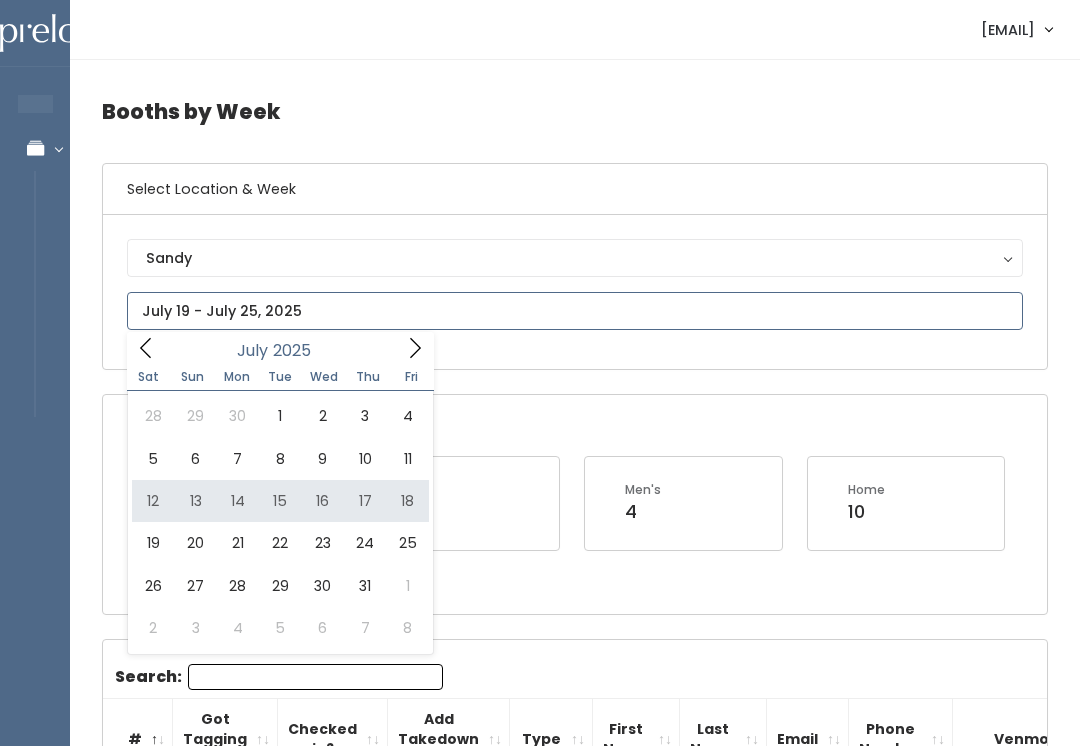 type on "July 12 to July 18" 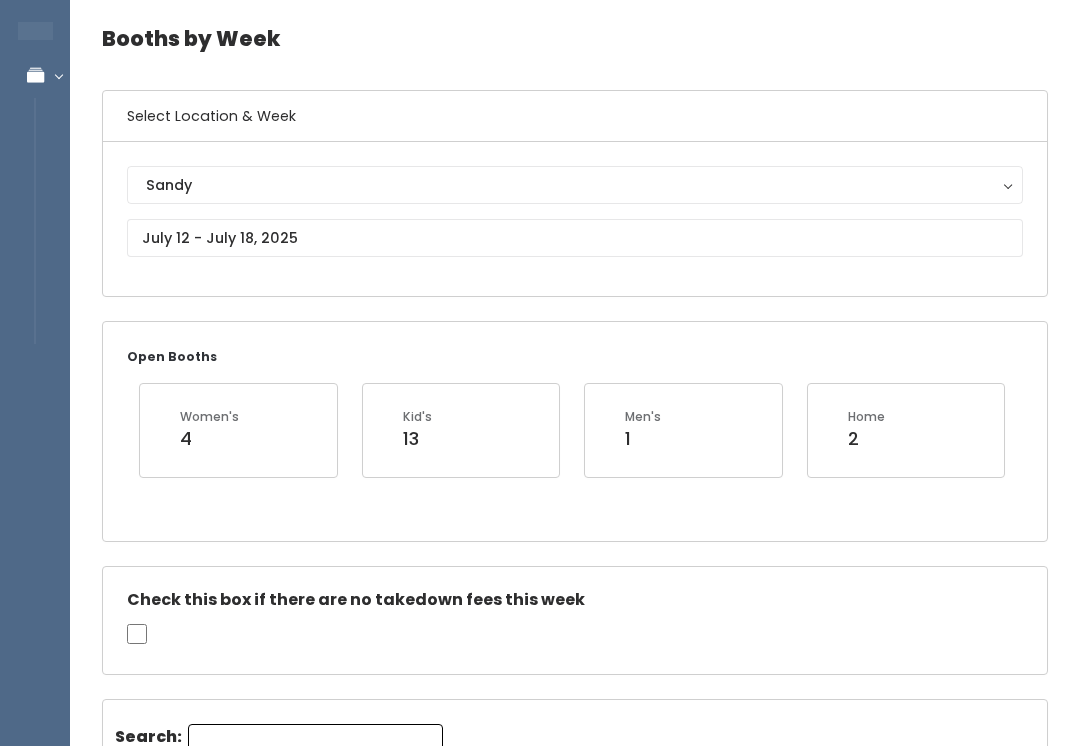 scroll, scrollTop: 0, scrollLeft: 0, axis: both 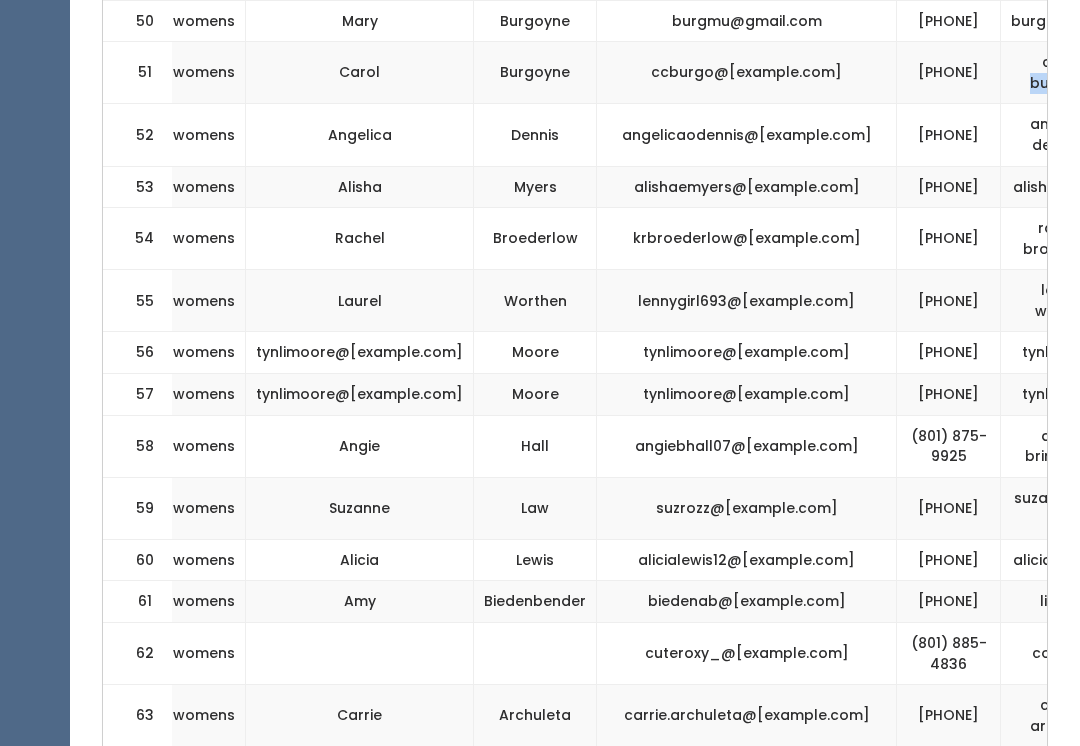 click on "carol-burgoyne" at bounding box center [1073, 74] 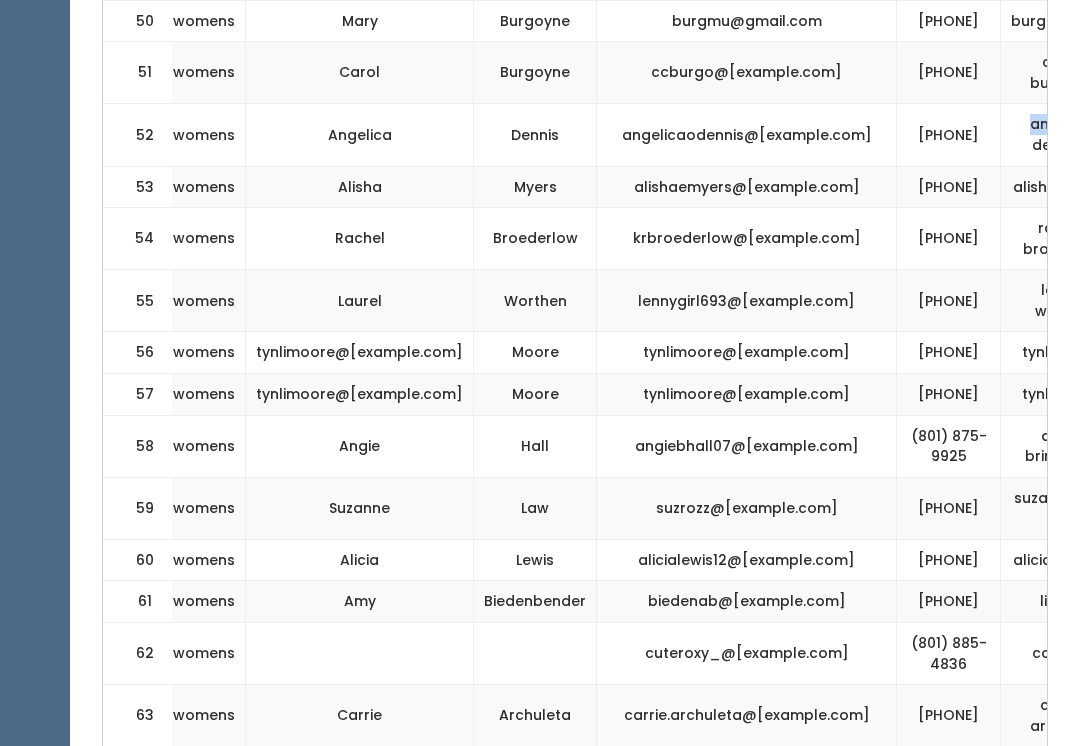 click on "angelica-dennis94" at bounding box center (1073, 136) 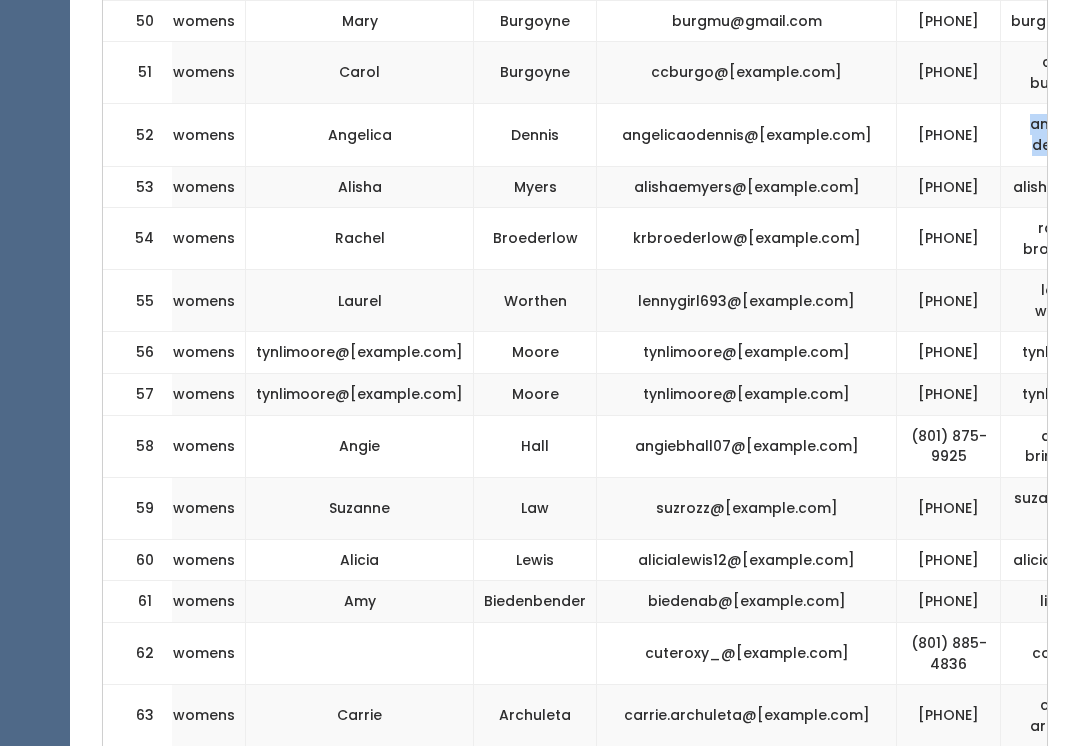 click on "Alisha" at bounding box center [360, 188] 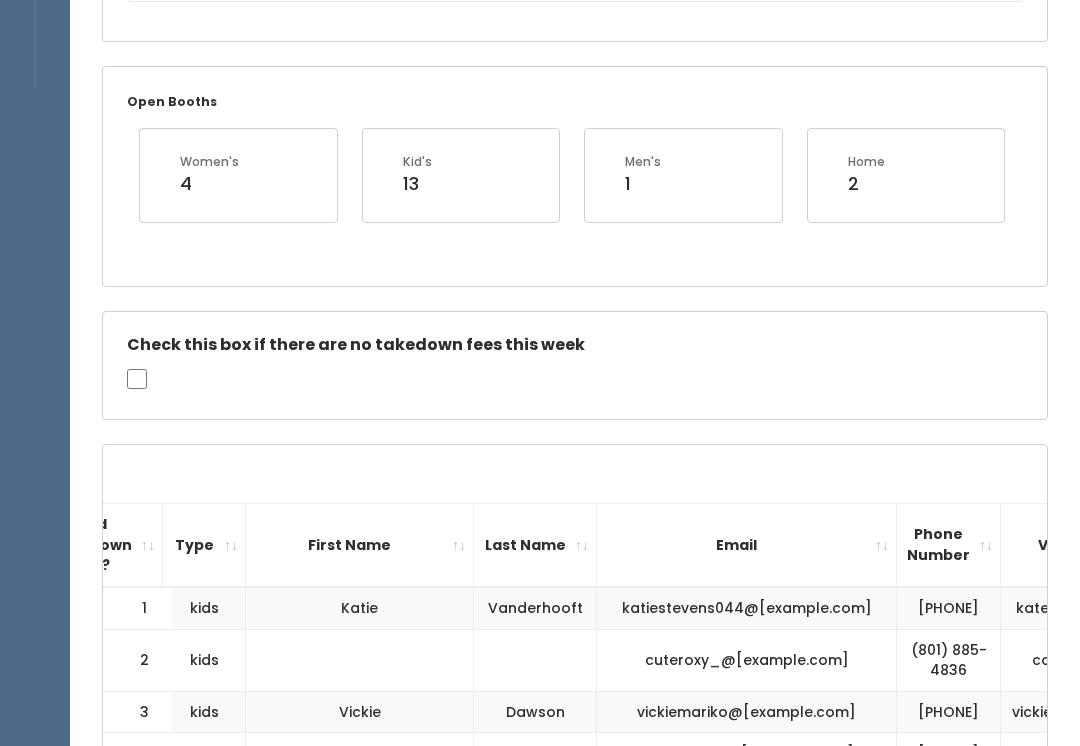 scroll, scrollTop: 0, scrollLeft: 0, axis: both 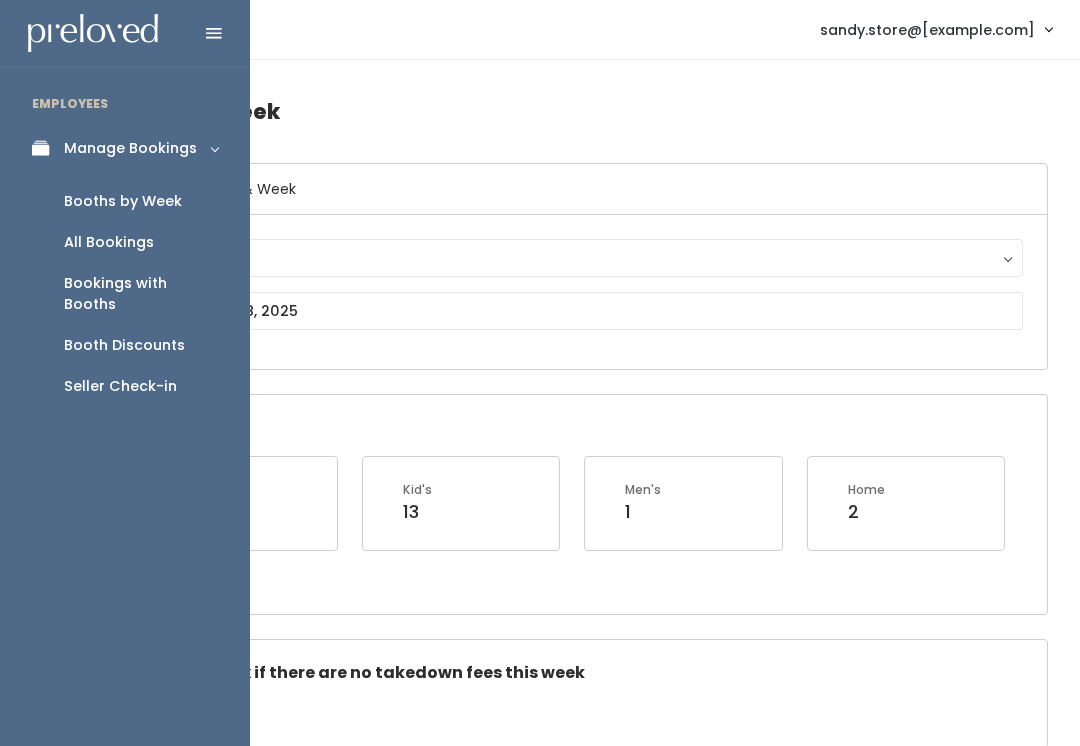 click on "Seller Check-in" at bounding box center [120, 386] 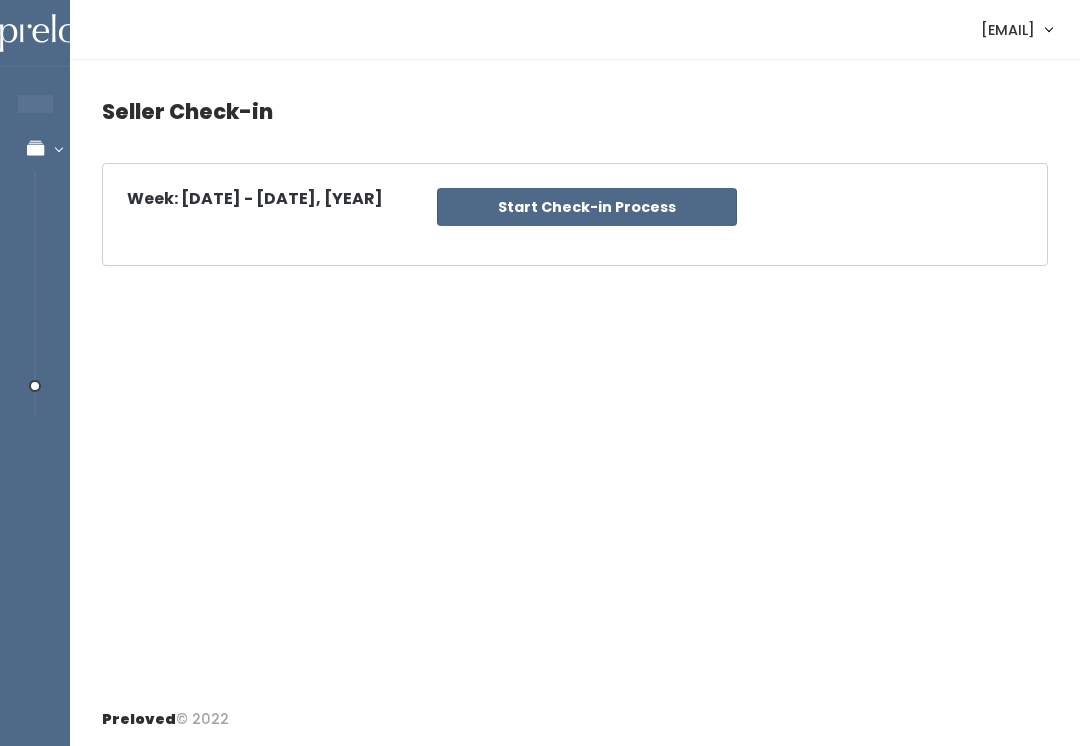 scroll, scrollTop: 0, scrollLeft: 0, axis: both 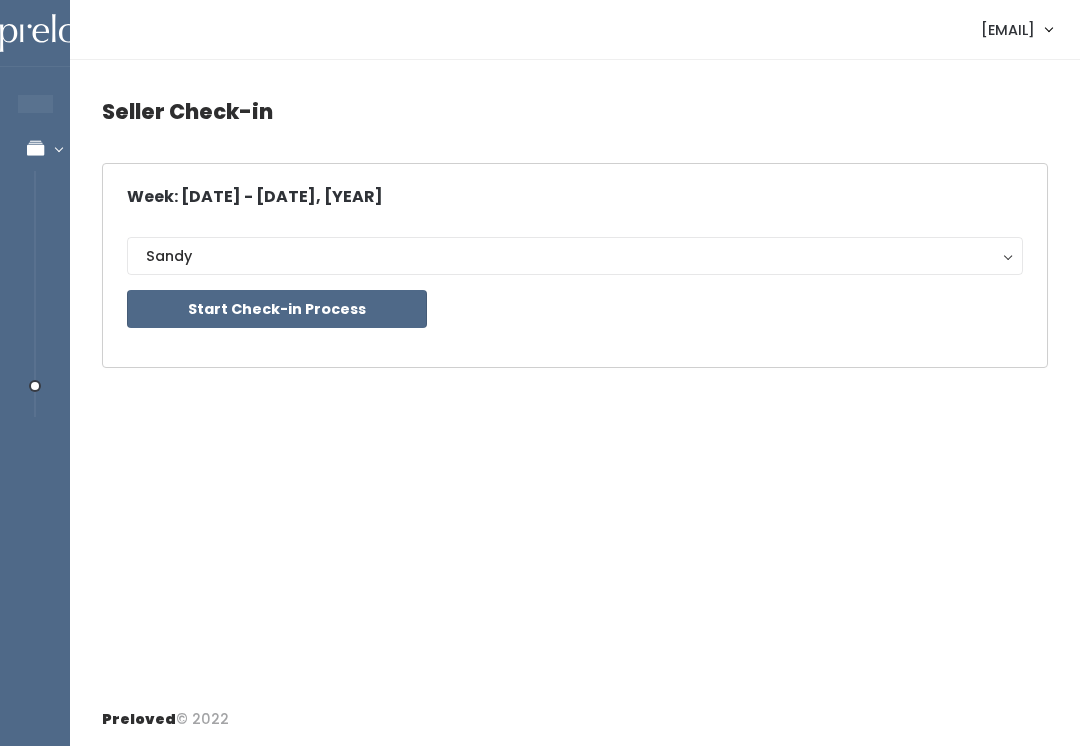 click on "Start Check-in Process" at bounding box center [277, 309] 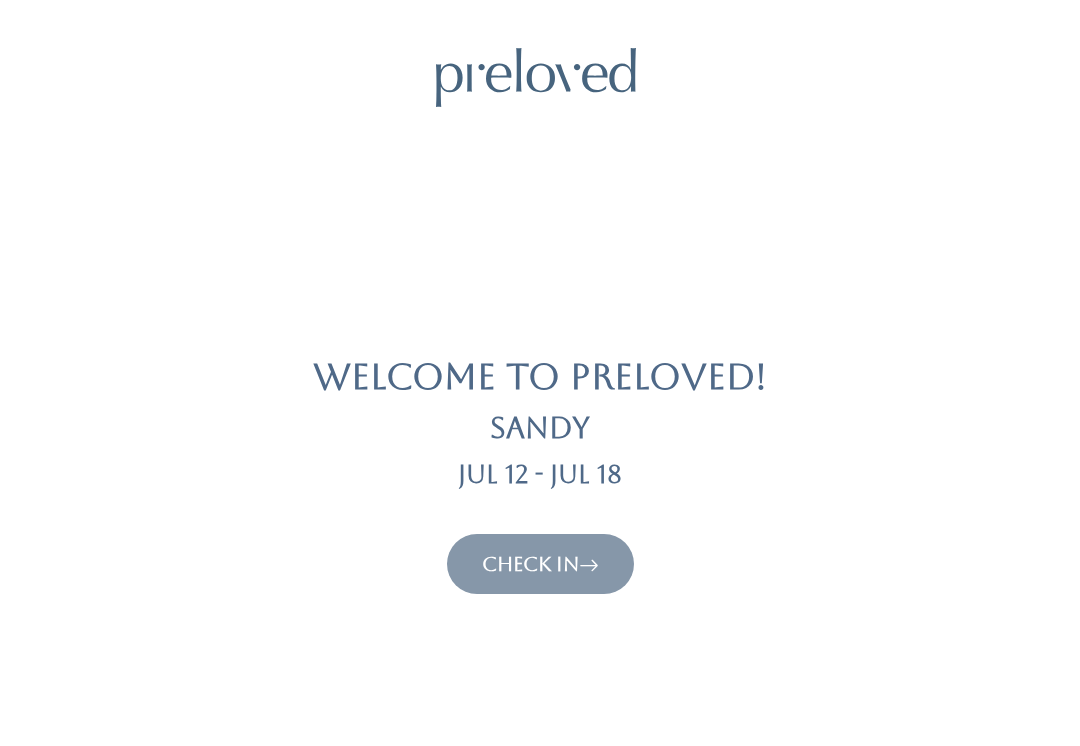 scroll, scrollTop: 0, scrollLeft: 0, axis: both 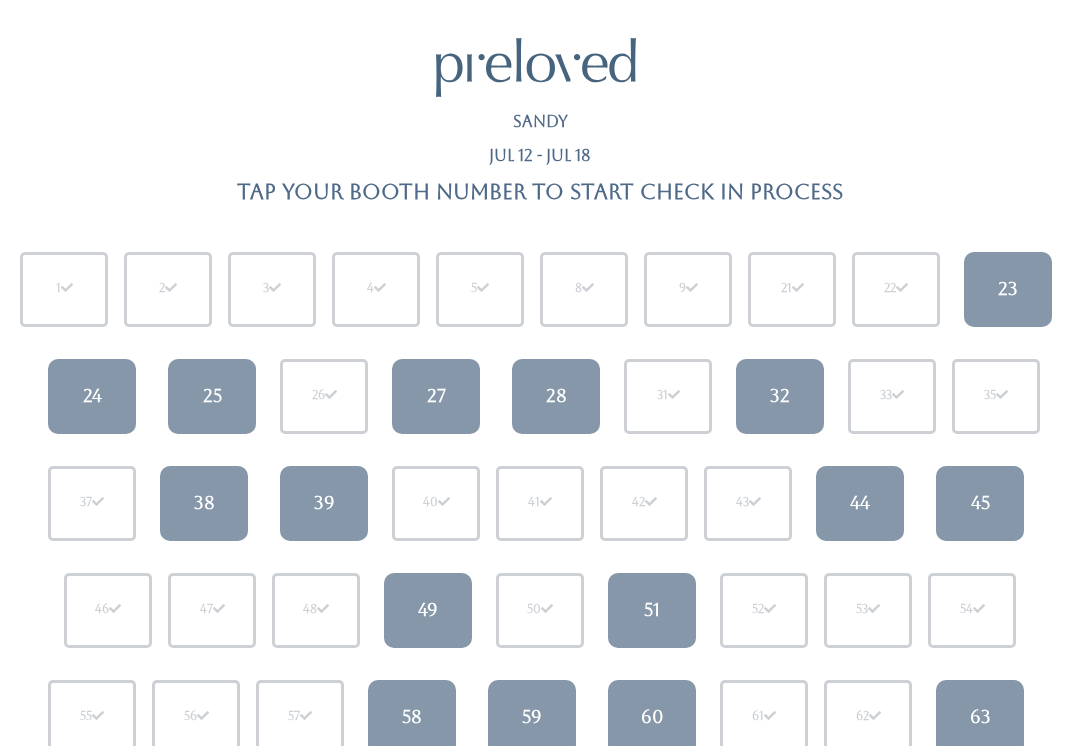 click on "51" at bounding box center (652, 611) 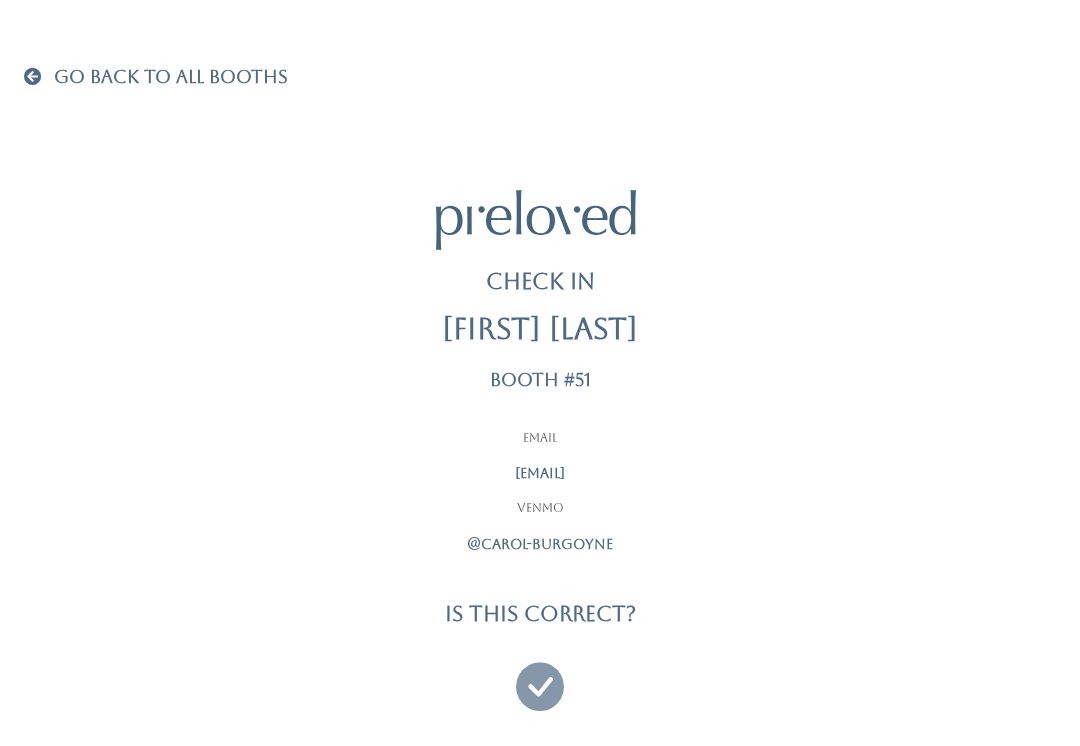 scroll, scrollTop: 19, scrollLeft: 0, axis: vertical 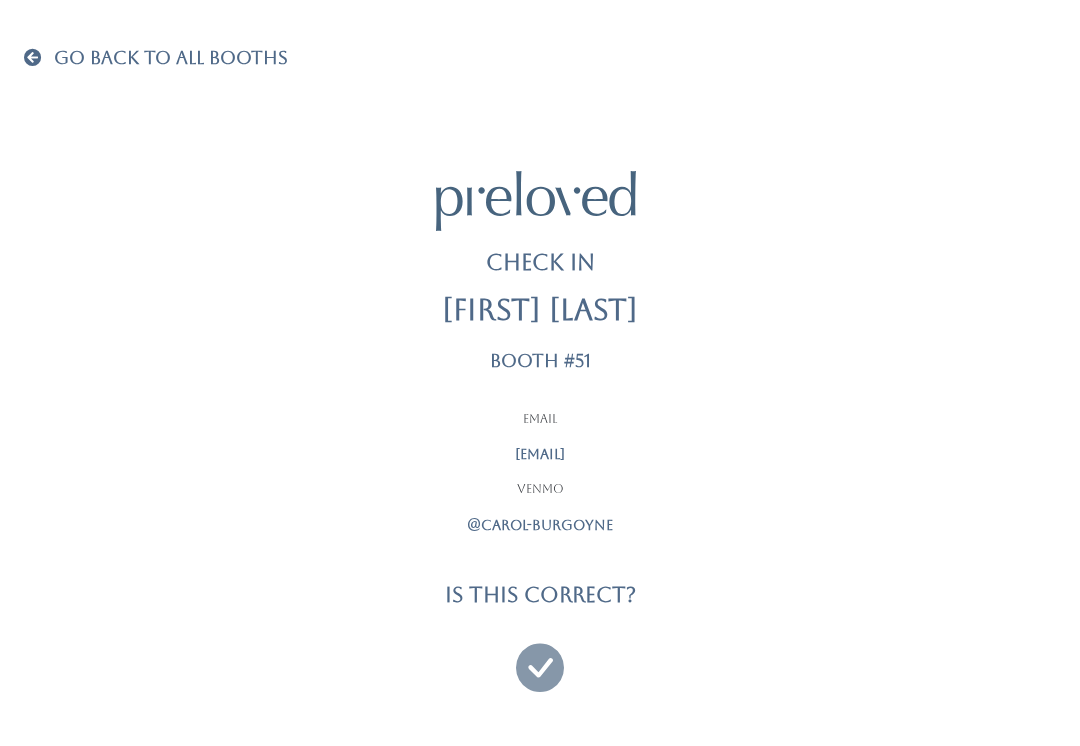 click at bounding box center [540, 658] 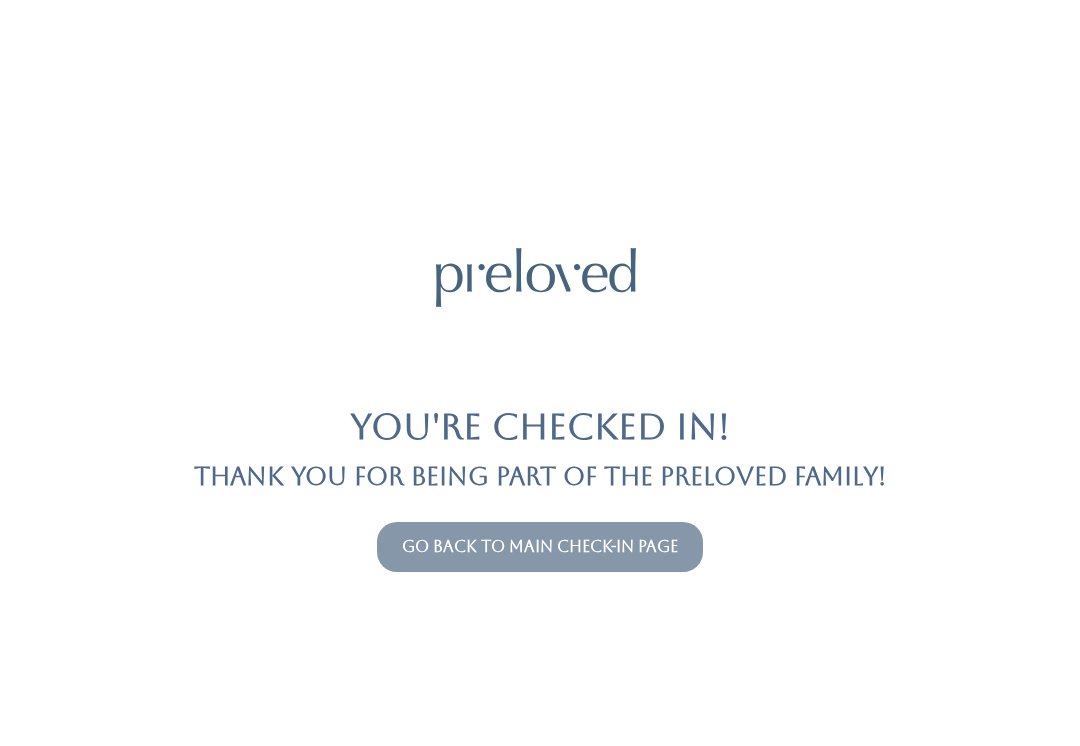 scroll, scrollTop: 0, scrollLeft: 0, axis: both 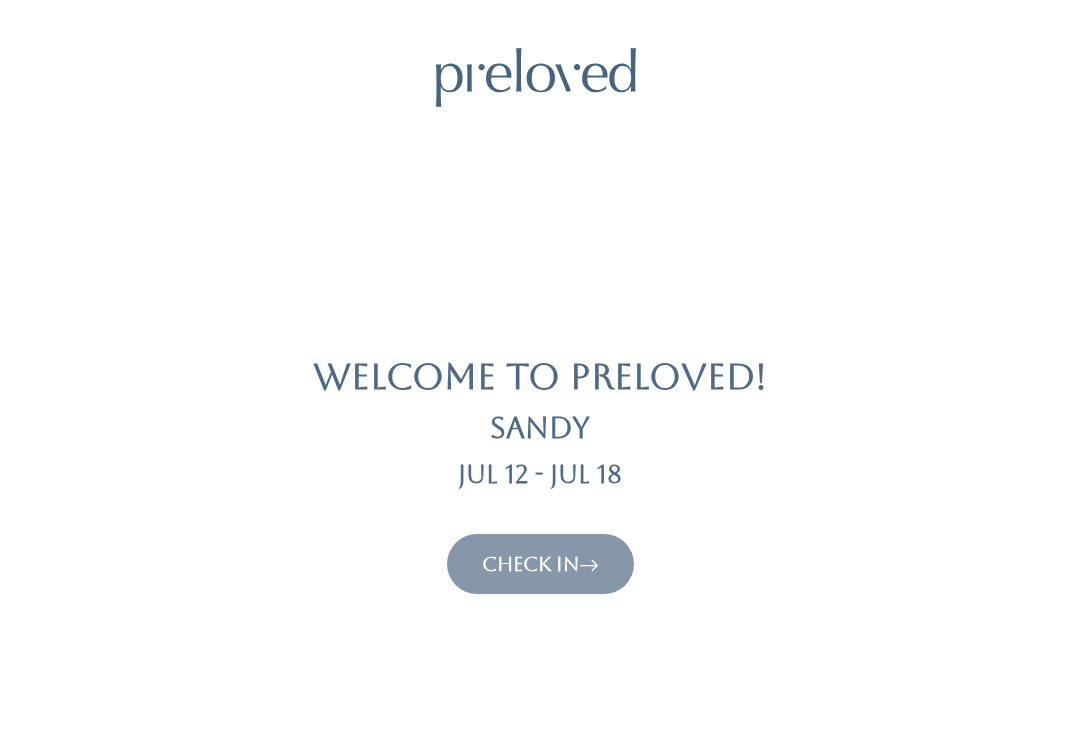 click on "Check In" at bounding box center [540, 564] 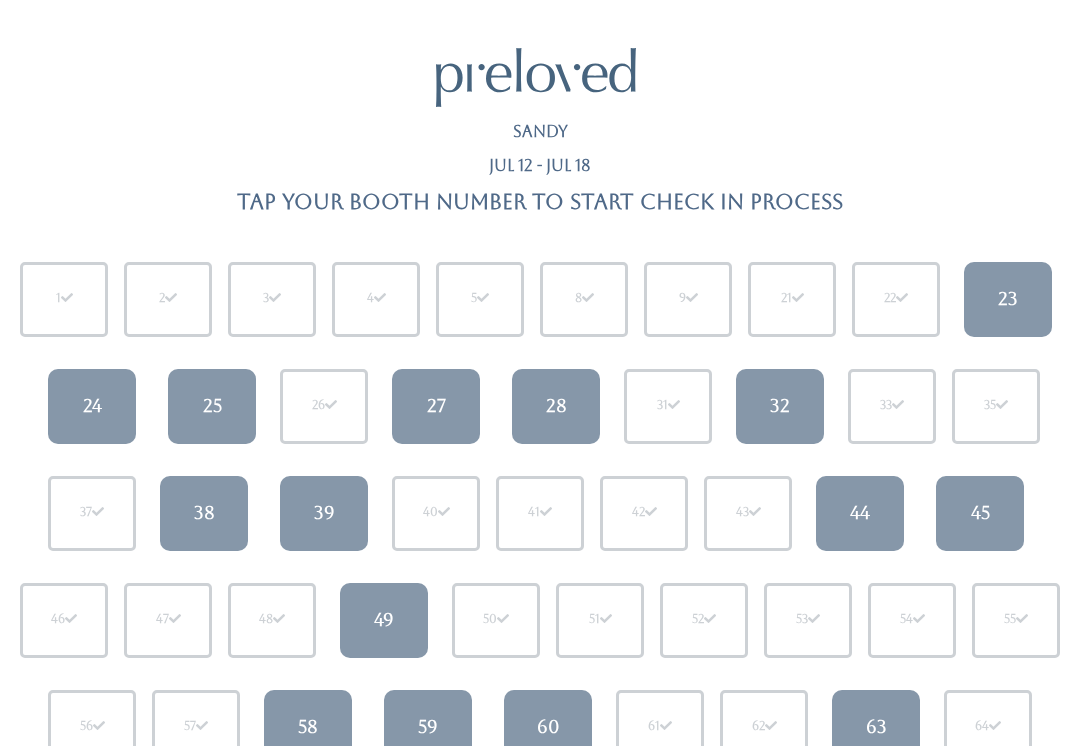 scroll, scrollTop: 0, scrollLeft: 0, axis: both 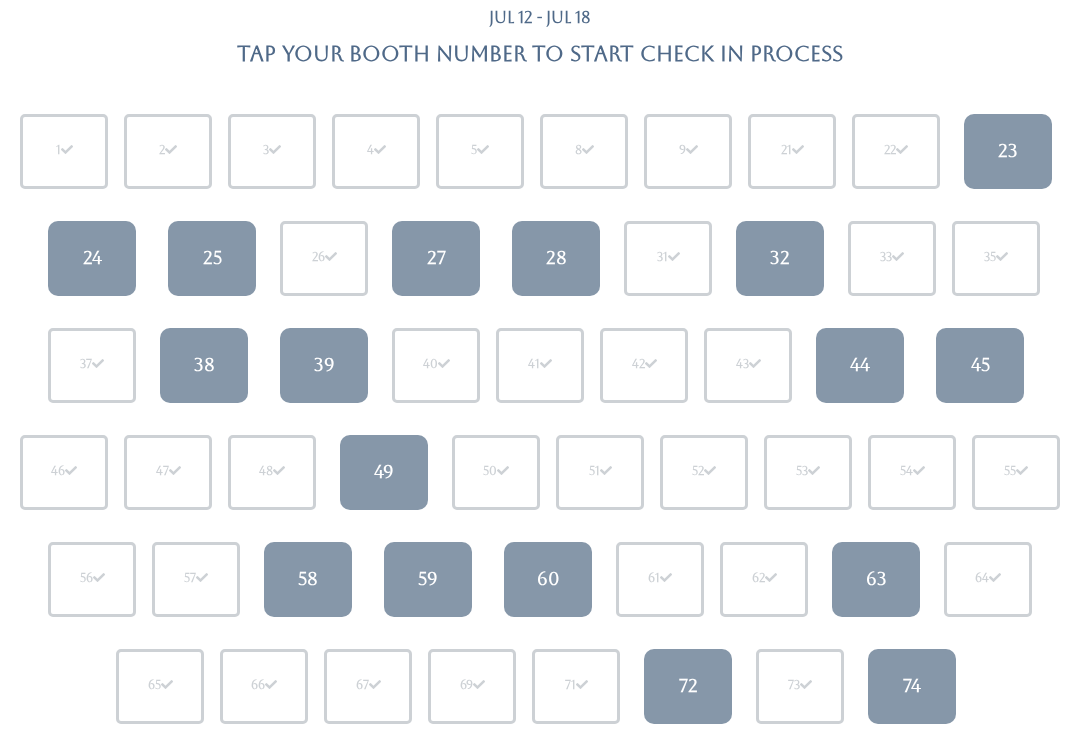click on "44" at bounding box center [860, 366] 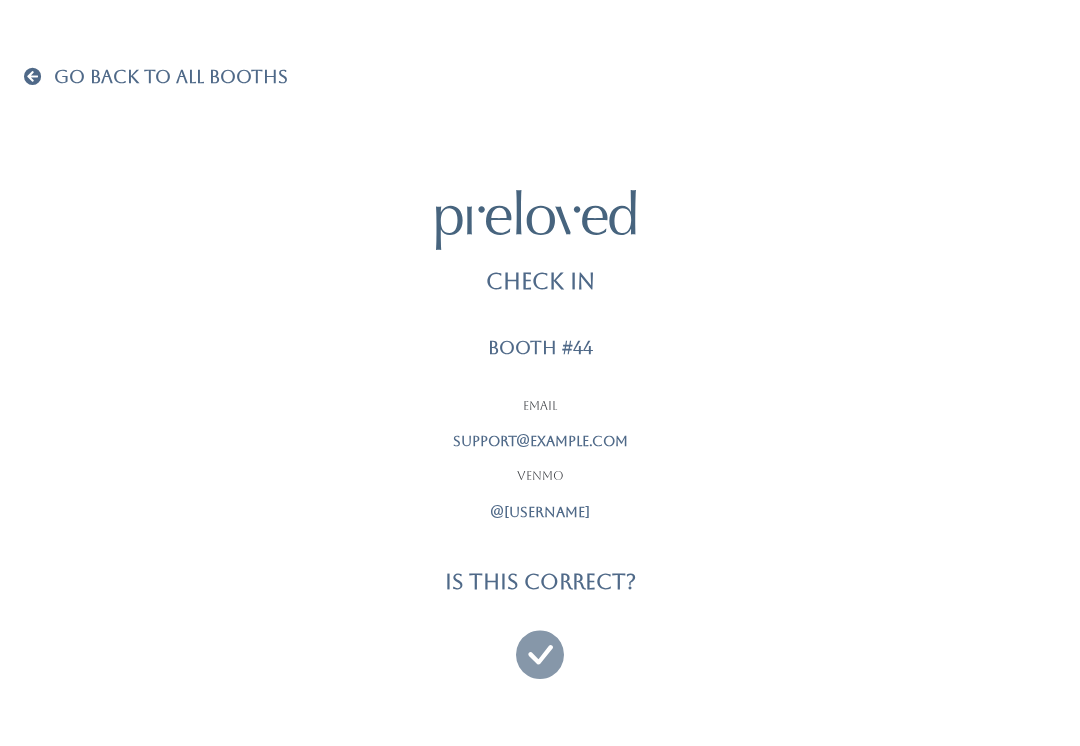 scroll, scrollTop: 0, scrollLeft: 0, axis: both 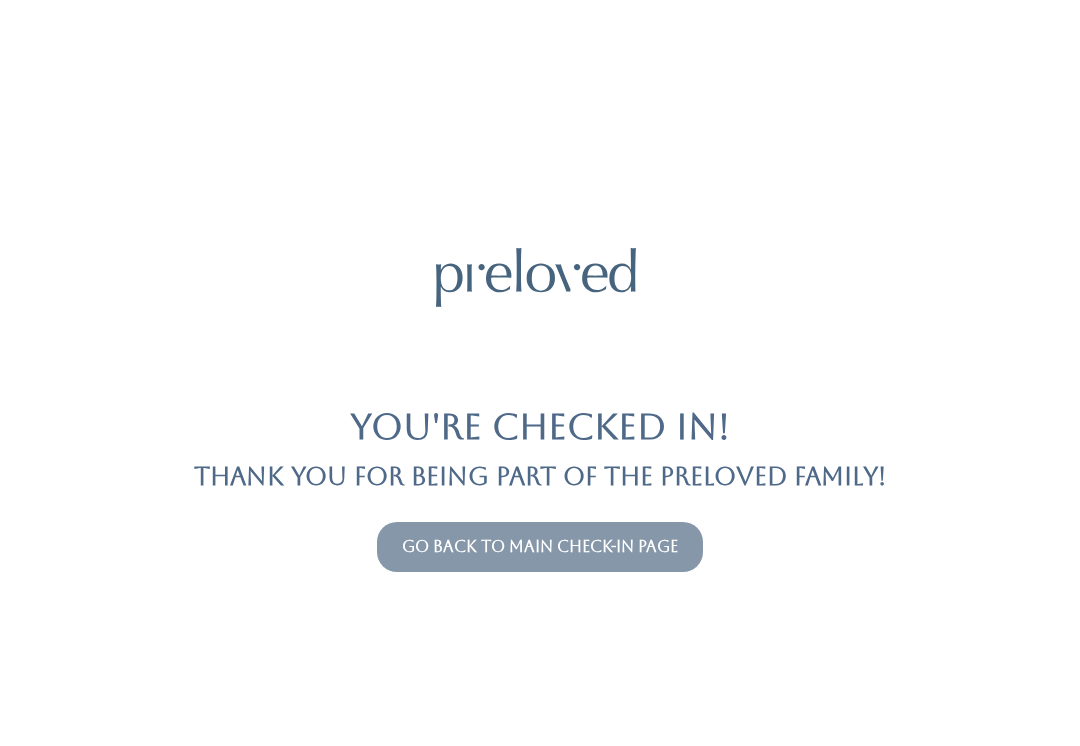 click on "Go back to main check-in page" at bounding box center [540, 546] 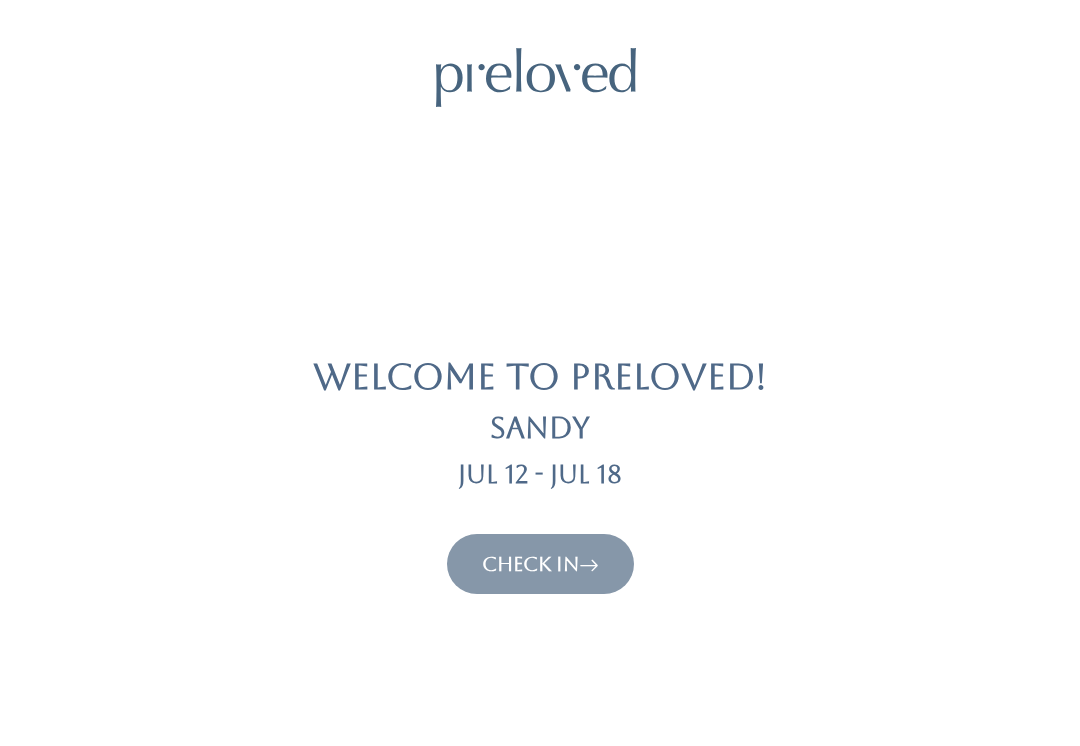 scroll, scrollTop: 0, scrollLeft: 0, axis: both 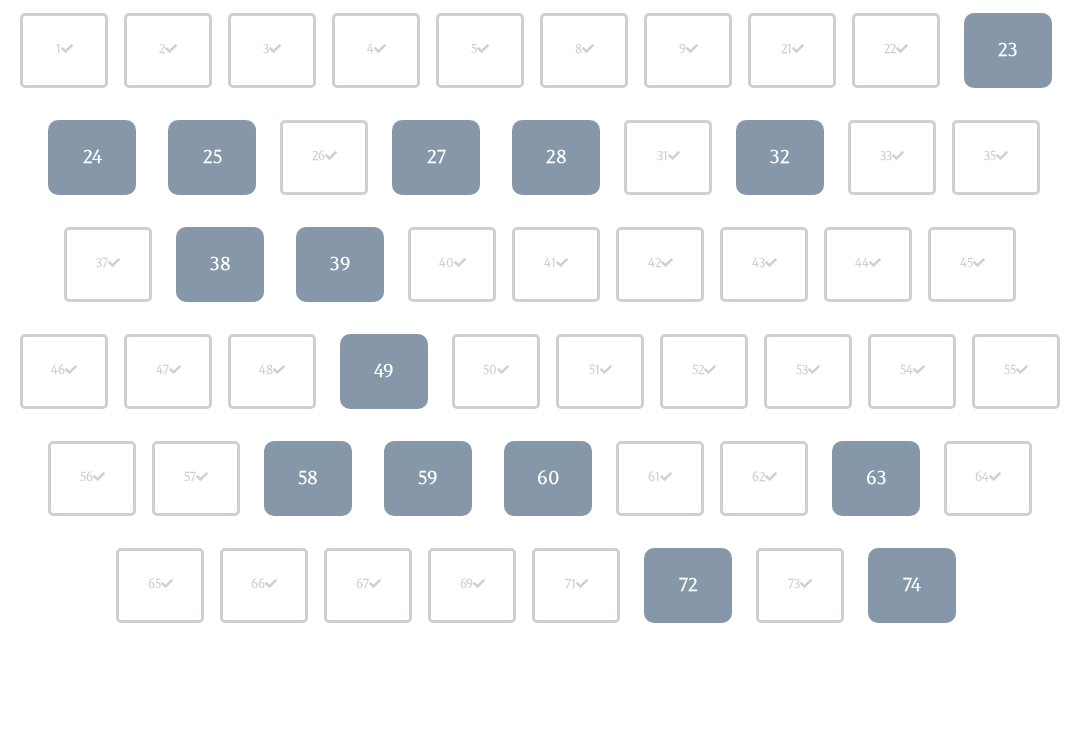 click on "32" at bounding box center (780, 158) 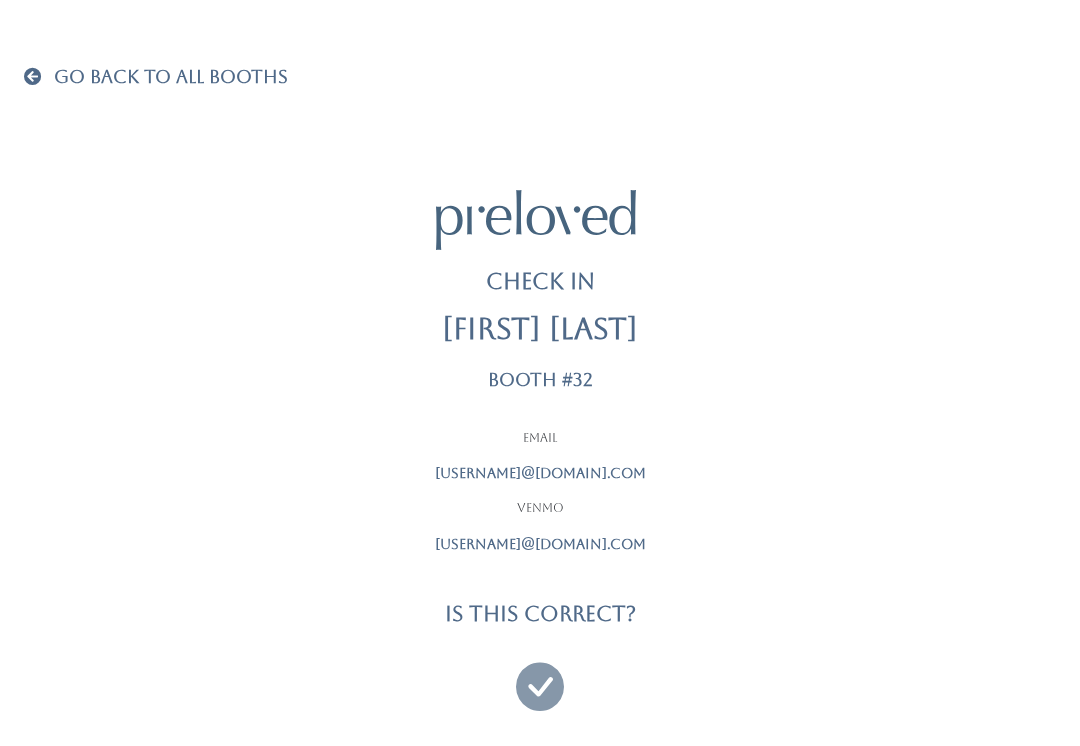scroll, scrollTop: 19, scrollLeft: 0, axis: vertical 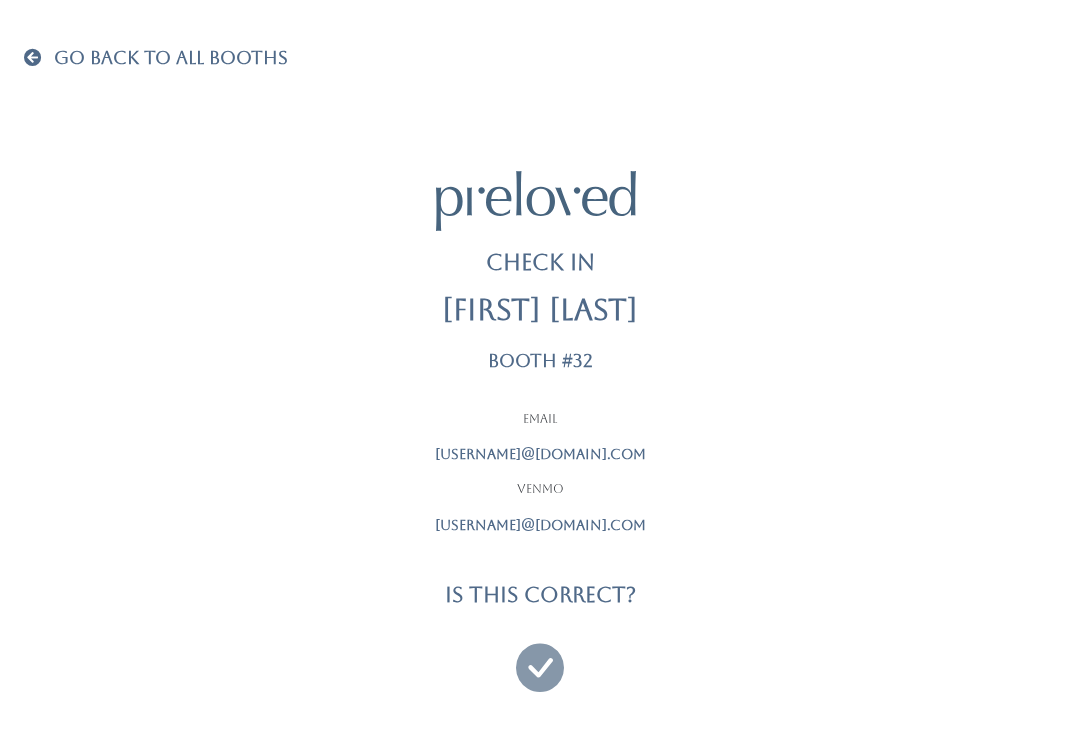 click on "Go Back To All Booths" at bounding box center (171, 57) 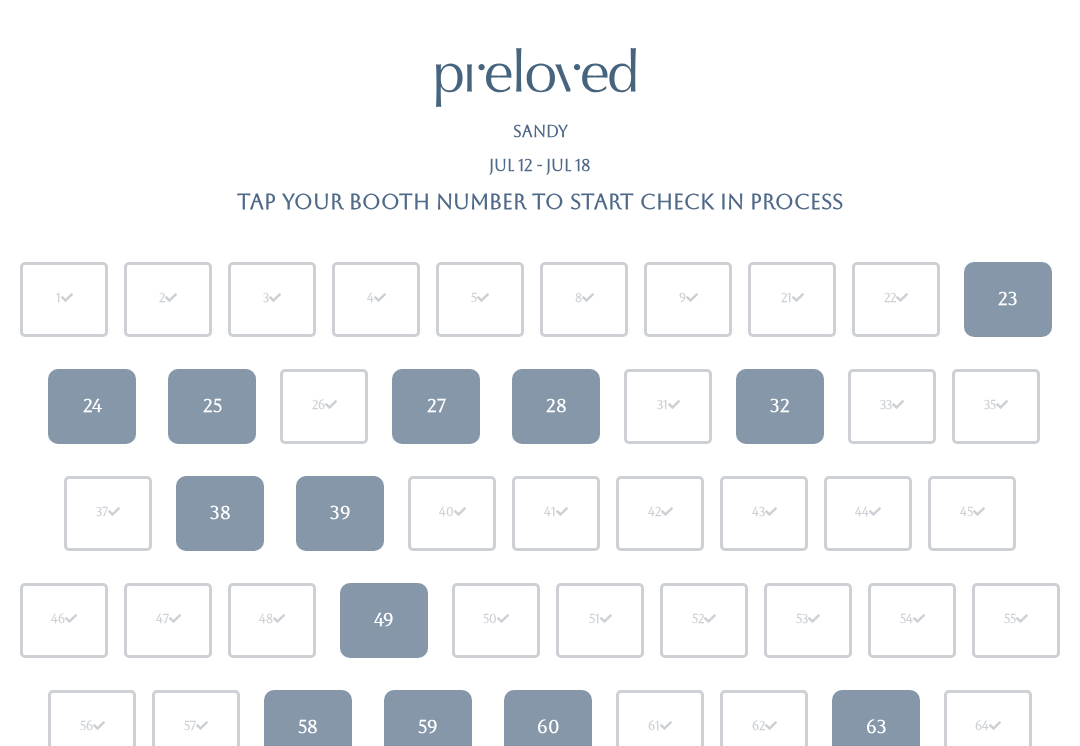 scroll, scrollTop: 0, scrollLeft: 0, axis: both 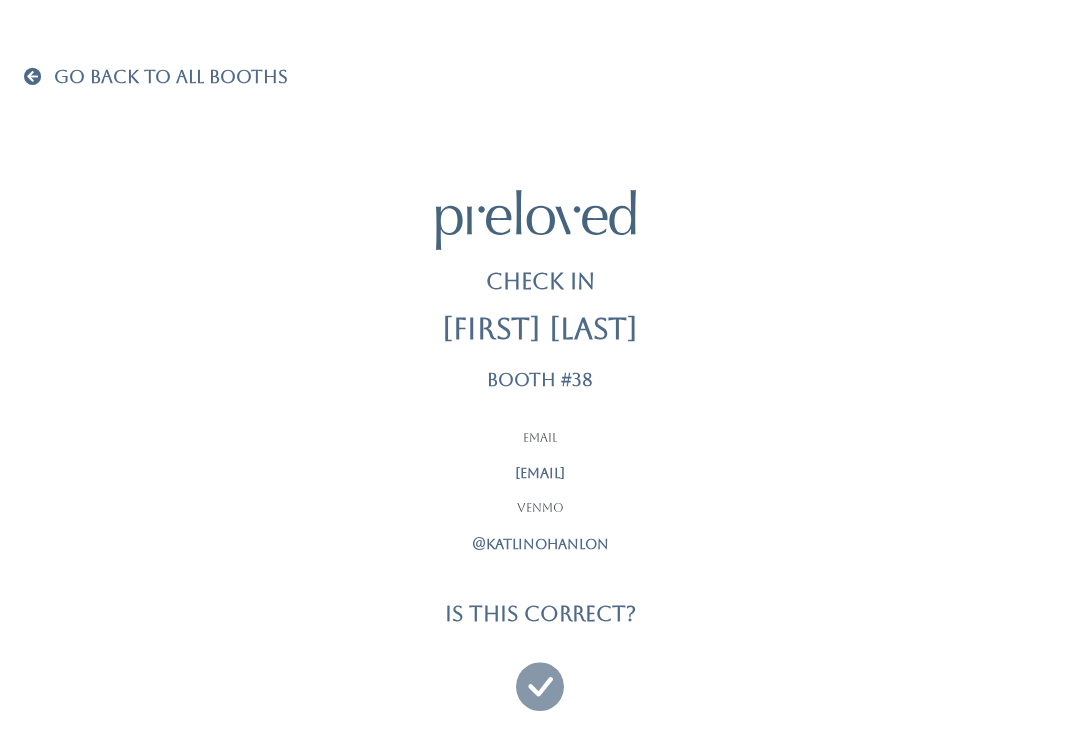 click at bounding box center [540, 677] 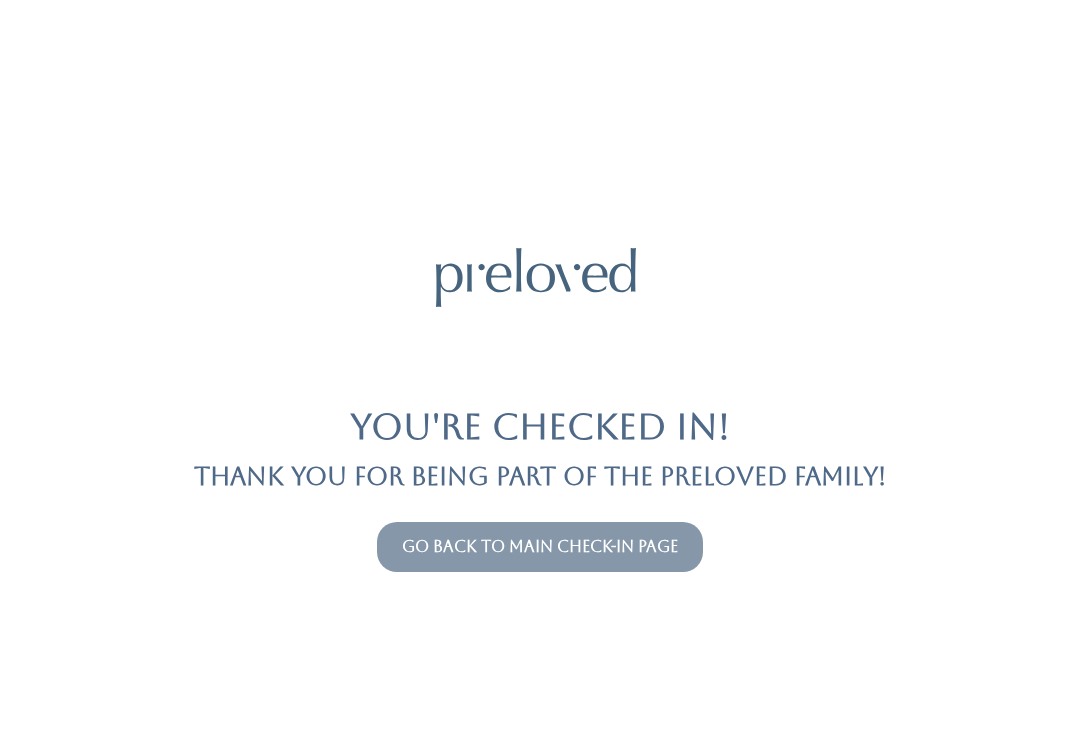 scroll, scrollTop: 0, scrollLeft: 0, axis: both 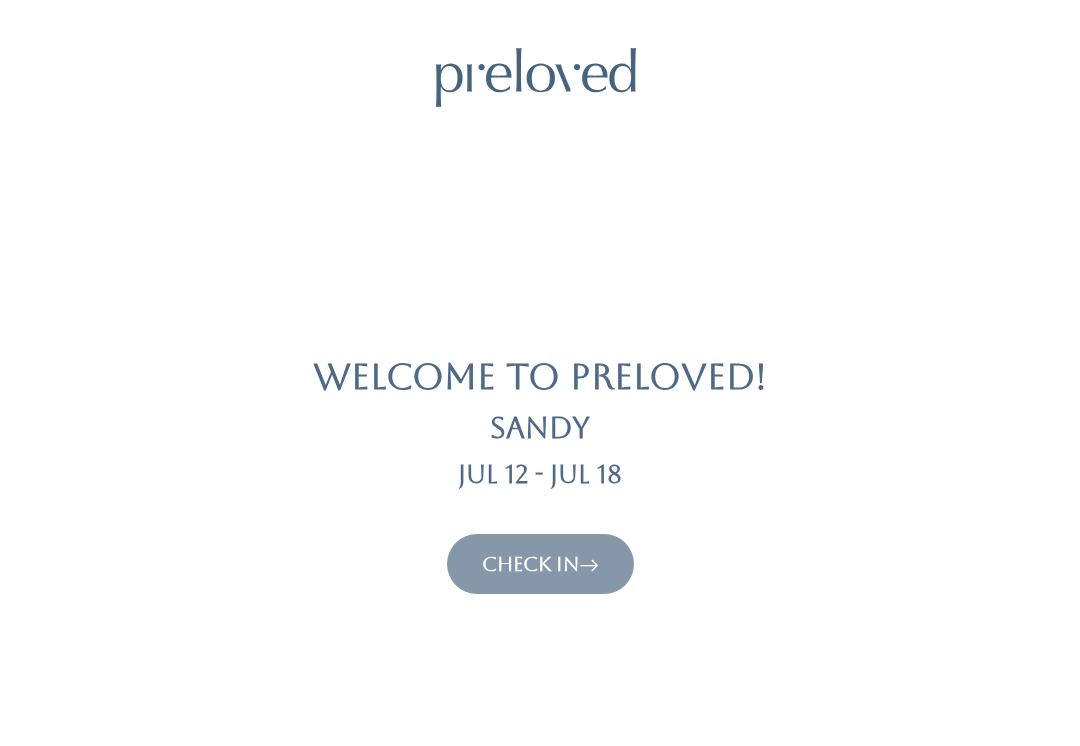 click on "Check In" at bounding box center (540, 564) 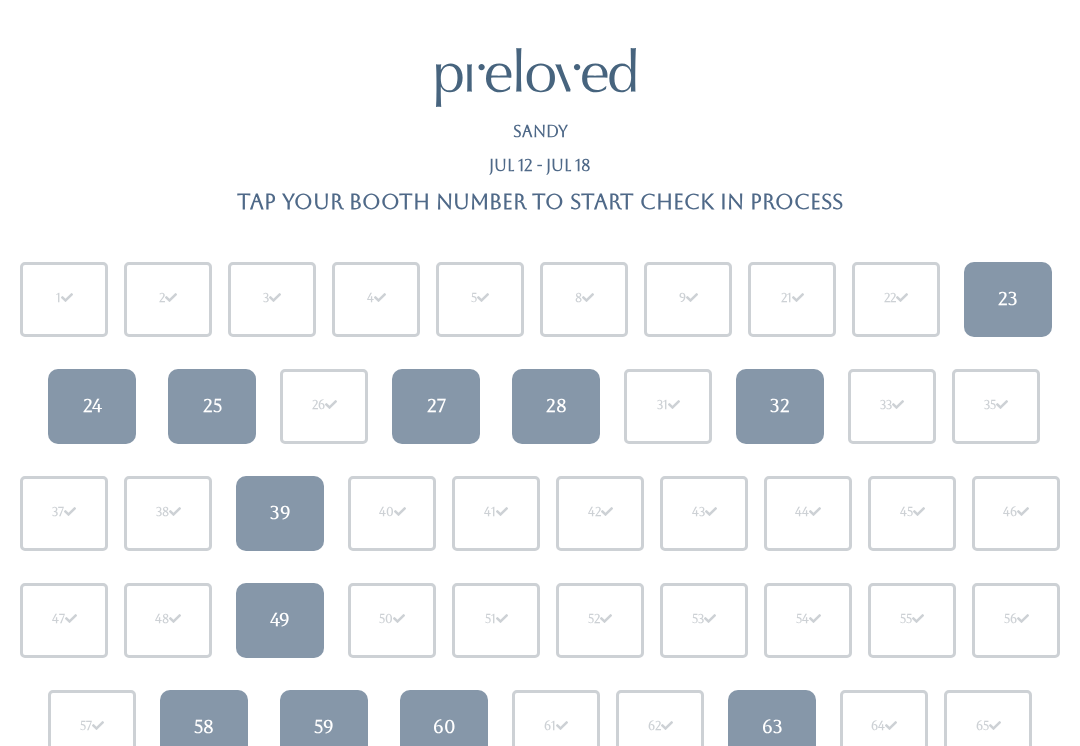 scroll, scrollTop: 0, scrollLeft: 0, axis: both 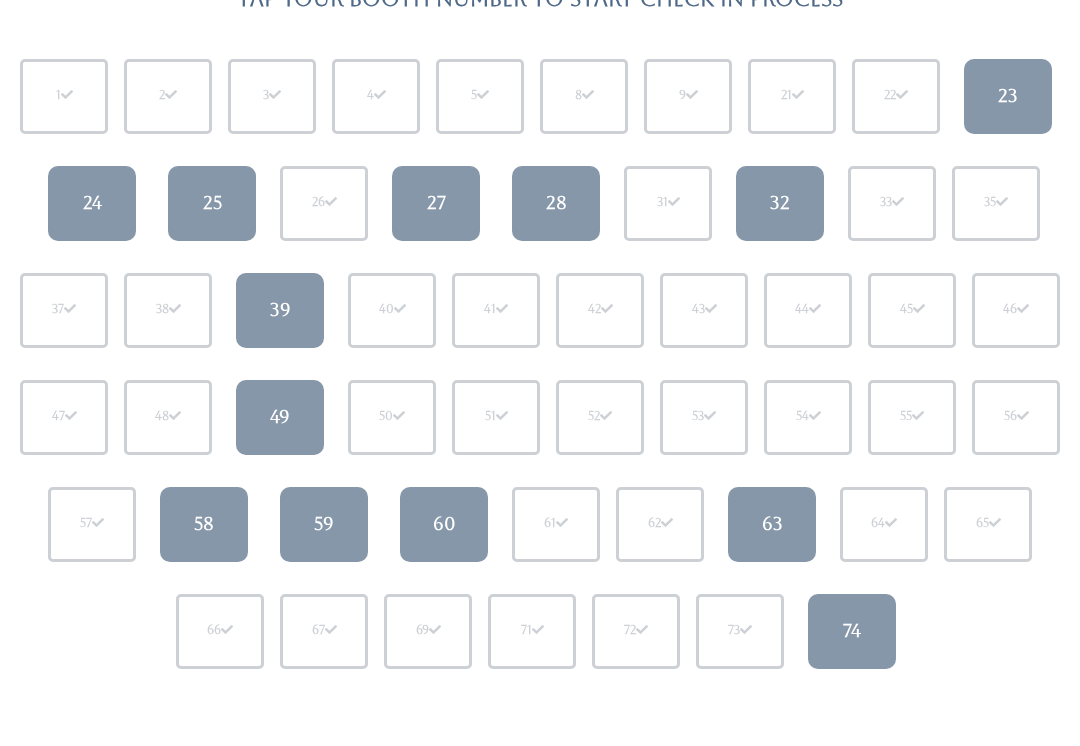 click on "60" at bounding box center [444, 524] 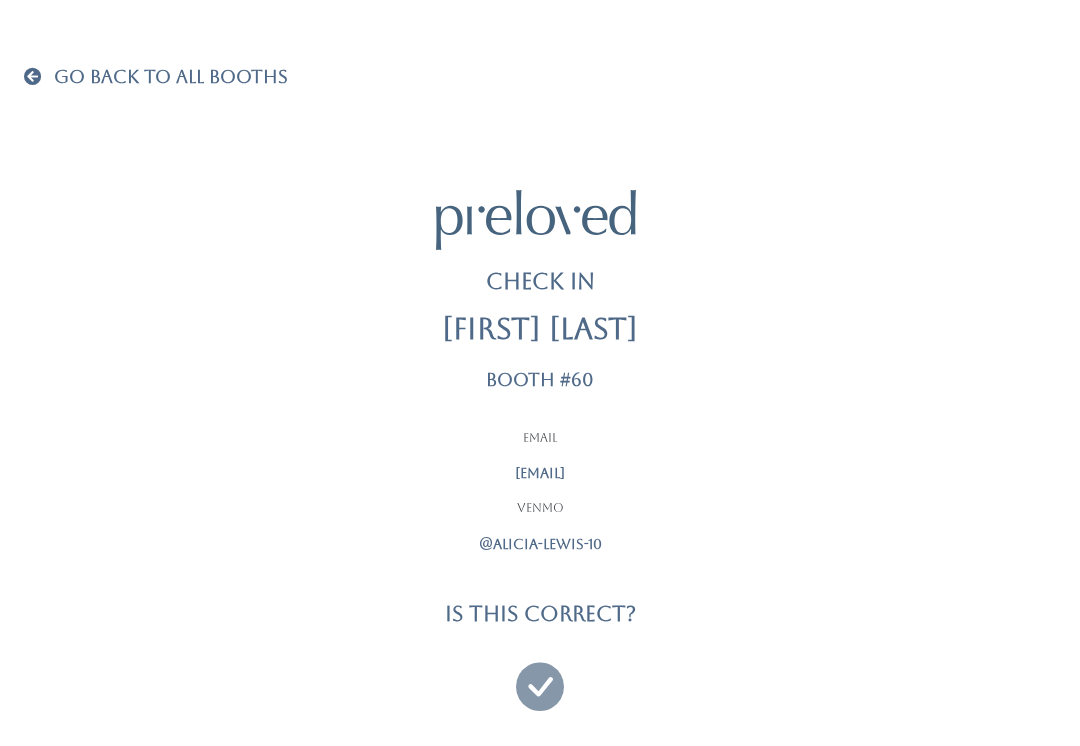 scroll, scrollTop: 19, scrollLeft: 0, axis: vertical 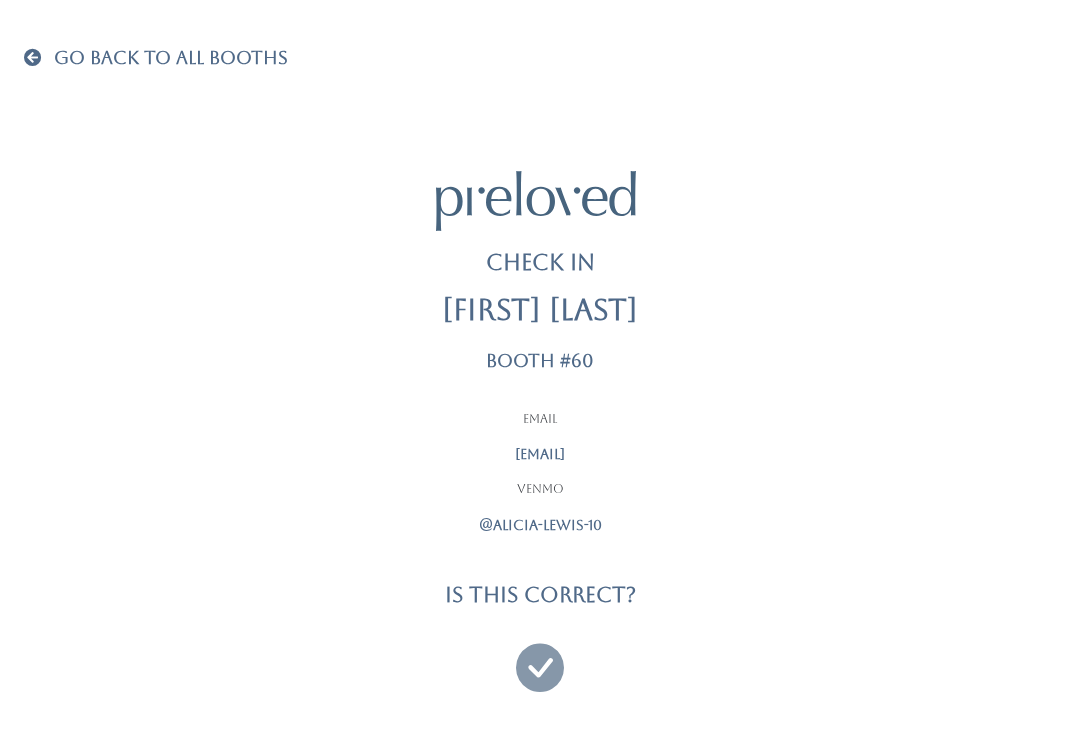 click at bounding box center (37, 57) 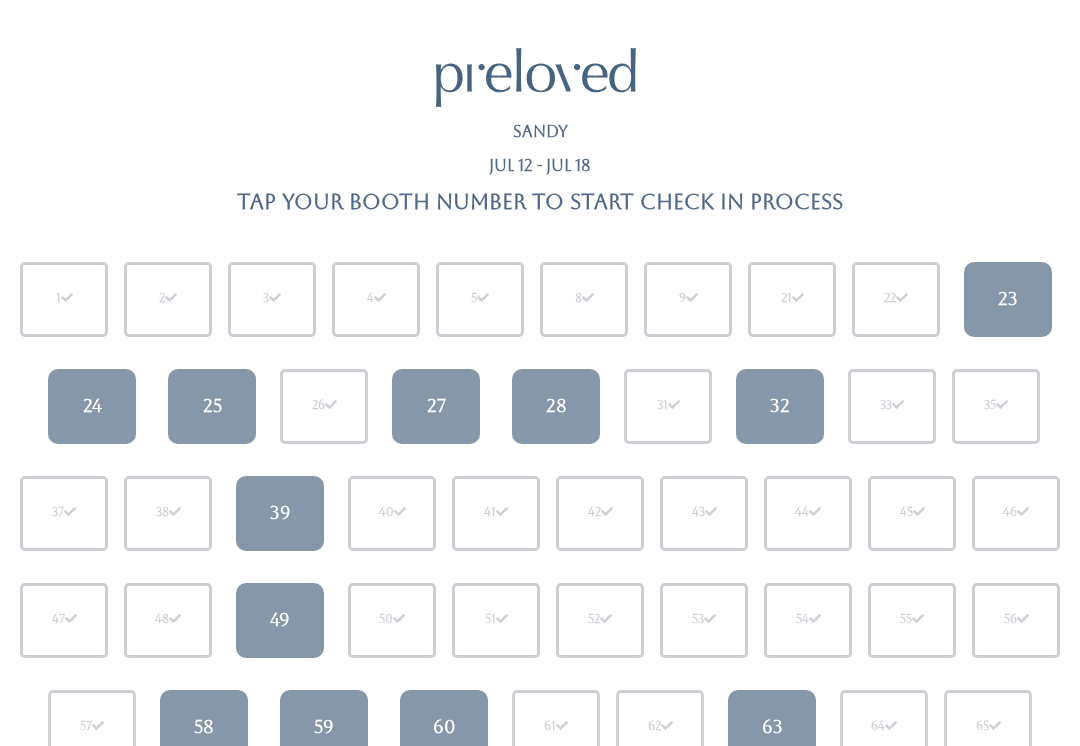 scroll, scrollTop: 0, scrollLeft: 0, axis: both 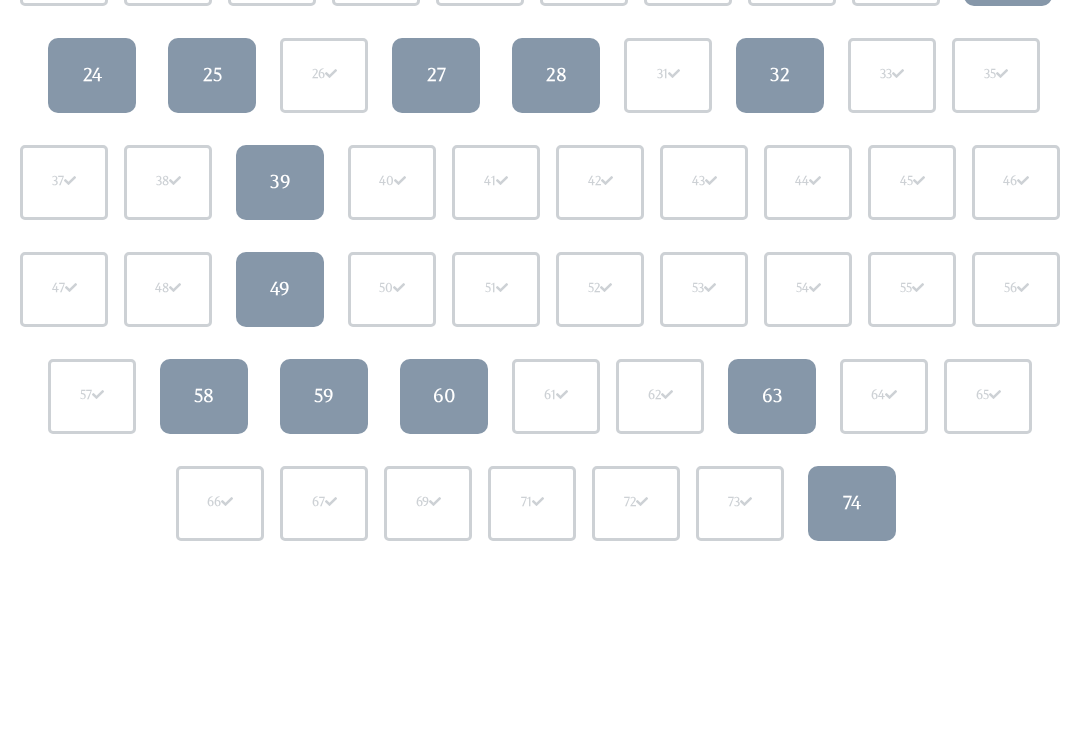 click on "63" at bounding box center [772, 396] 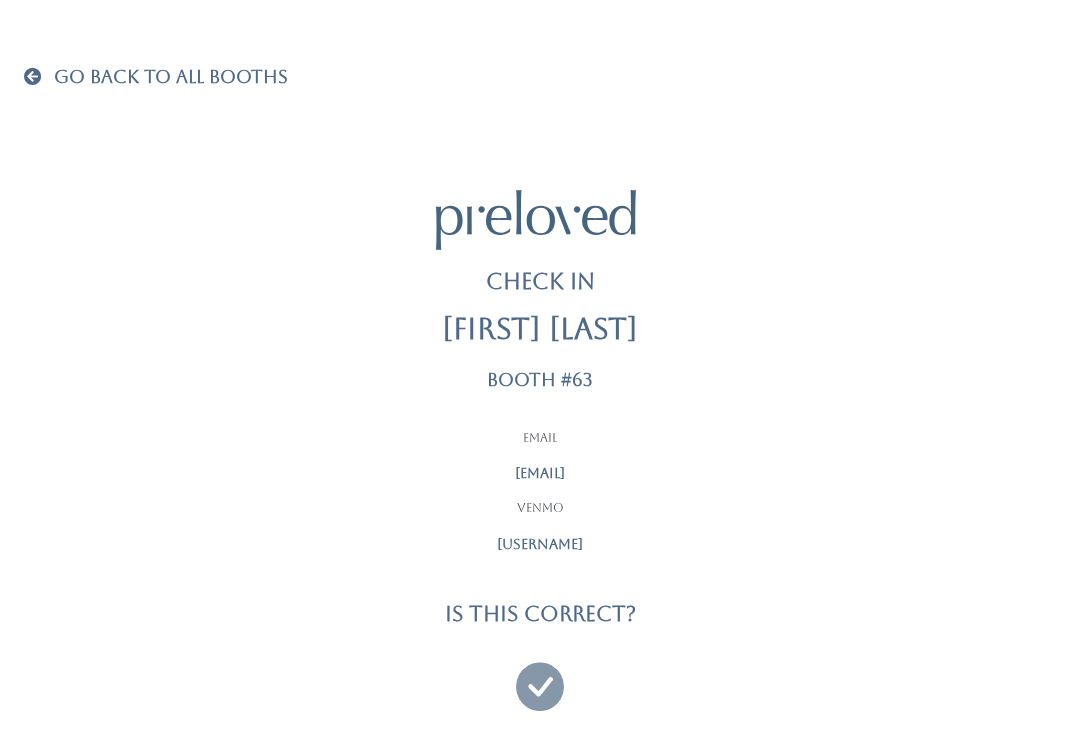 scroll, scrollTop: 19, scrollLeft: 0, axis: vertical 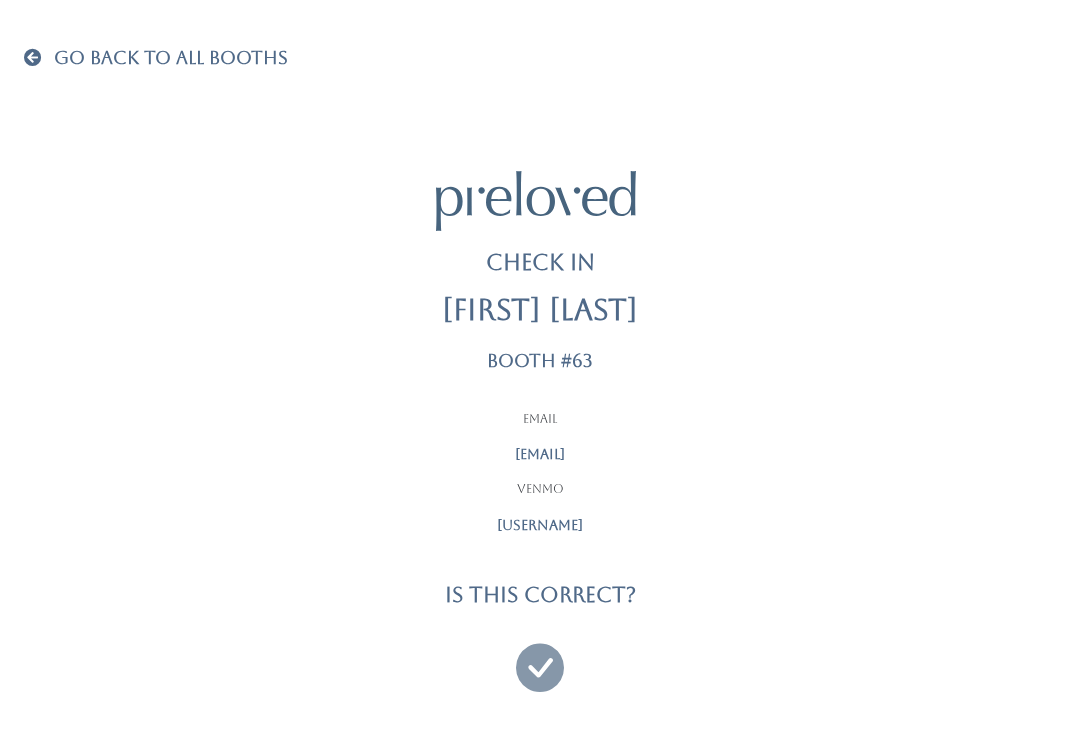 click at bounding box center [540, 658] 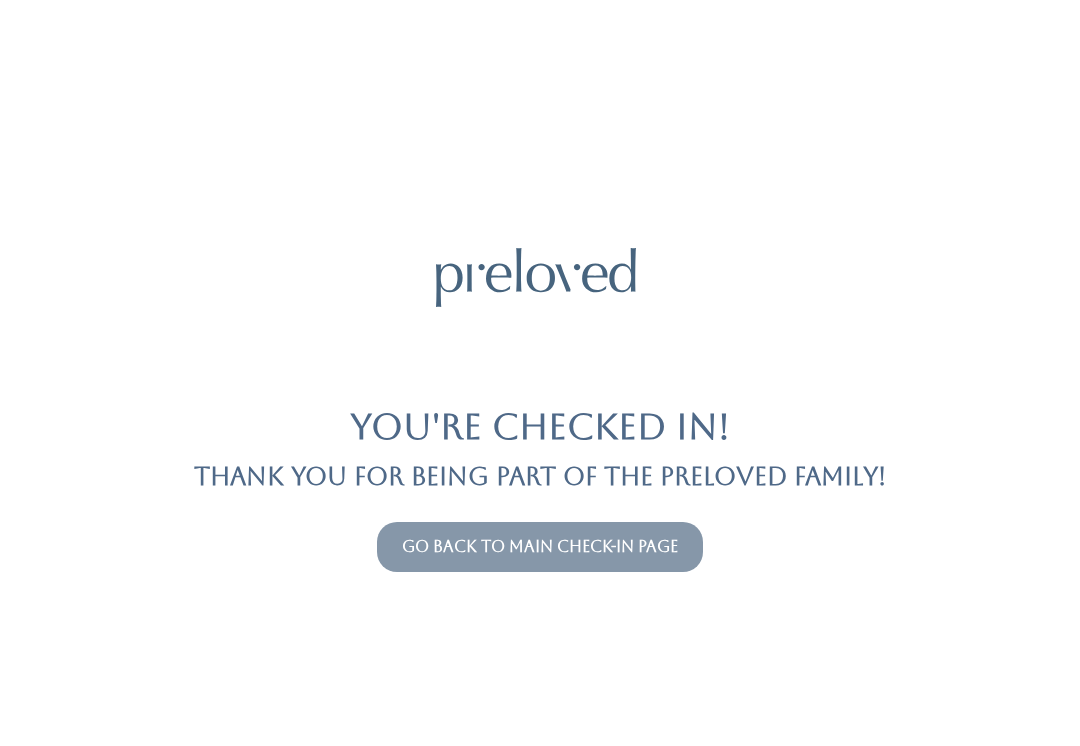 scroll, scrollTop: 0, scrollLeft: 0, axis: both 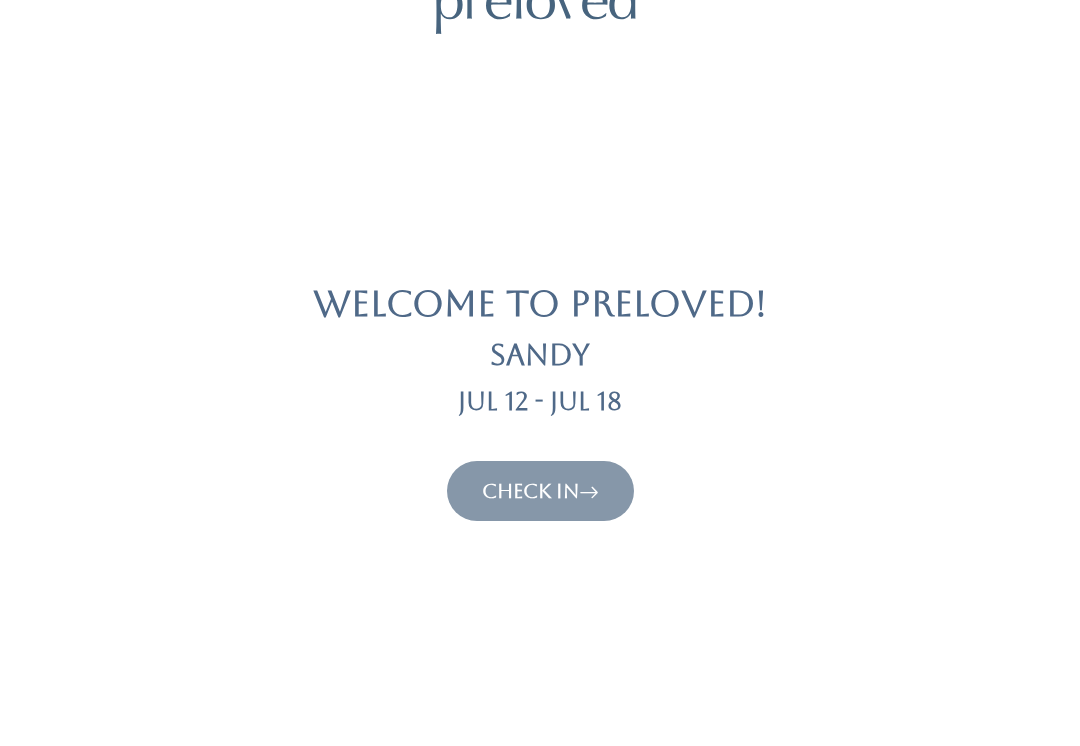 click on "Check In" at bounding box center (540, 491) 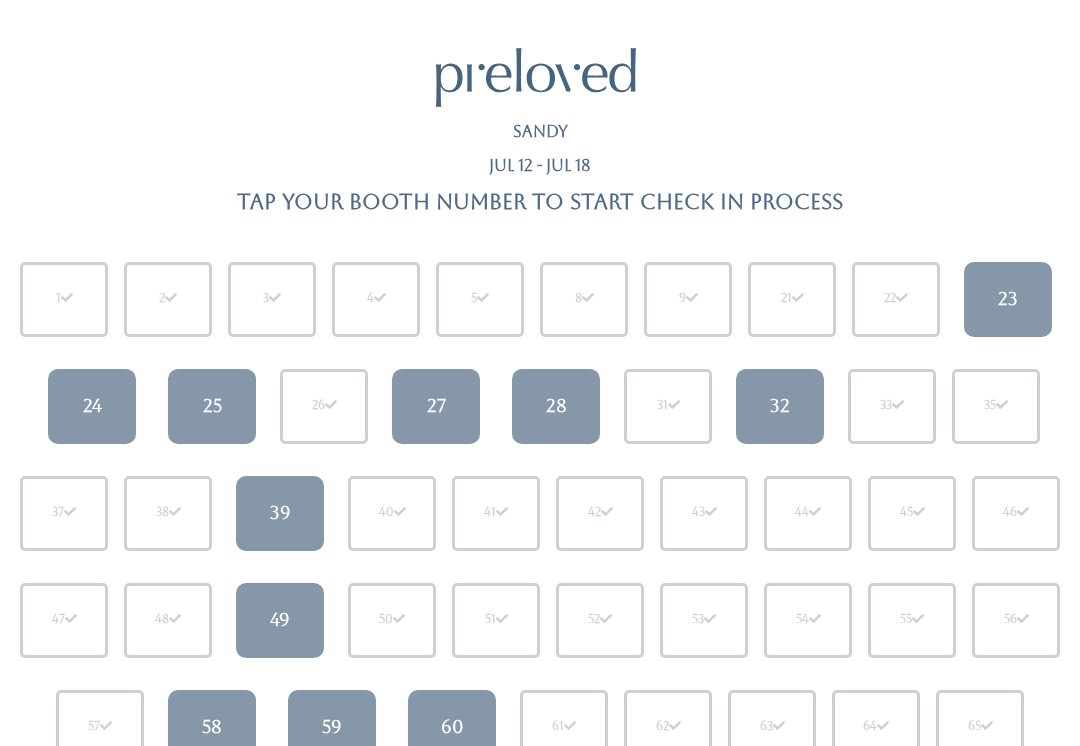 scroll, scrollTop: 0, scrollLeft: 0, axis: both 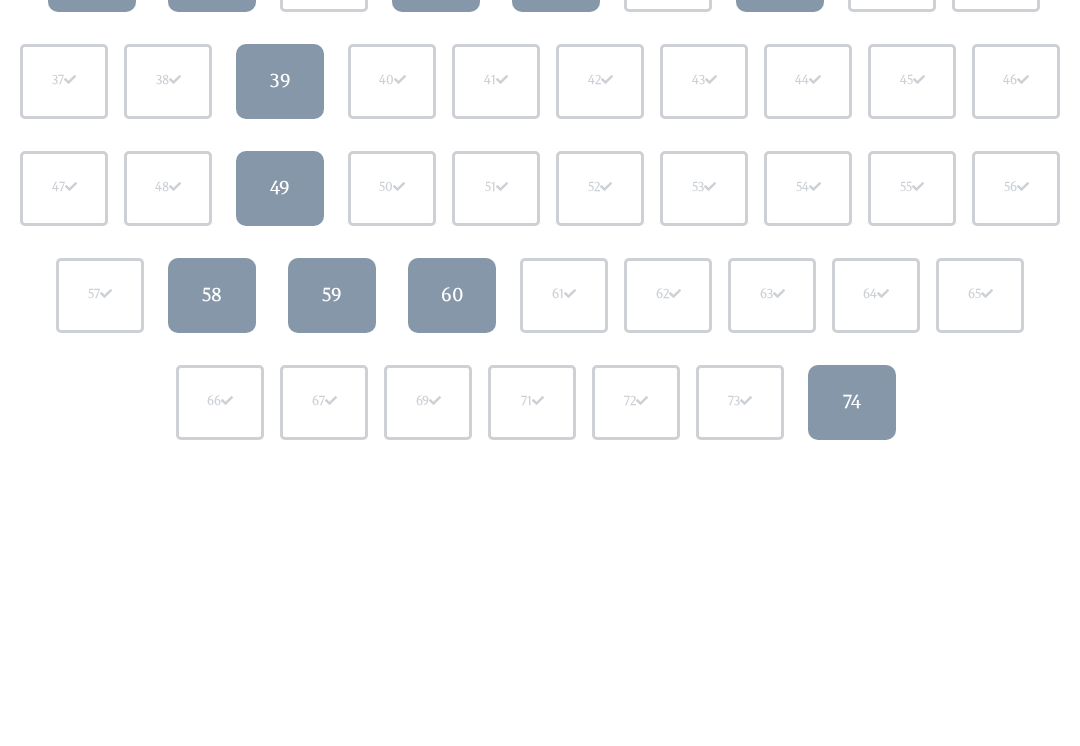 click on "74" at bounding box center [852, 403] 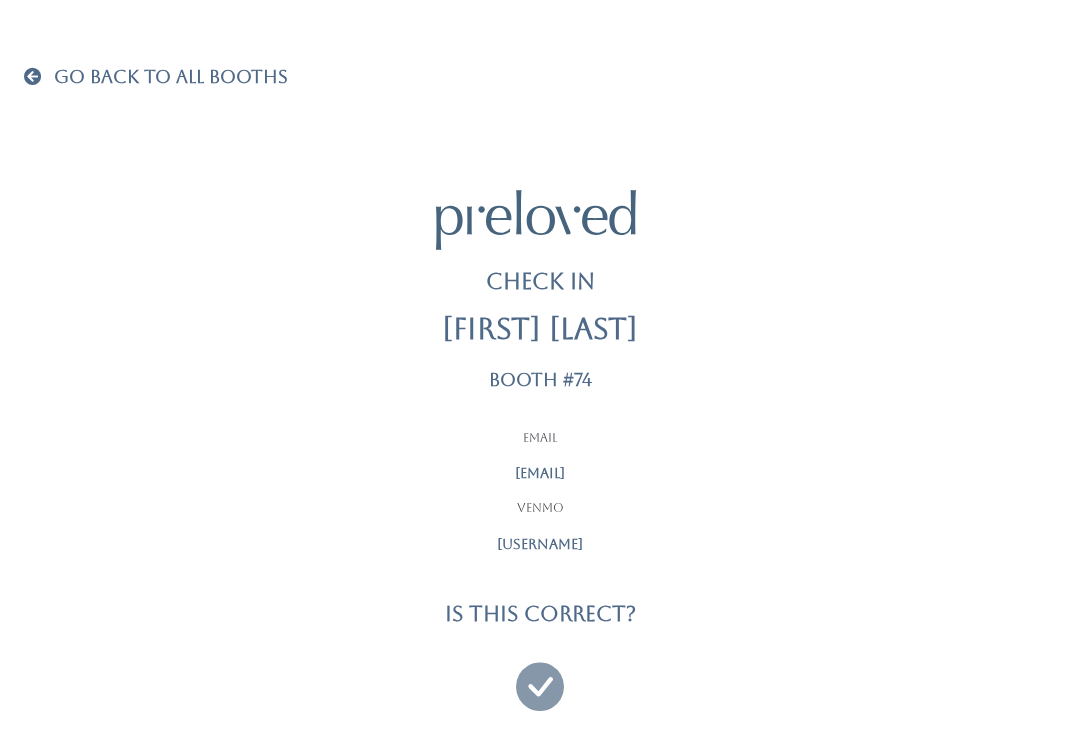 scroll, scrollTop: 19, scrollLeft: 0, axis: vertical 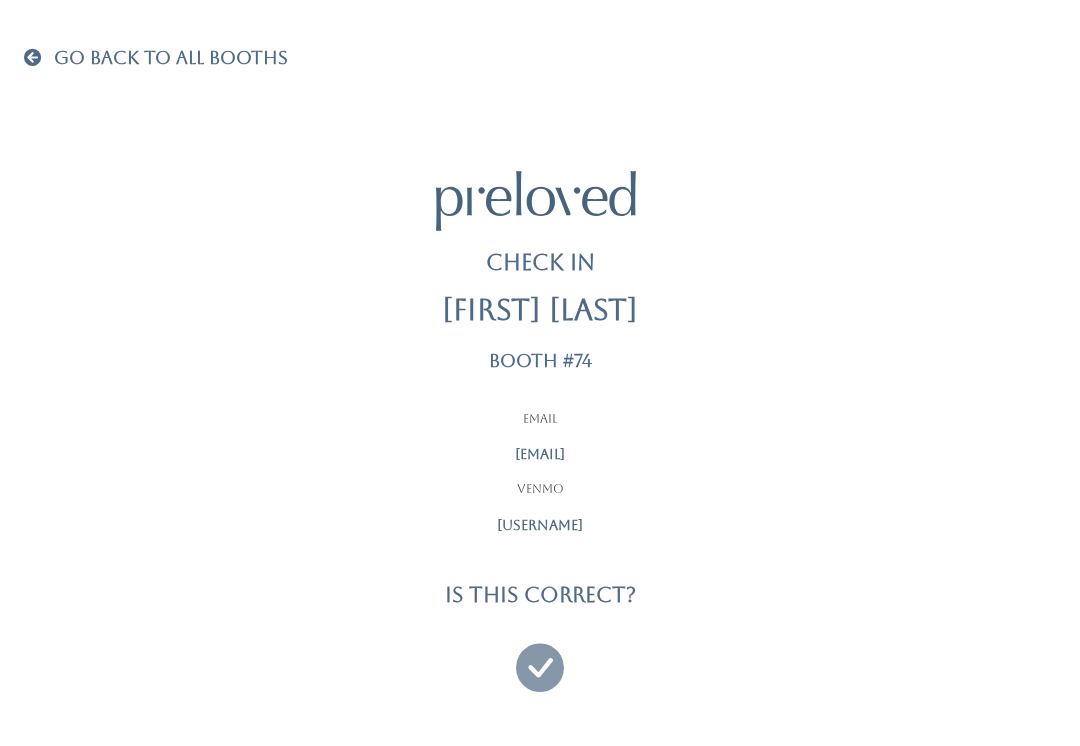 click at bounding box center [540, 658] 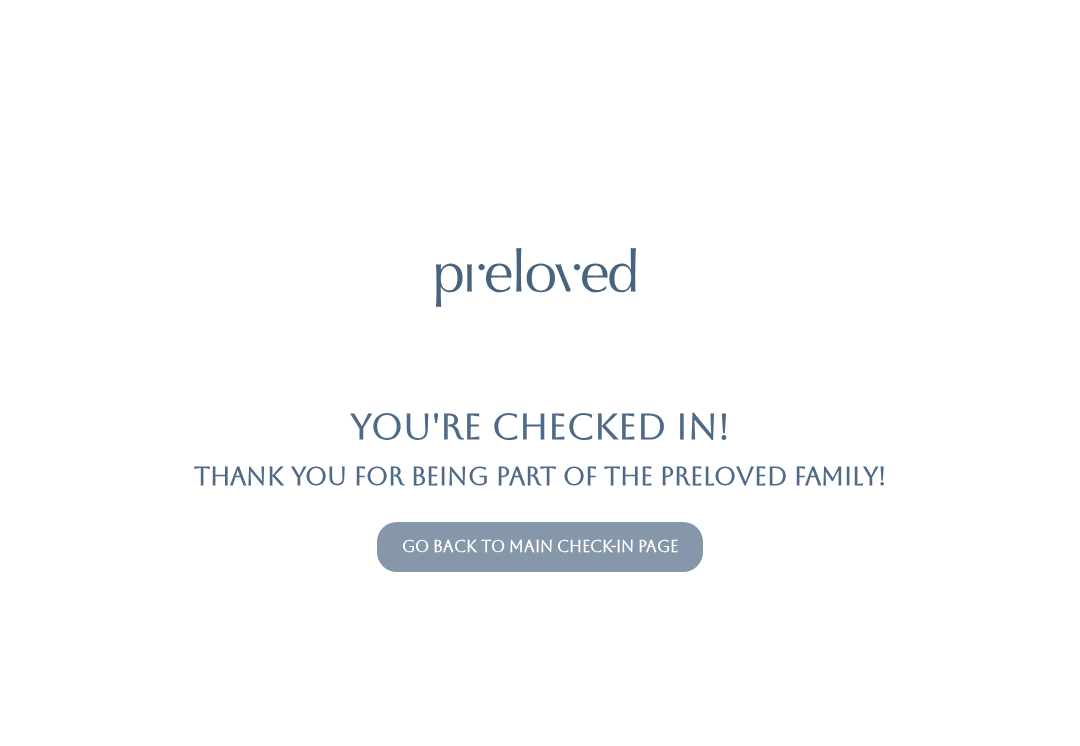 scroll, scrollTop: 0, scrollLeft: 0, axis: both 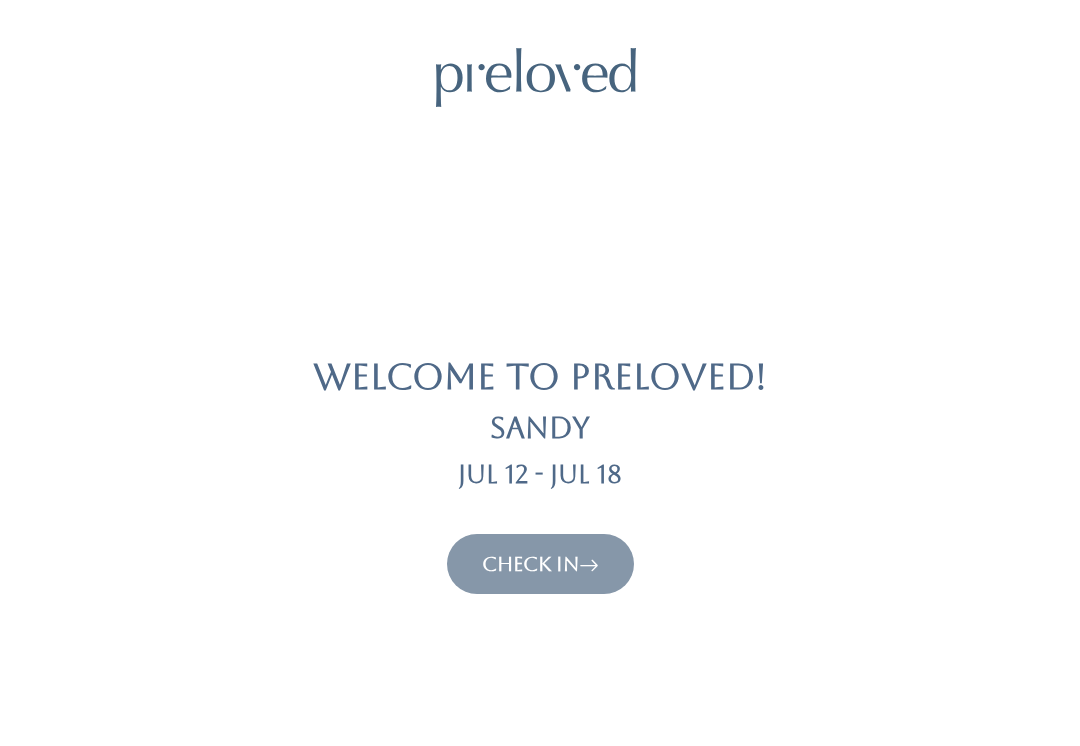 click on "Check In" at bounding box center (540, 564) 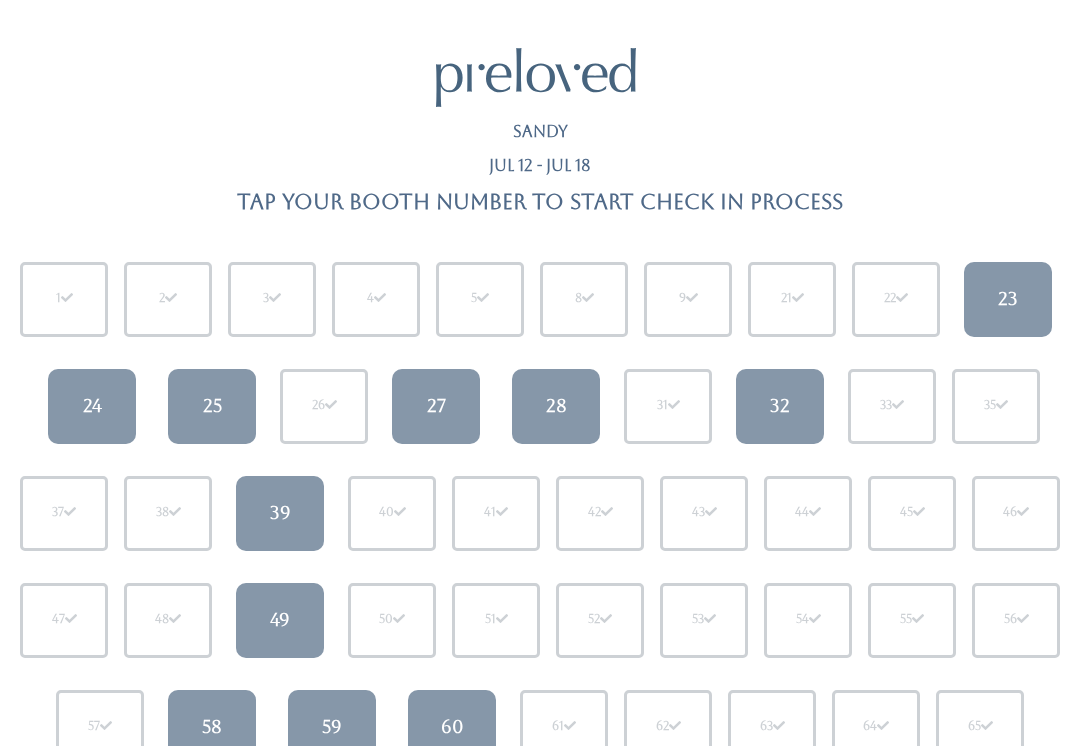 scroll, scrollTop: 0, scrollLeft: 0, axis: both 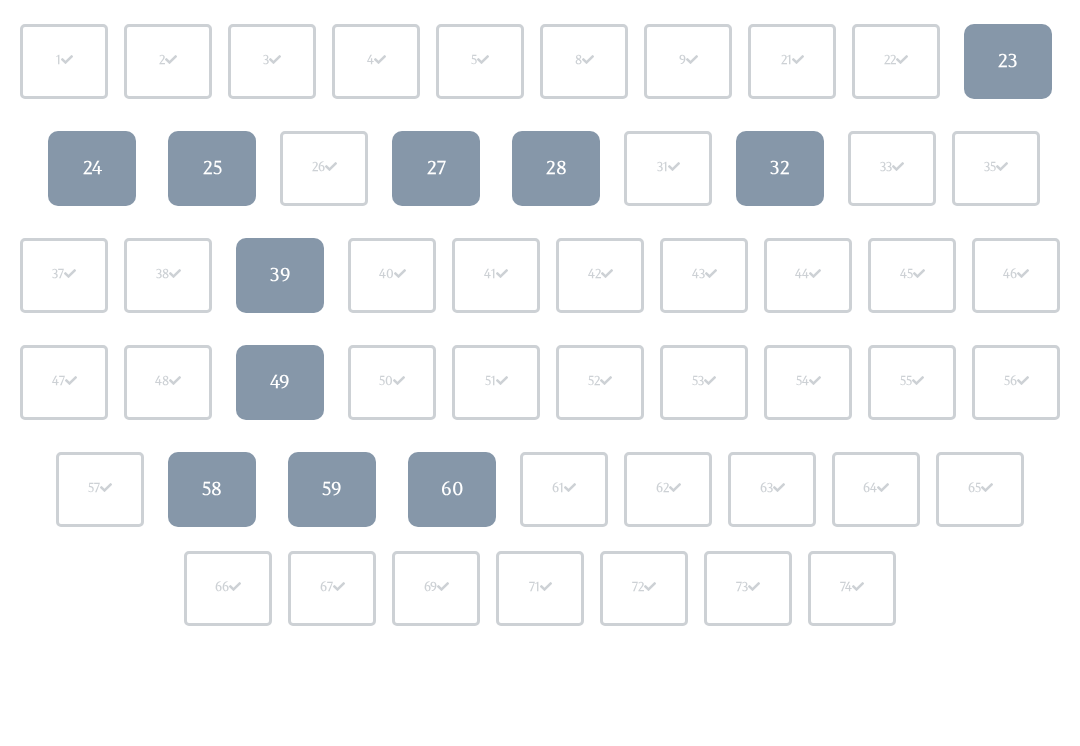 click on "32" at bounding box center [780, 168] 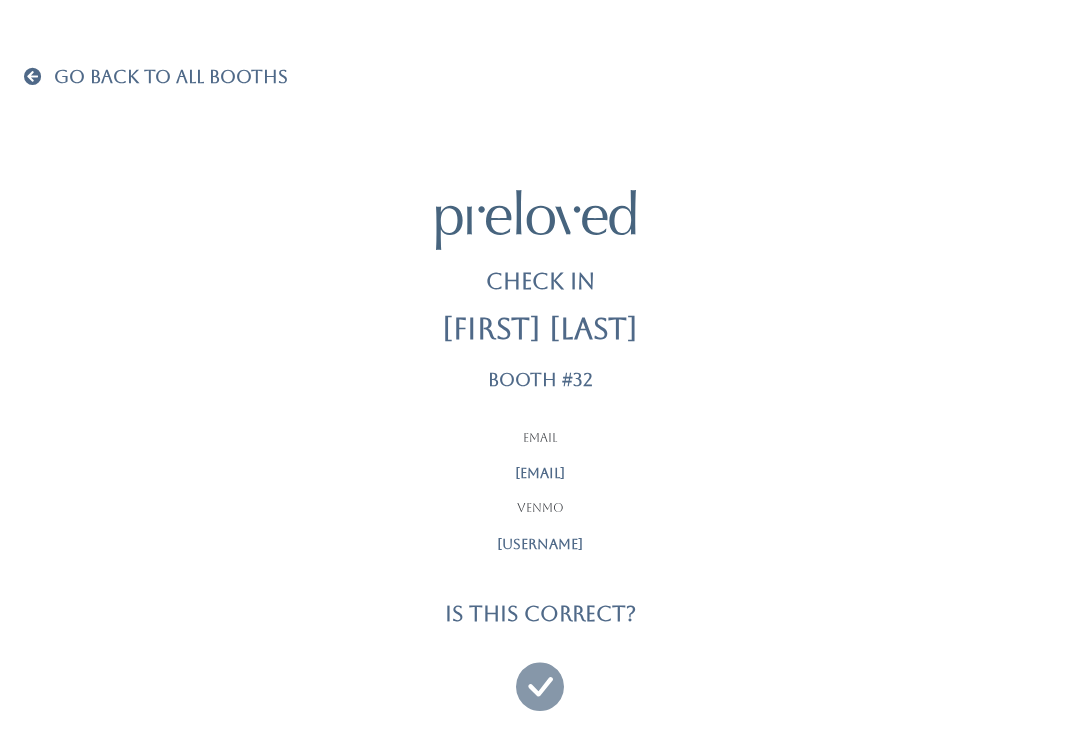 scroll, scrollTop: 0, scrollLeft: 0, axis: both 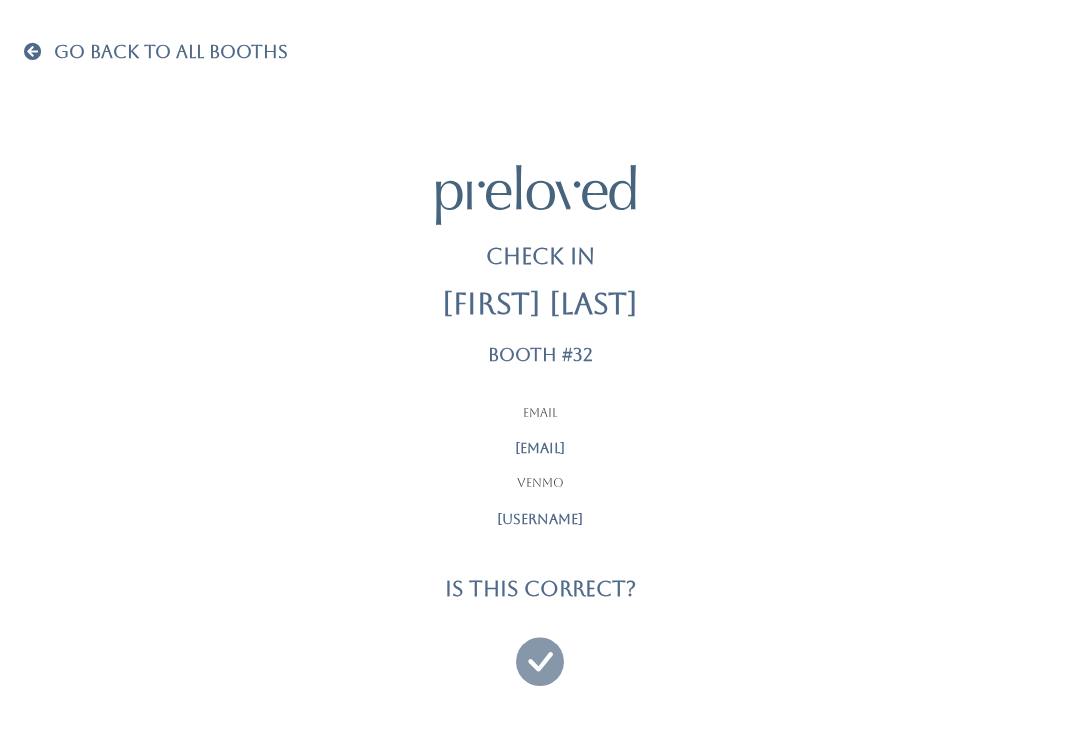 click at bounding box center (540, 652) 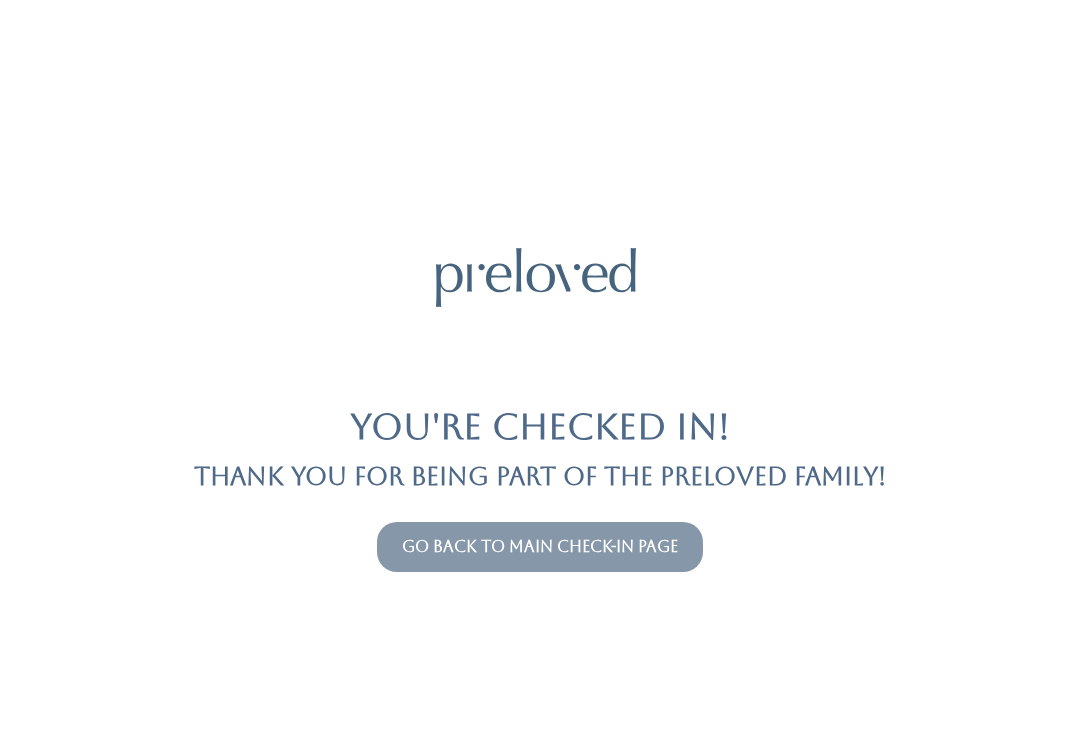 scroll, scrollTop: 0, scrollLeft: 0, axis: both 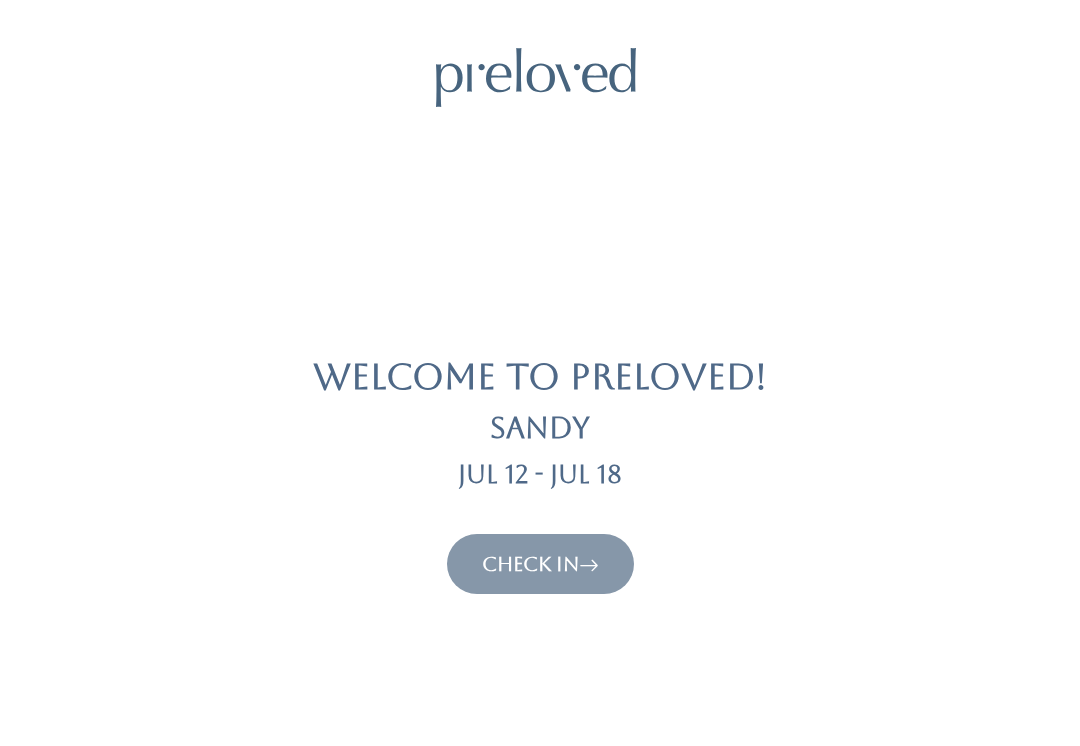 click on "Check In" at bounding box center (540, 564) 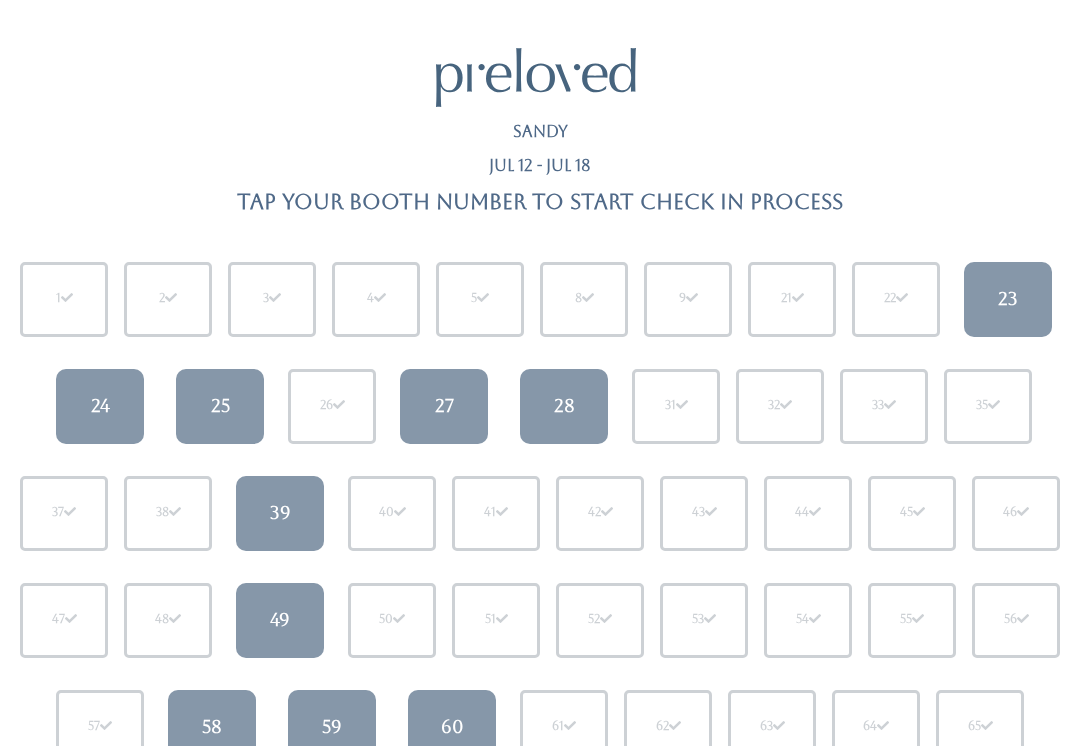 scroll, scrollTop: 0, scrollLeft: 0, axis: both 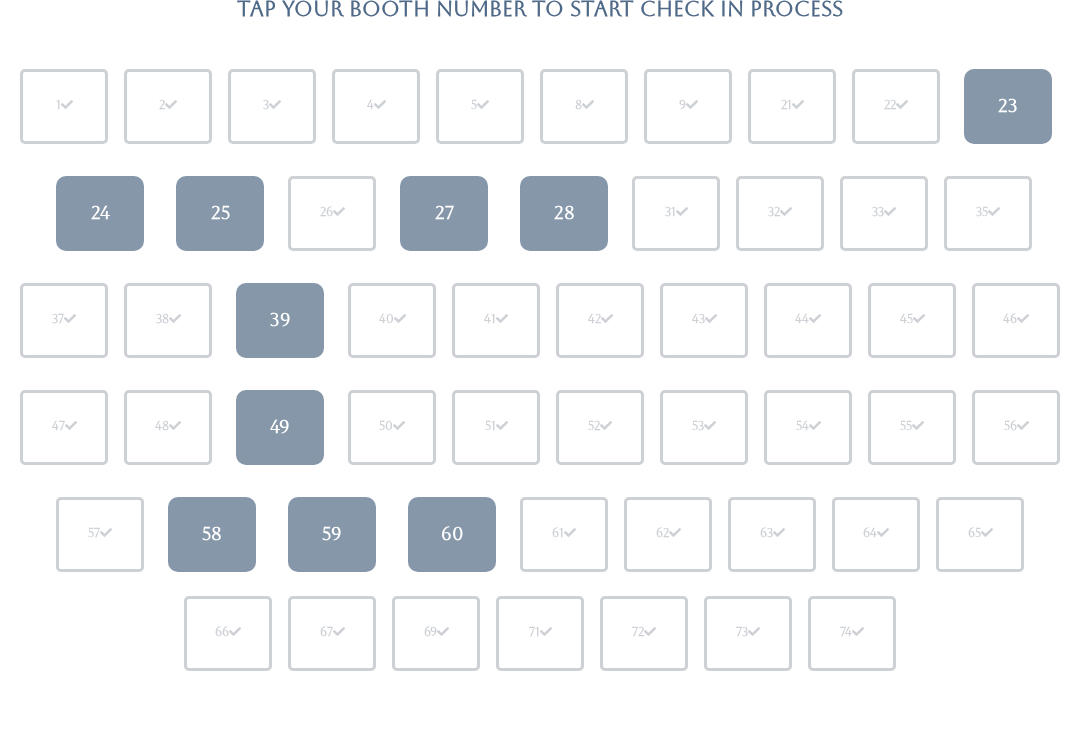 click on "63" at bounding box center [772, 534] 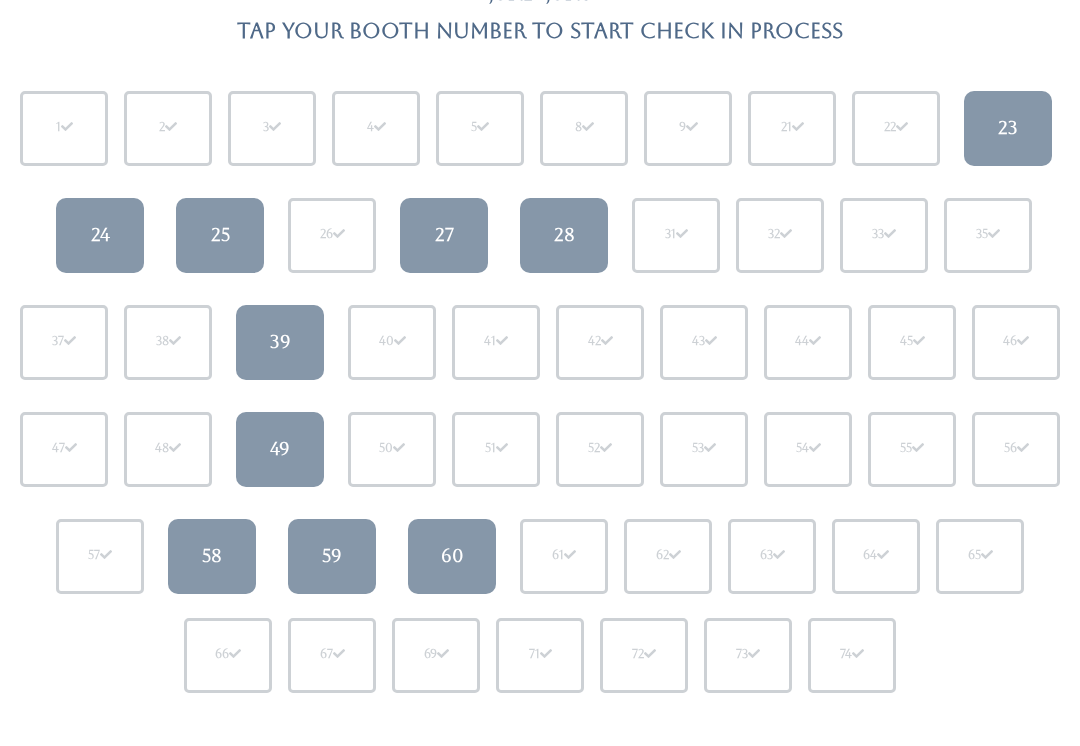 scroll, scrollTop: 169, scrollLeft: 0, axis: vertical 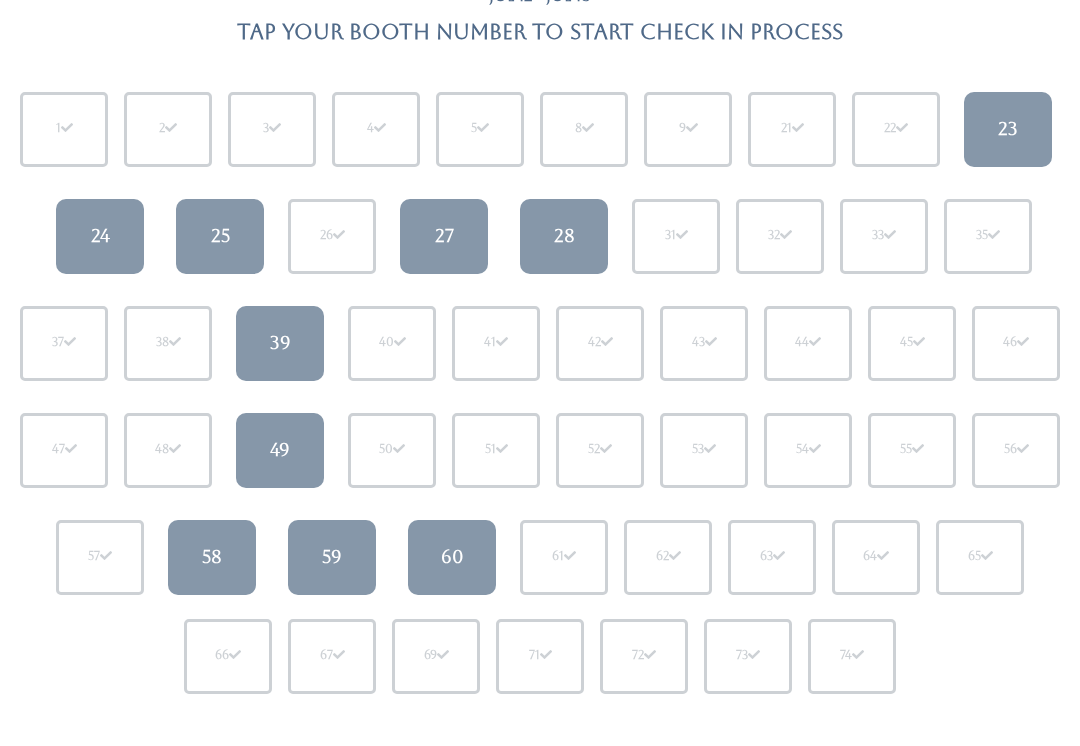 click on "25" at bounding box center [220, 237] 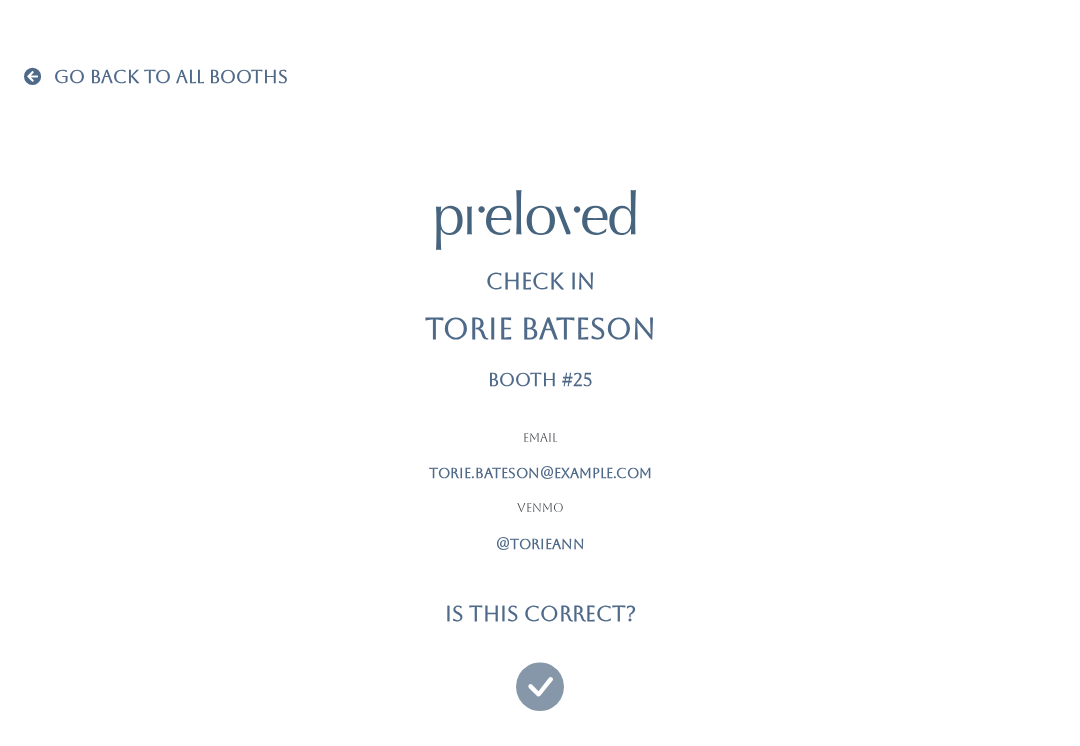 scroll, scrollTop: 0, scrollLeft: 0, axis: both 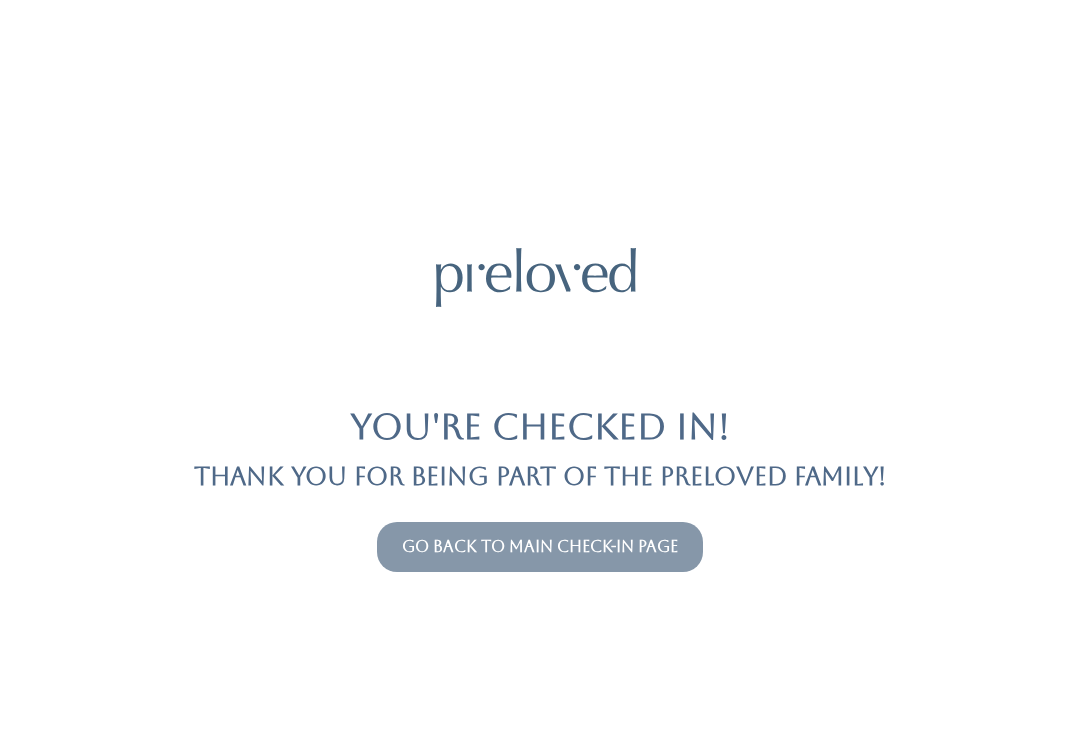 click on "Go back to main check-in page" at bounding box center [540, 546] 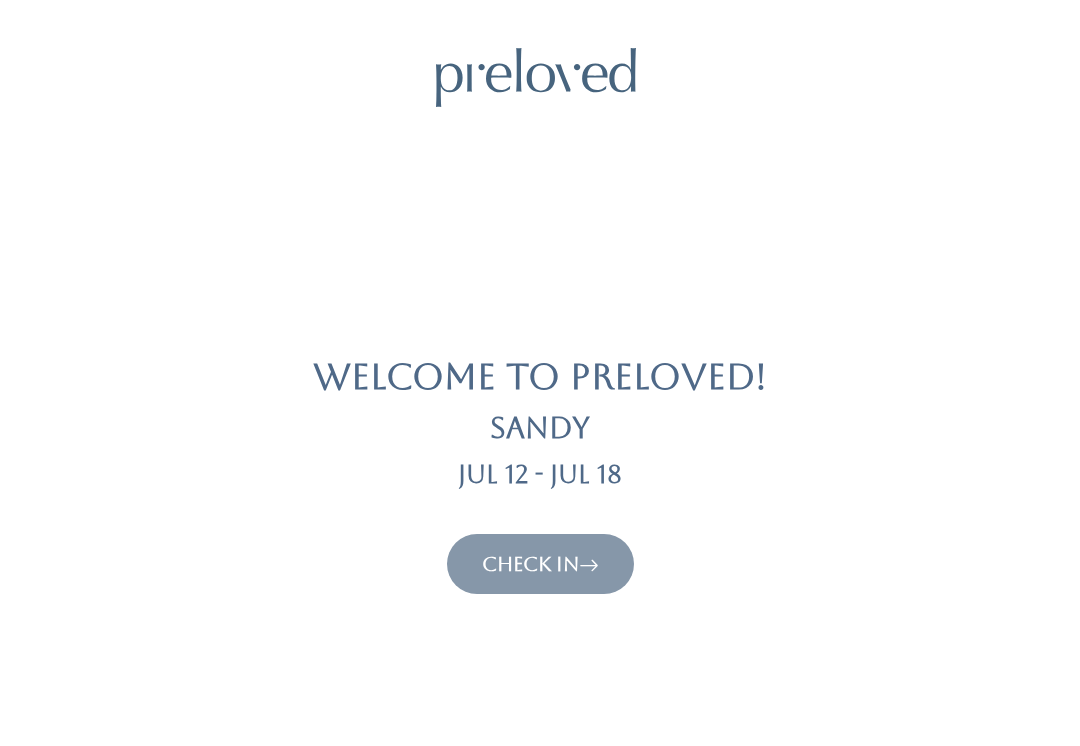 scroll, scrollTop: 0, scrollLeft: 0, axis: both 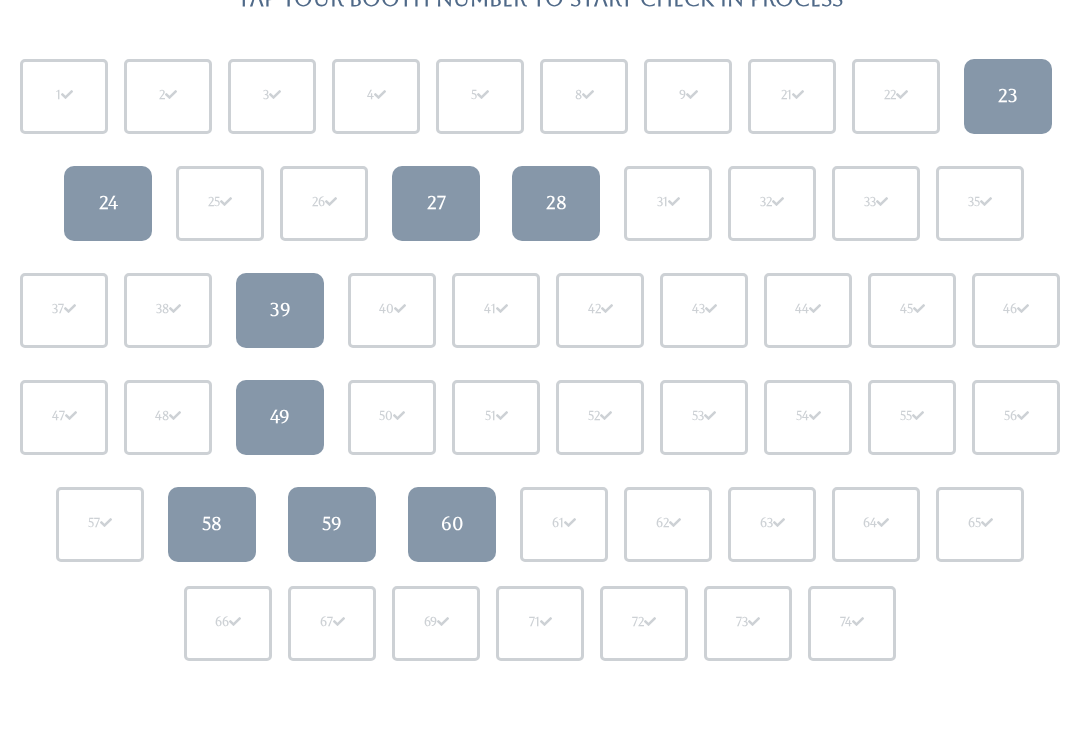click on "59" at bounding box center (332, 524) 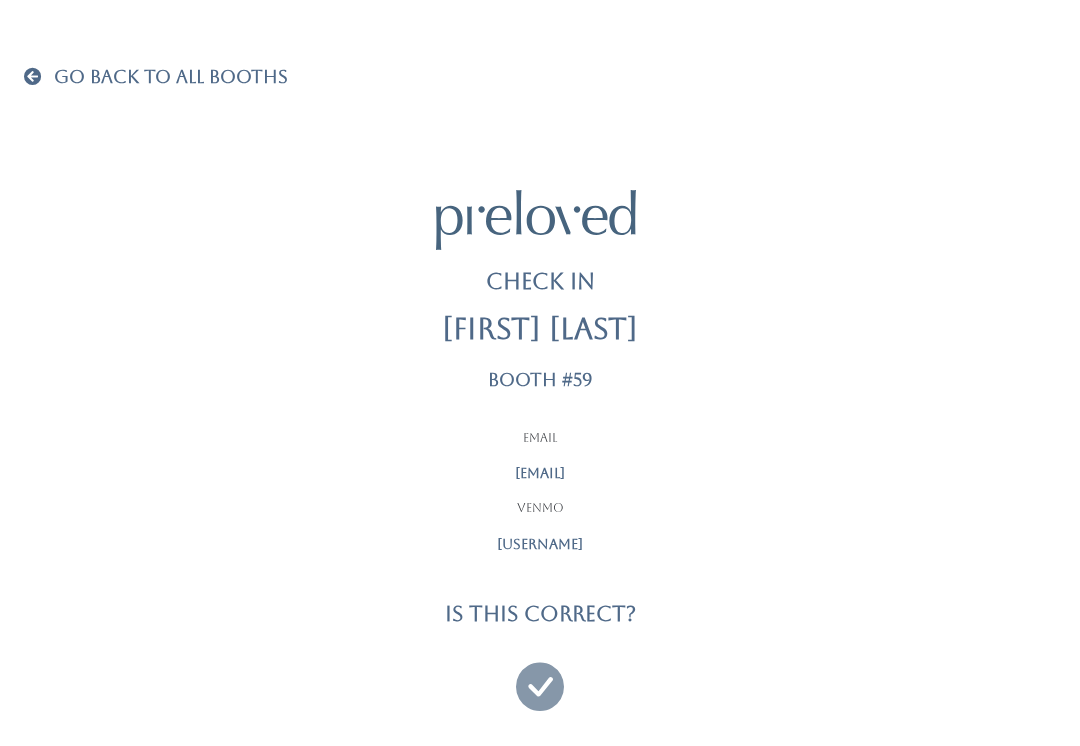 scroll, scrollTop: 0, scrollLeft: 0, axis: both 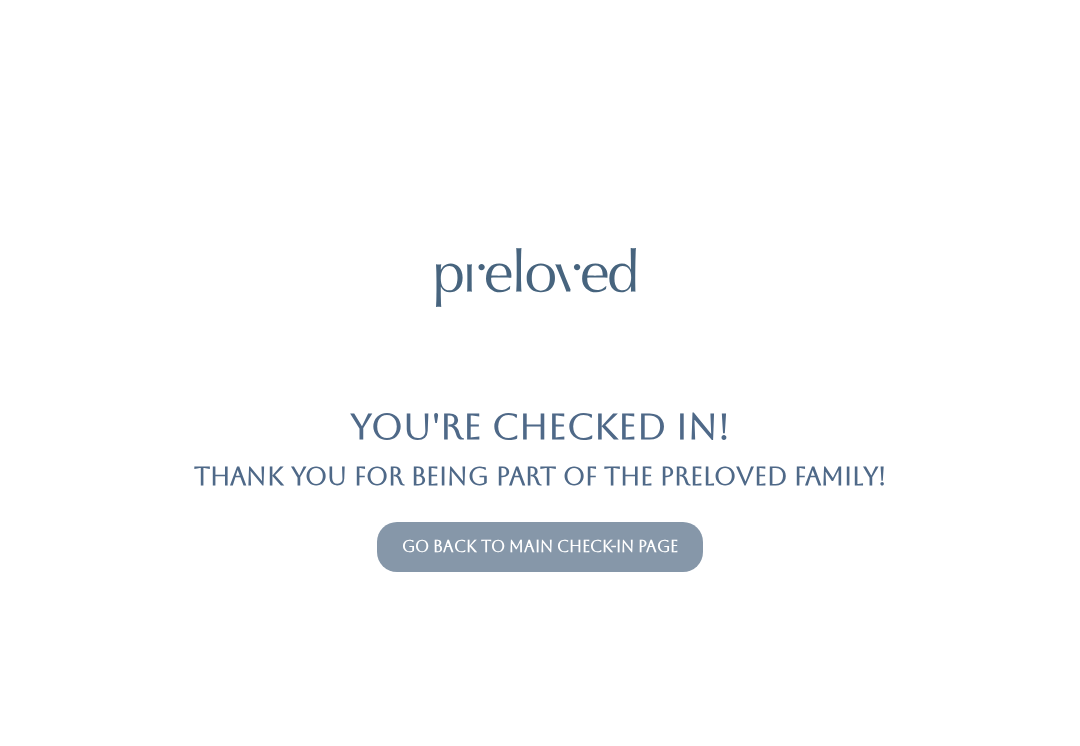 click on "Go back to main check-in page" at bounding box center [540, 547] 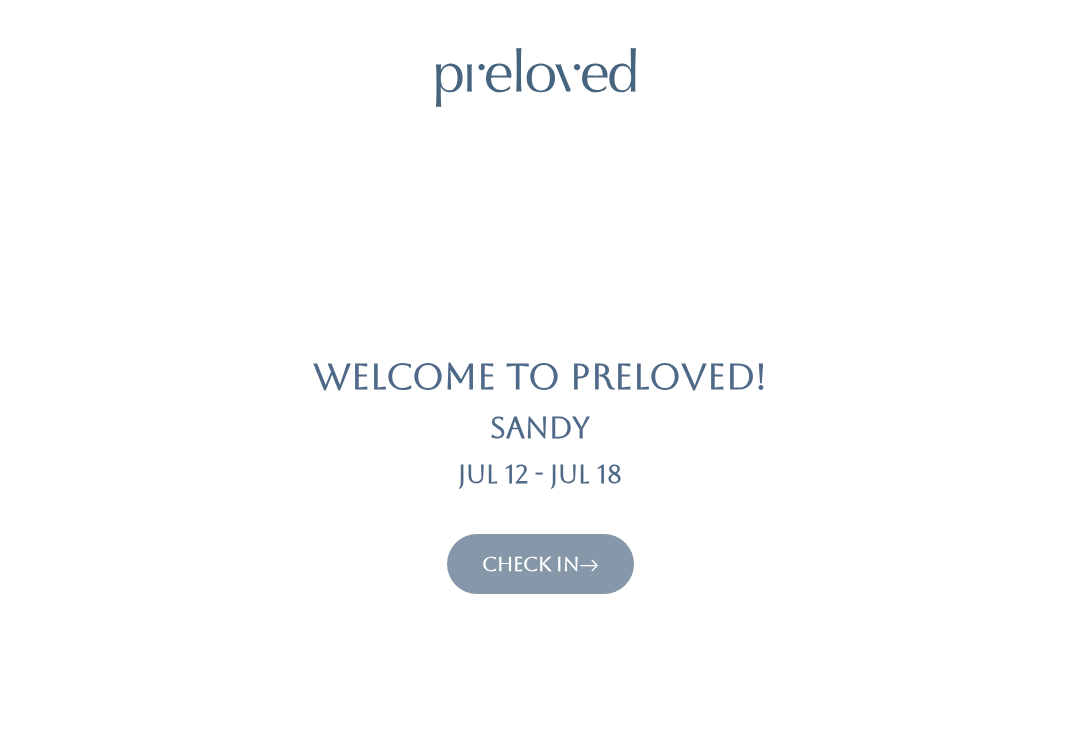 scroll, scrollTop: 0, scrollLeft: 0, axis: both 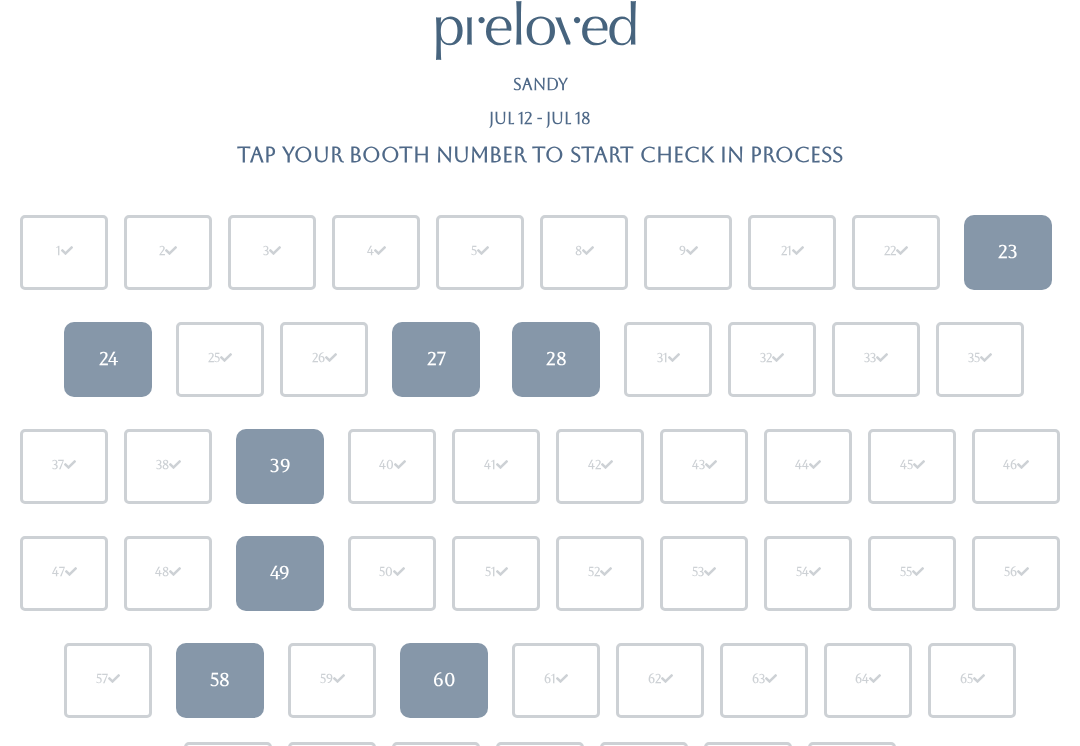 click on "60" at bounding box center [444, 680] 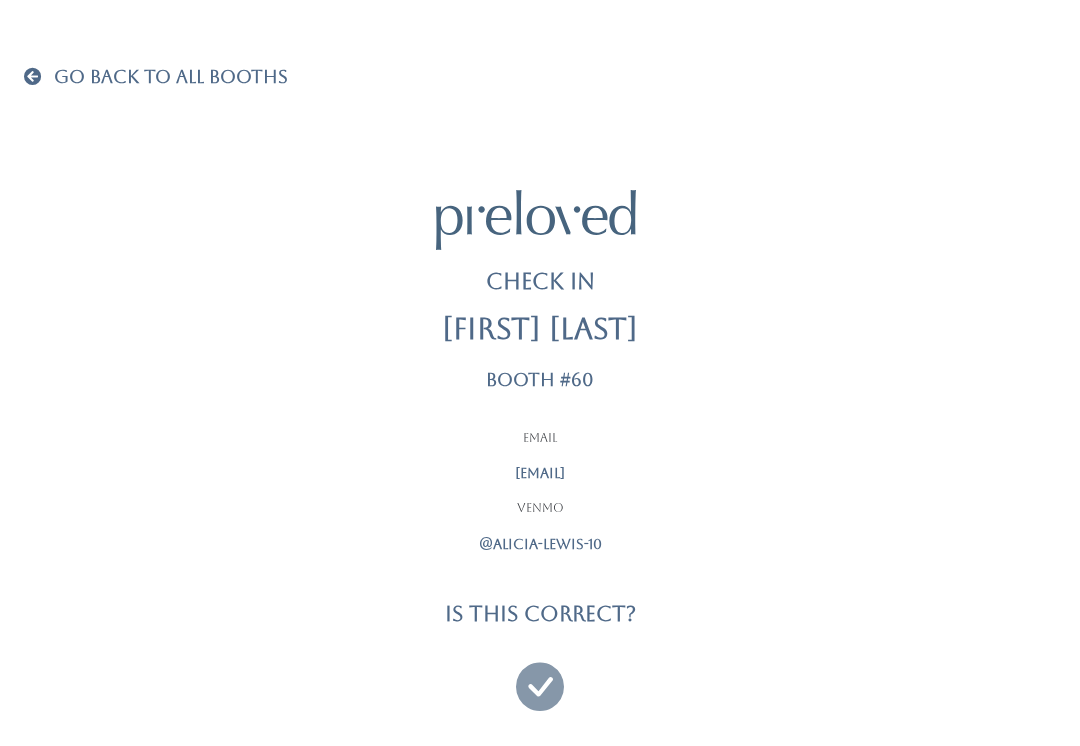 scroll, scrollTop: 0, scrollLeft: 0, axis: both 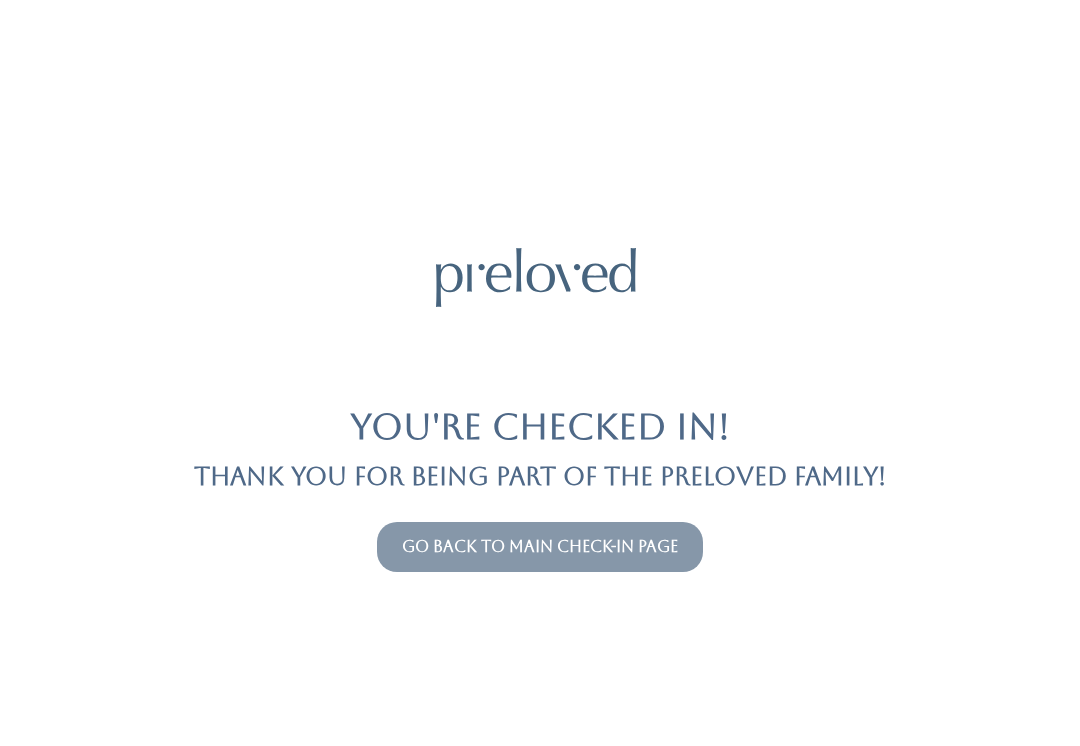 click on "Go back to main check-in page" at bounding box center [540, 547] 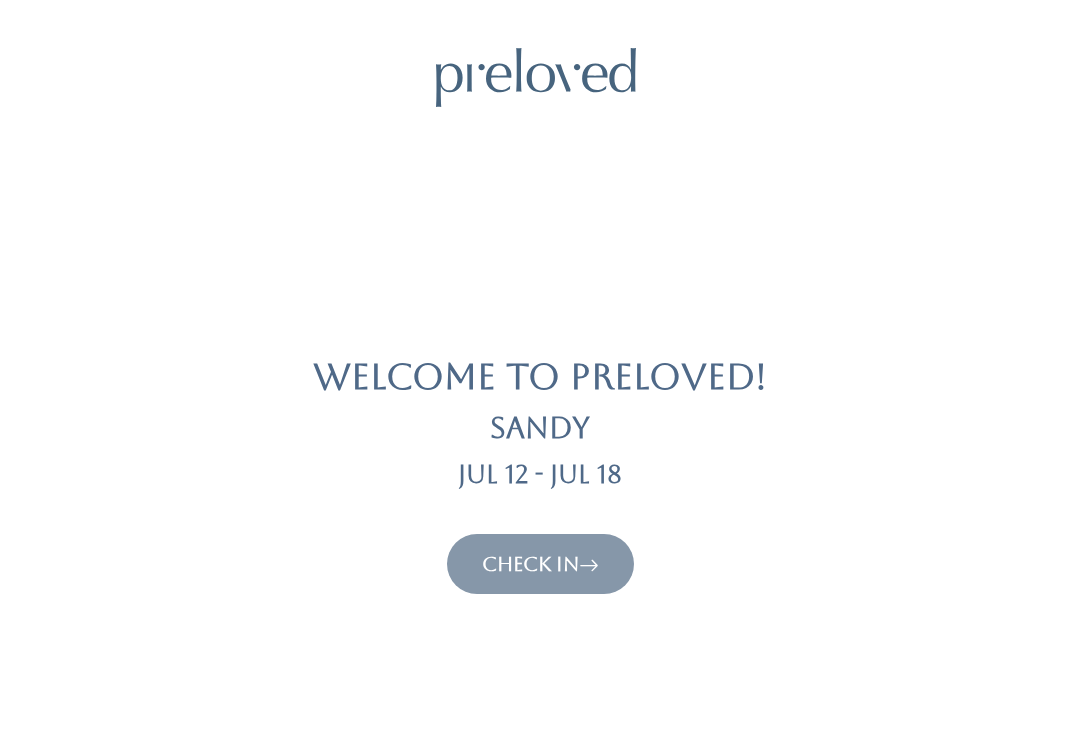 scroll, scrollTop: 0, scrollLeft: 0, axis: both 